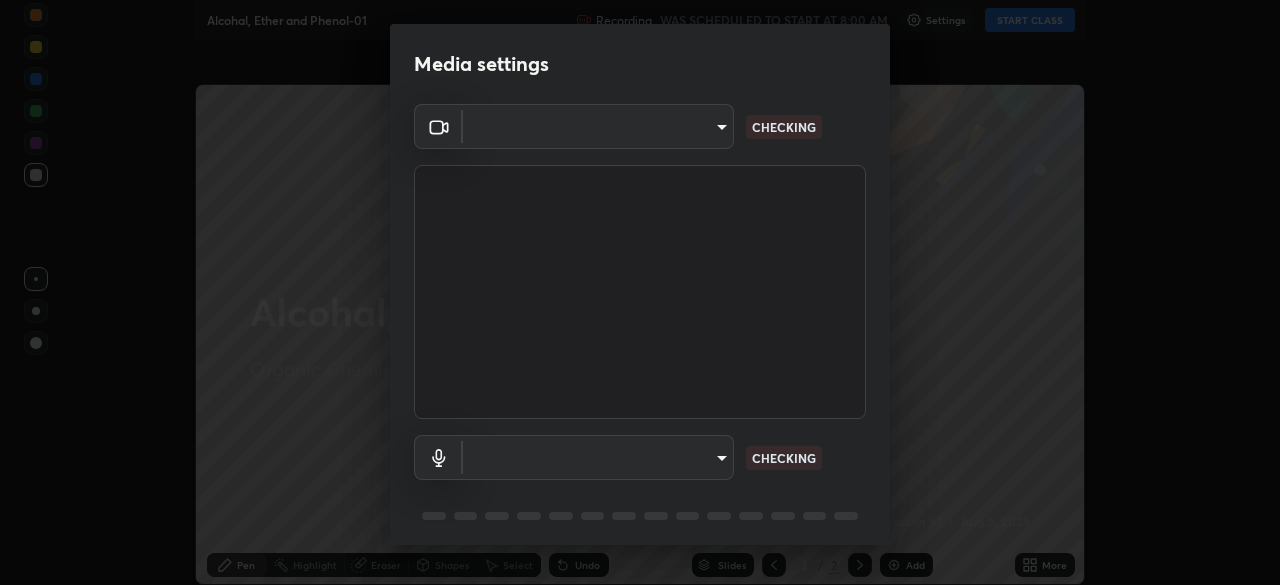type on "9d859b0dc9df3993e45d71748640ef8916b2c21d6ac1b4416f64a69378af508e" 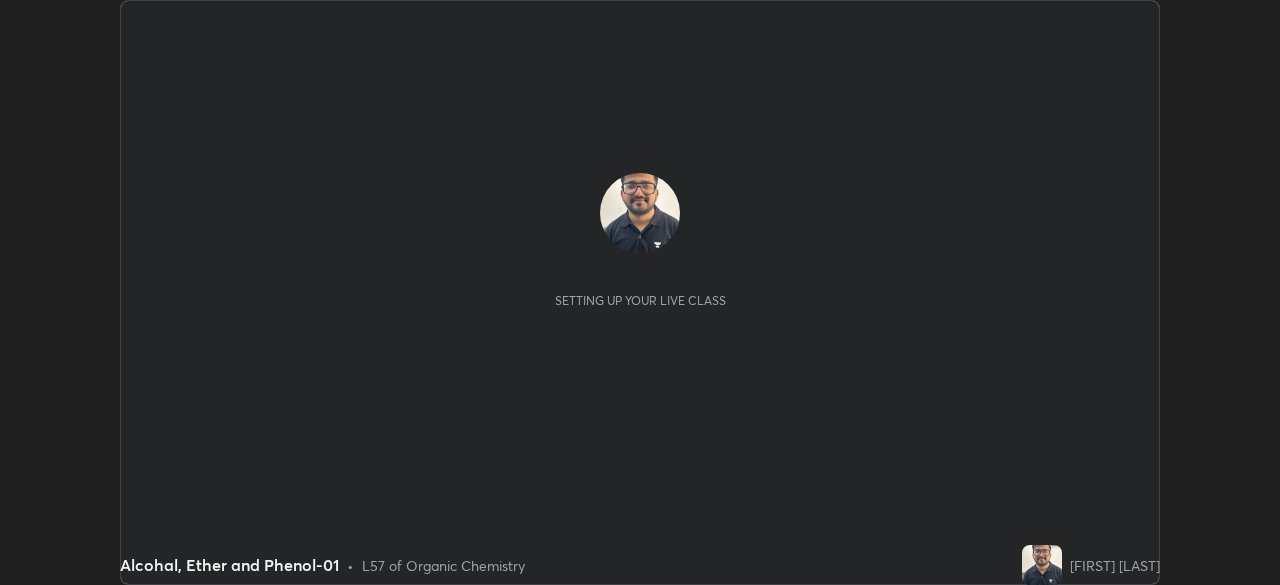 scroll, scrollTop: 0, scrollLeft: 0, axis: both 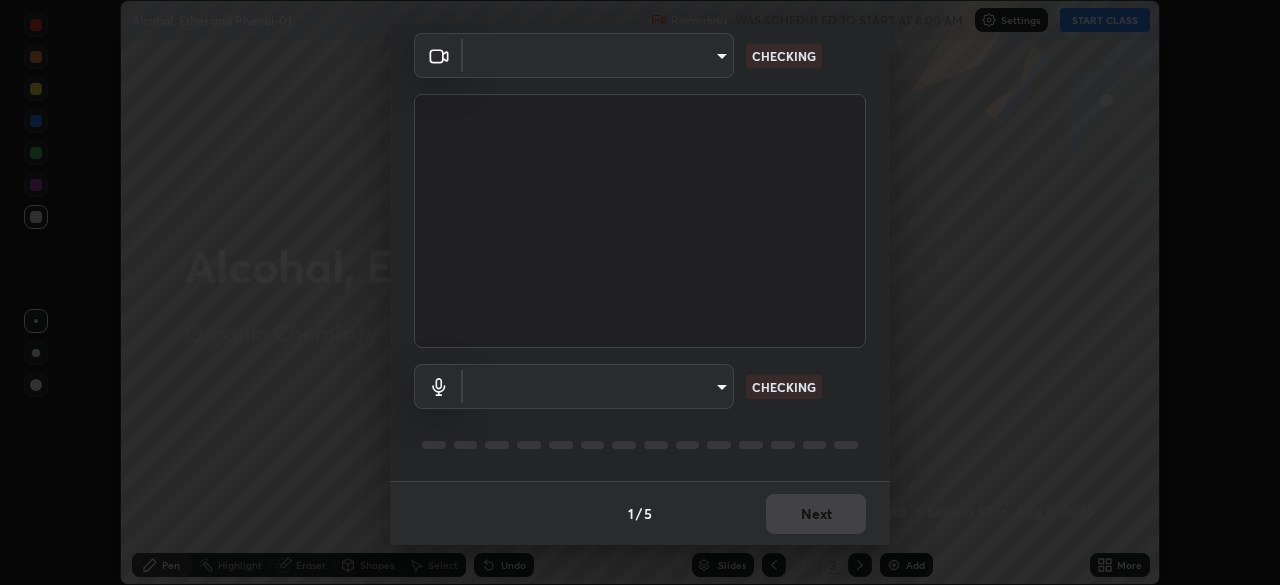 type on "9d859b0dc9df3993e45d71748640ef8916b2c21d6ac1b4416f64a69378af508e" 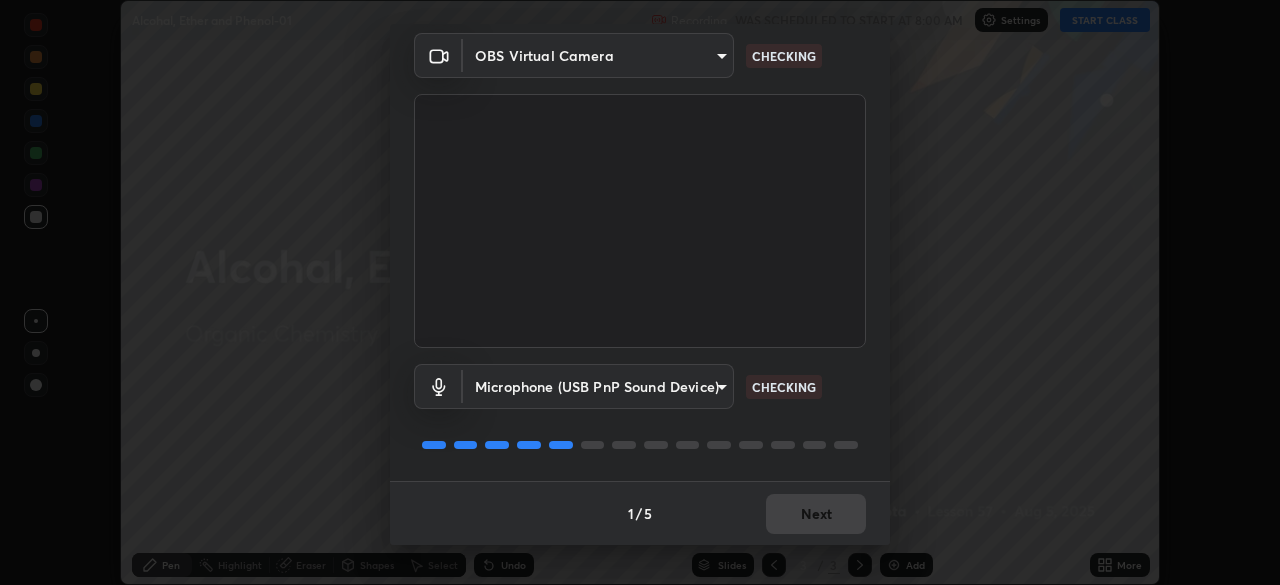 click on "1 / 5 Next" at bounding box center (640, 513) 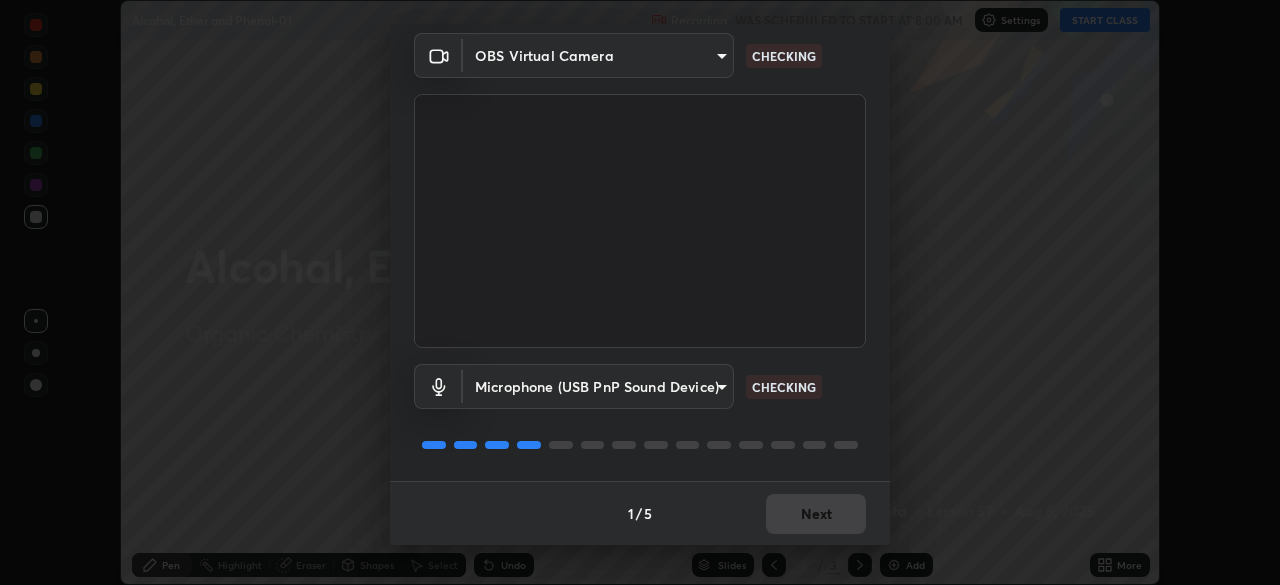 click on "1 / 5 Next" at bounding box center [640, 513] 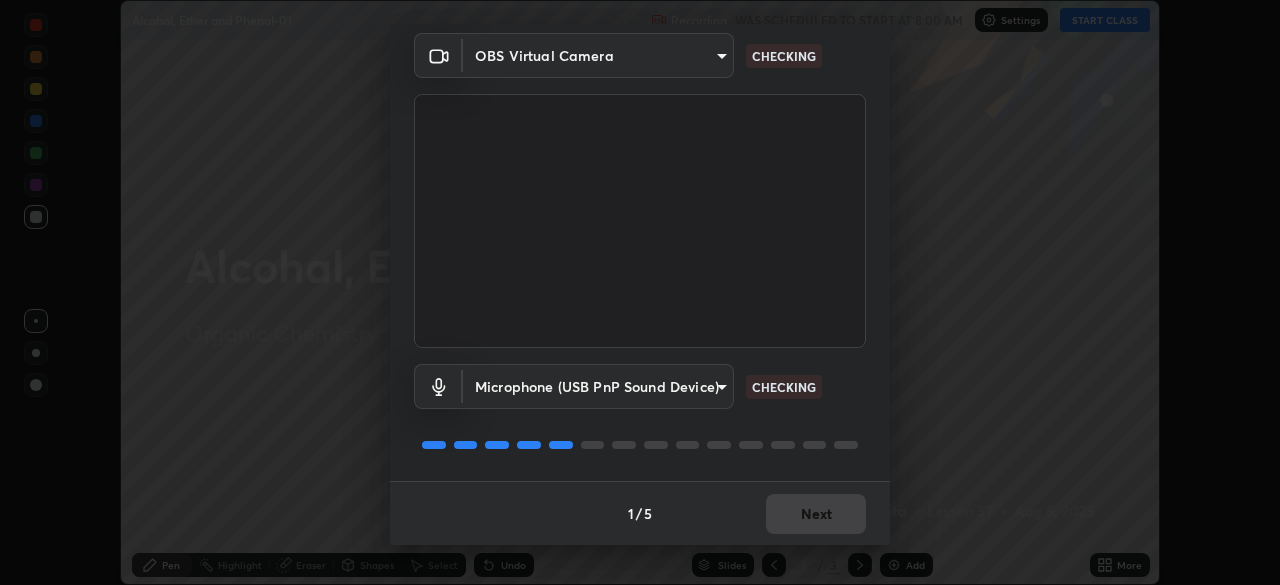 click on "1 / 5 Next" at bounding box center (640, 513) 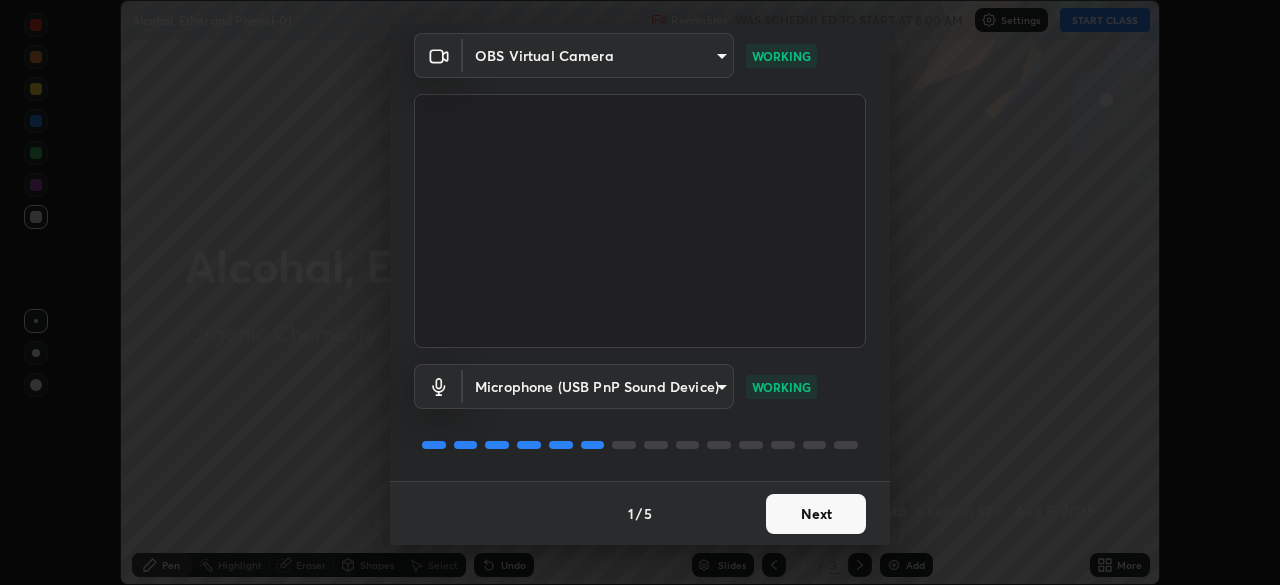 click on "Next" at bounding box center (816, 514) 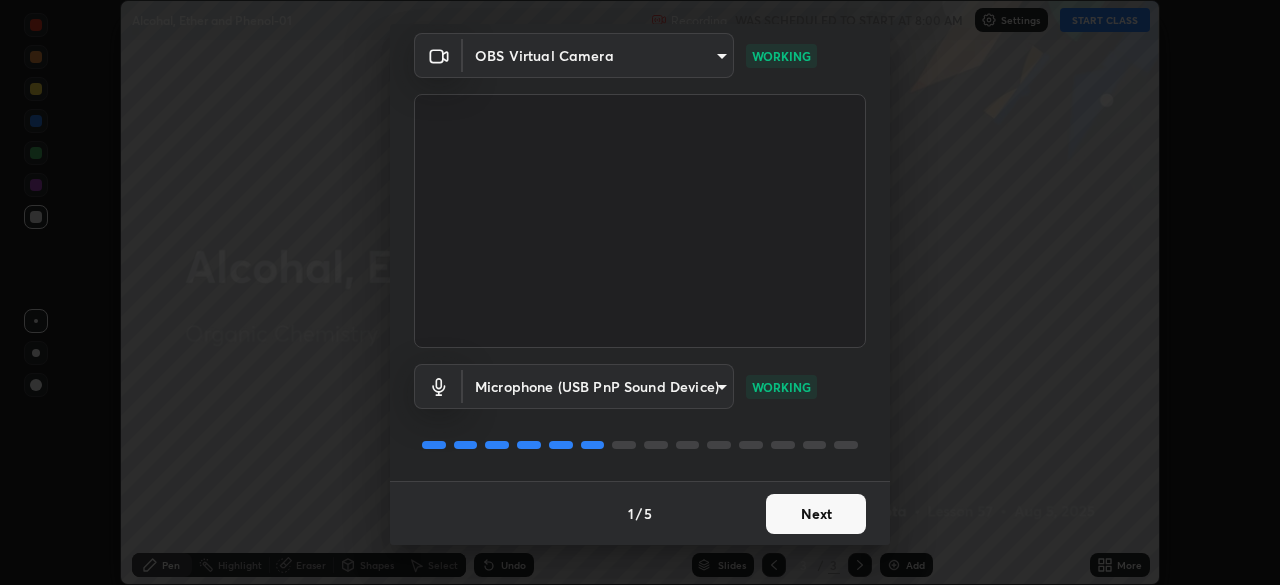 scroll, scrollTop: 0, scrollLeft: 0, axis: both 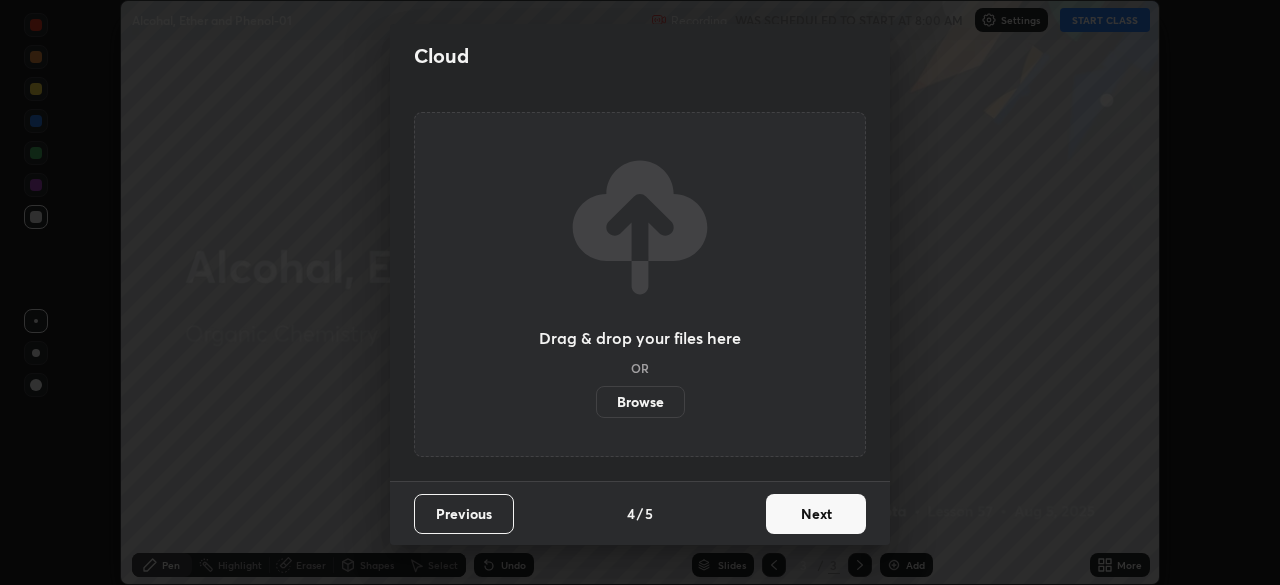 click on "Next" at bounding box center [816, 514] 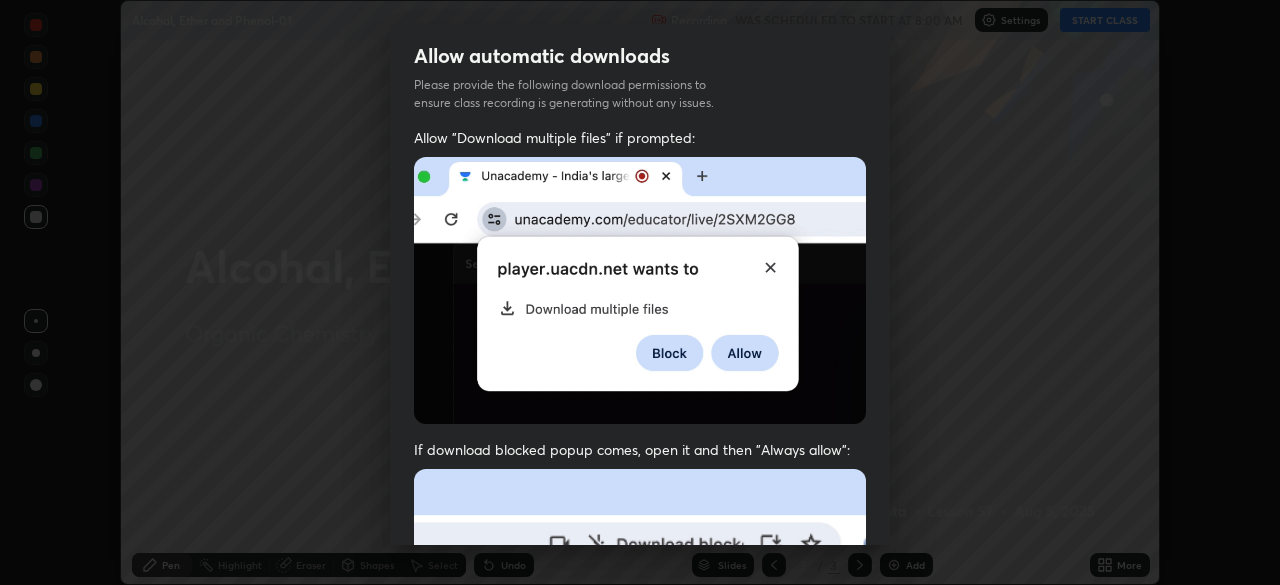 click on "Previous 5 / 5 Done" at bounding box center [640, 1002] 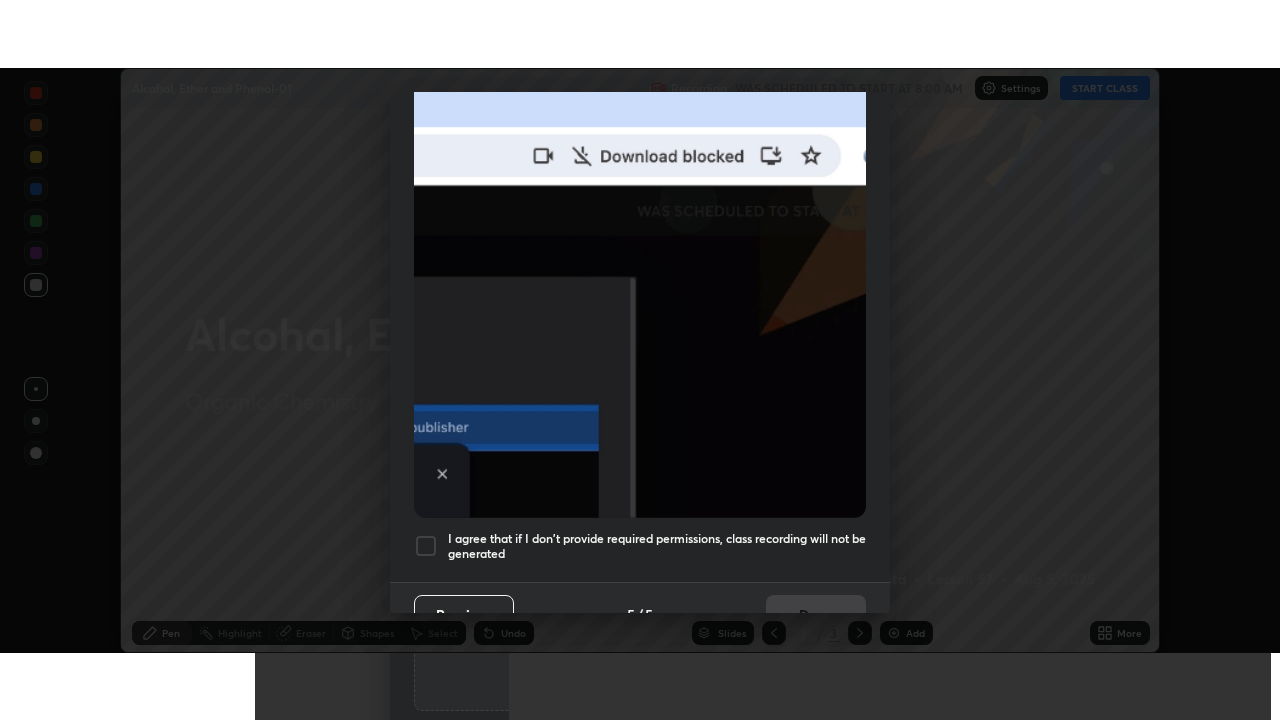 scroll, scrollTop: 479, scrollLeft: 0, axis: vertical 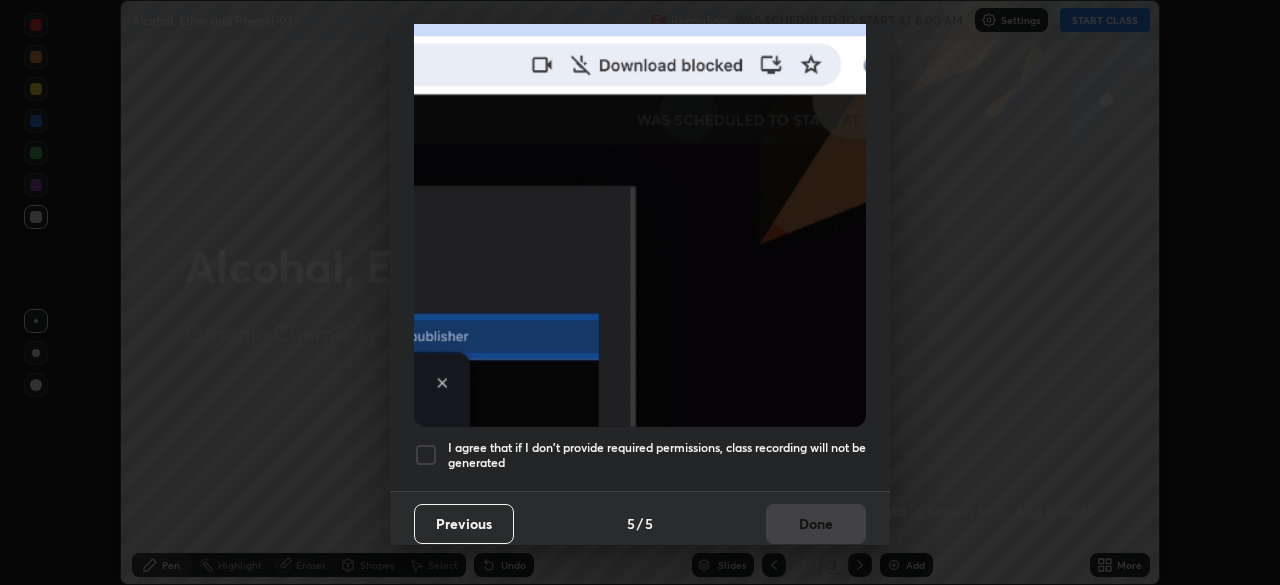 click at bounding box center [426, 455] 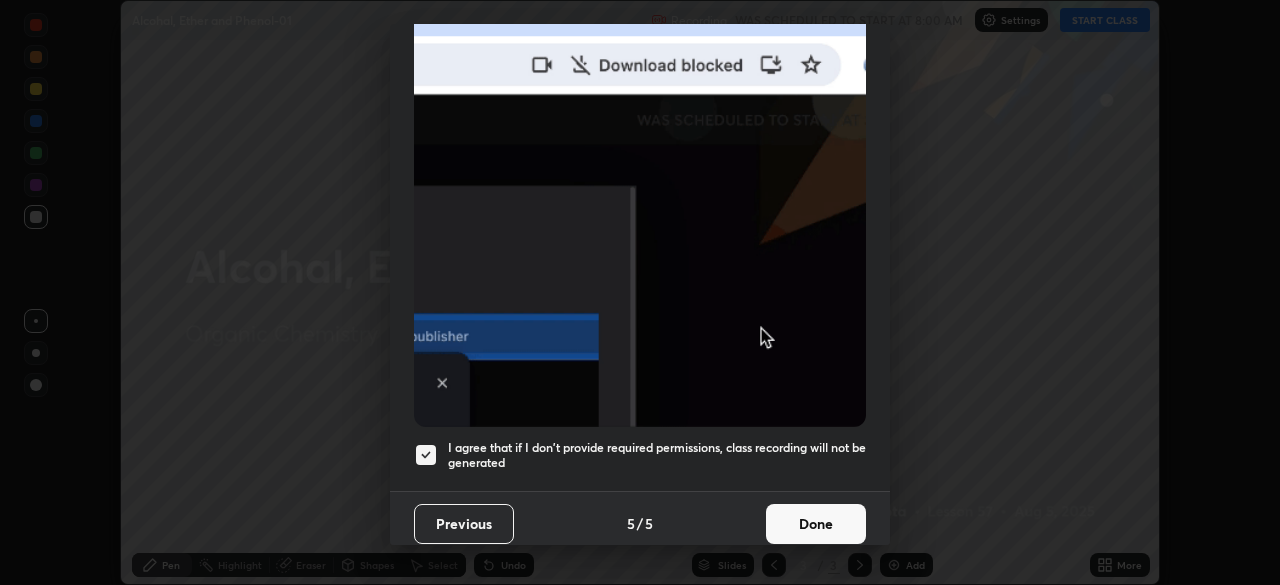 click on "Done" at bounding box center [816, 524] 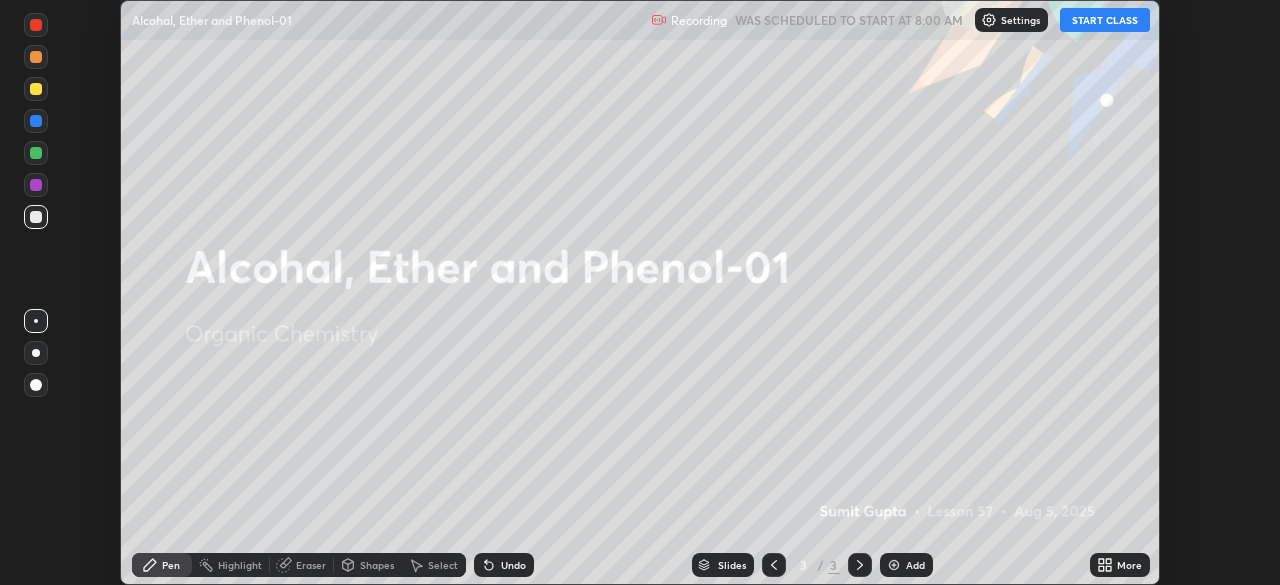 click on "START CLASS" at bounding box center (1105, 20) 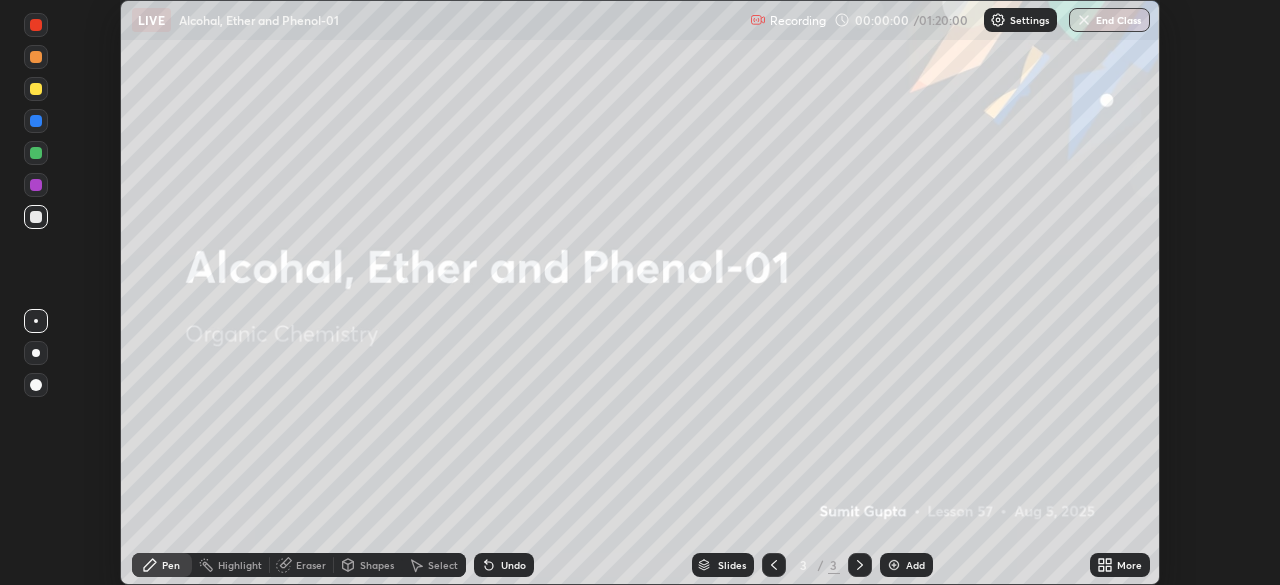 click 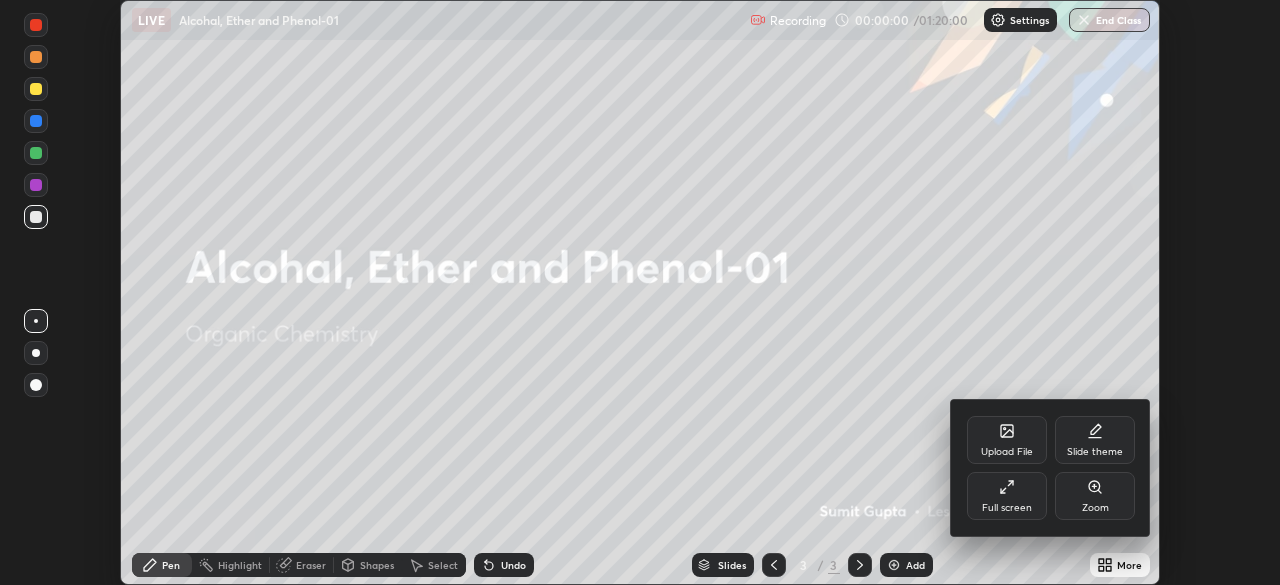 click 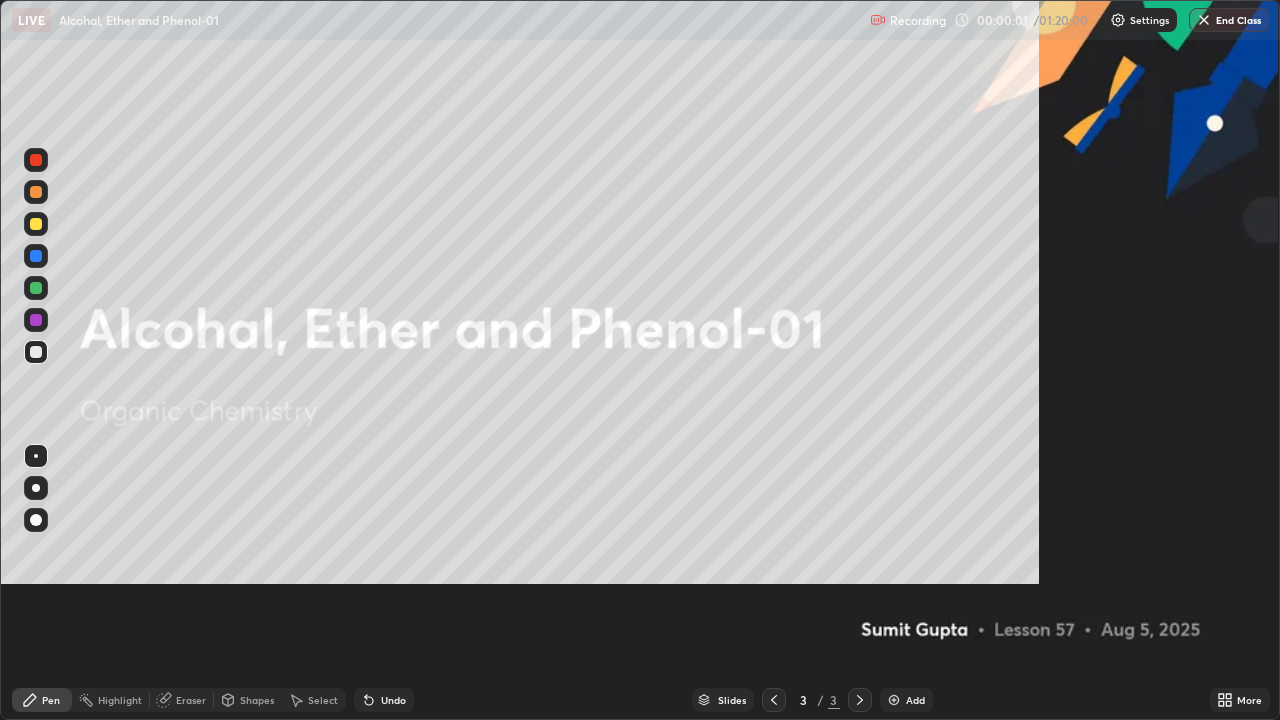 scroll, scrollTop: 99280, scrollLeft: 98720, axis: both 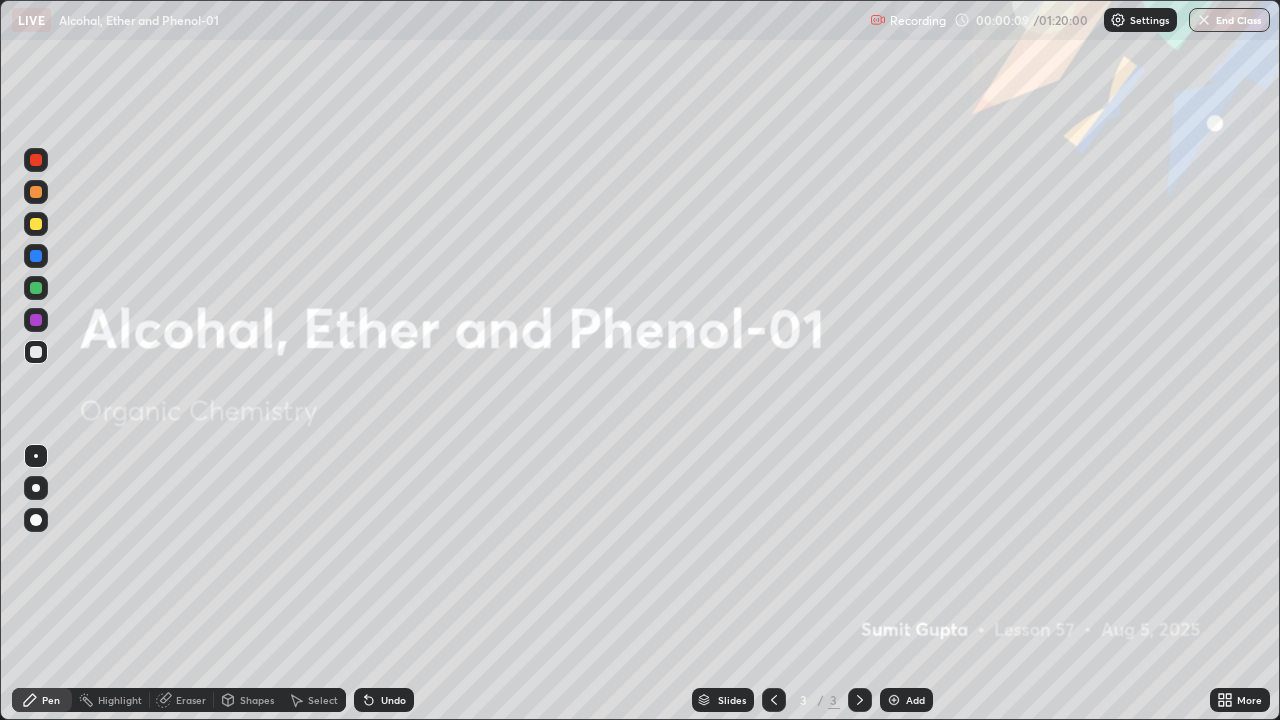 click on "Add" at bounding box center (906, 700) 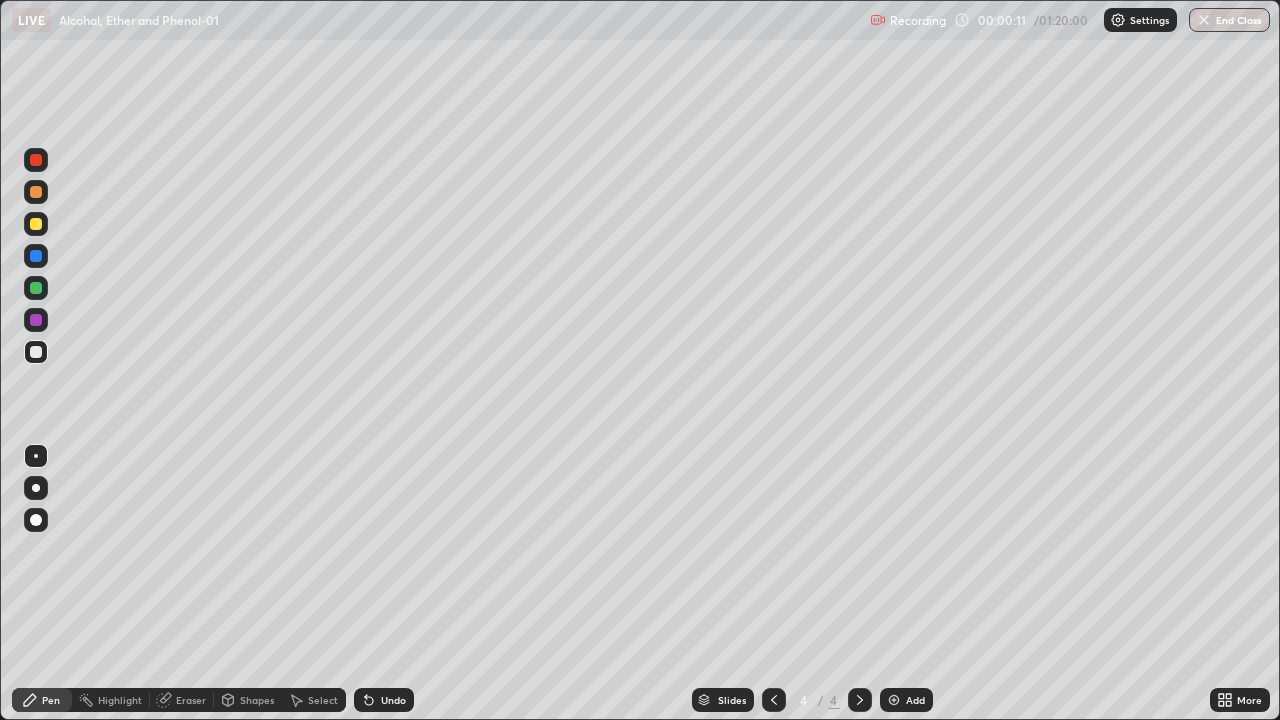 click at bounding box center [36, 488] 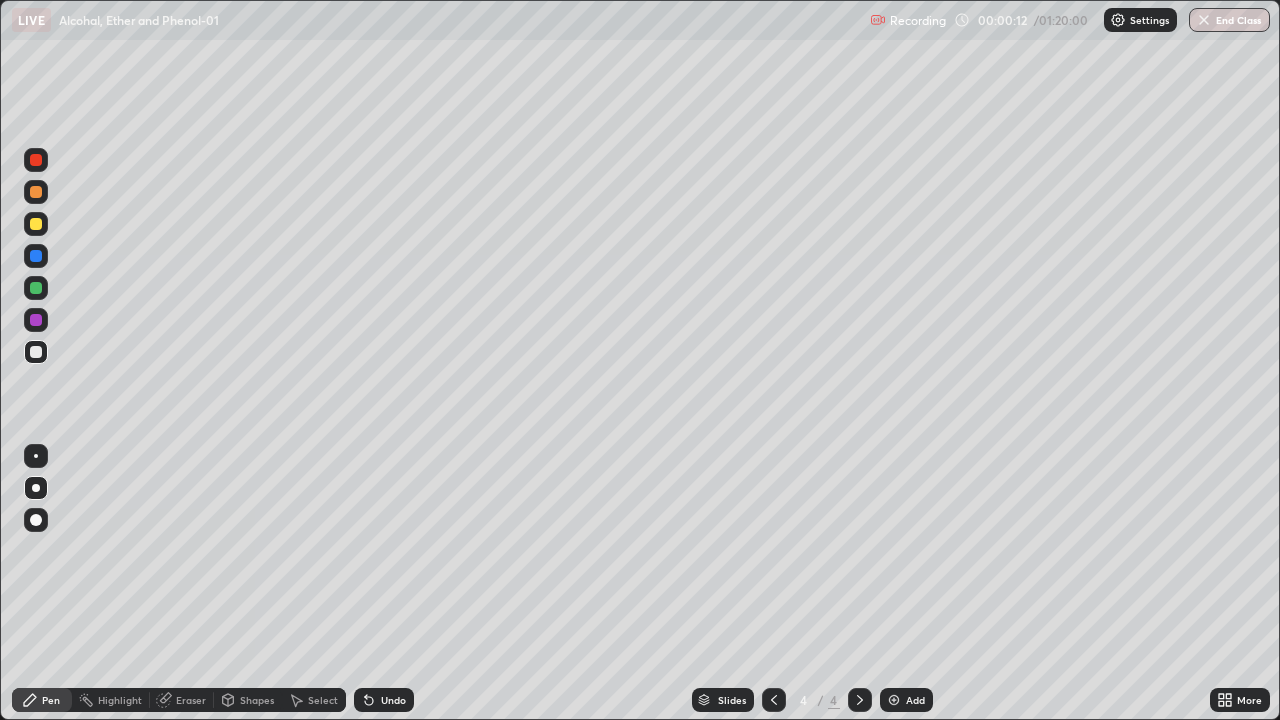 click at bounding box center [36, 224] 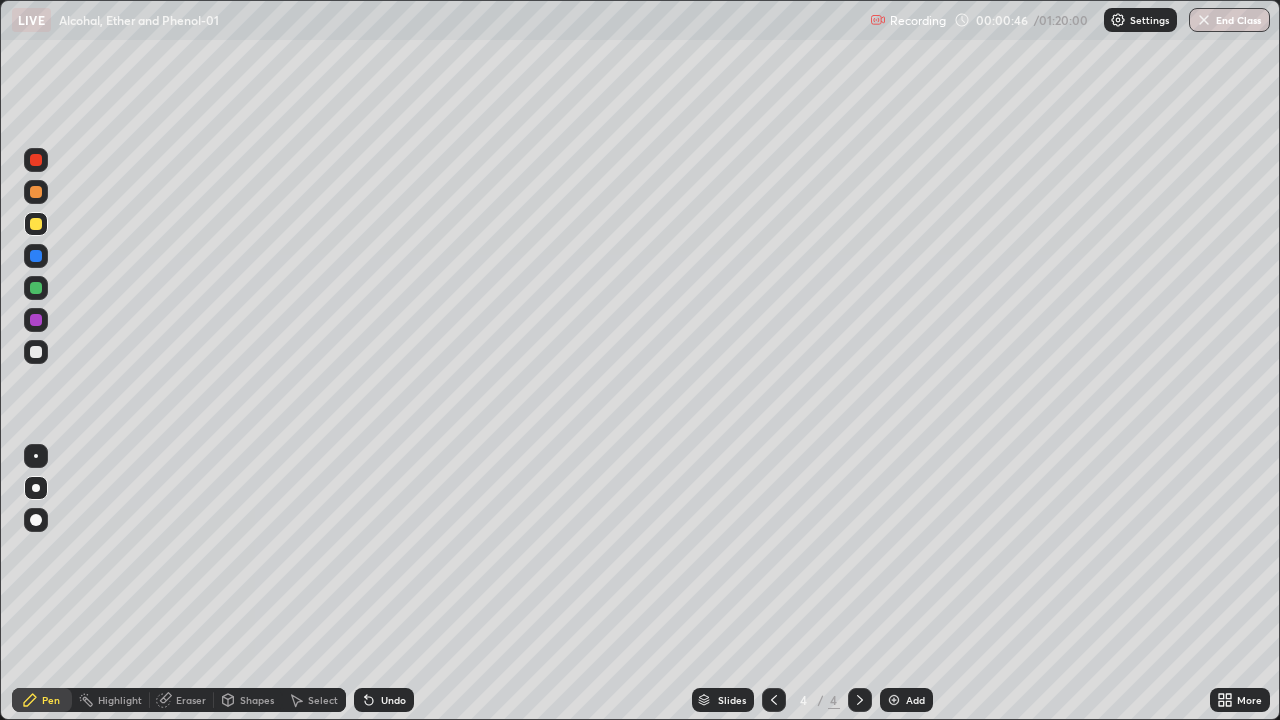 click at bounding box center [36, 256] 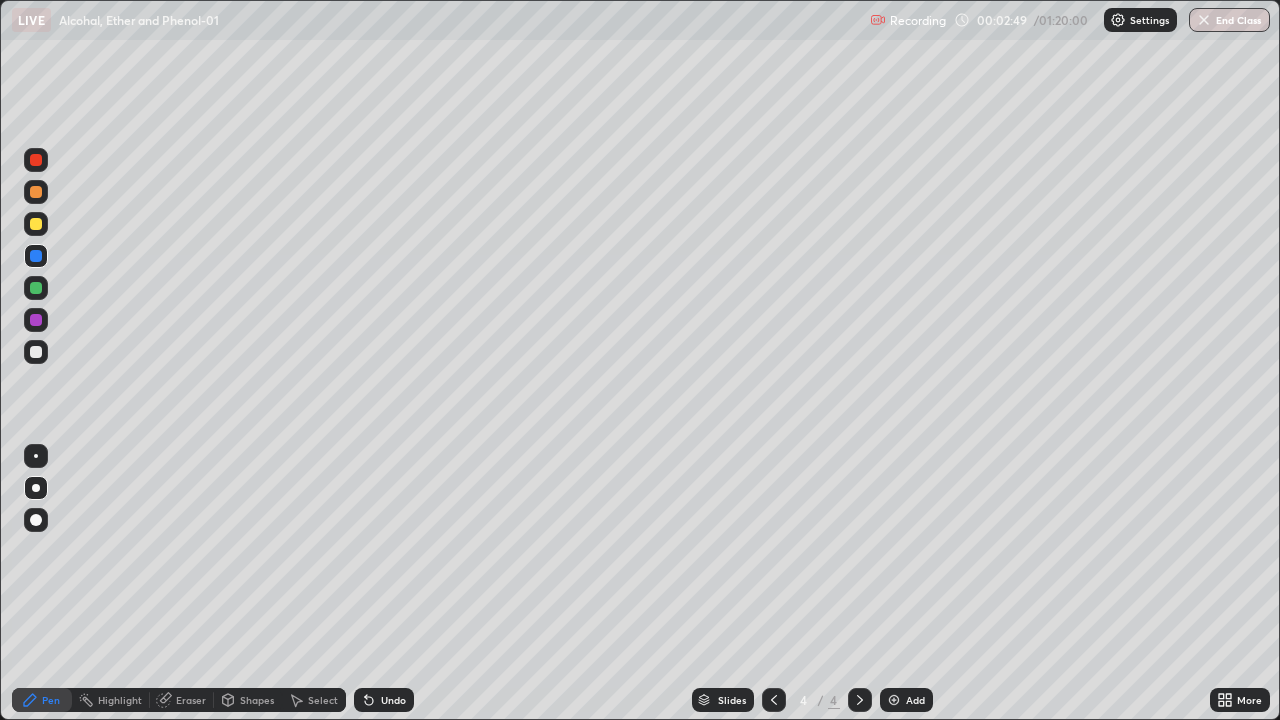 click at bounding box center [894, 700] 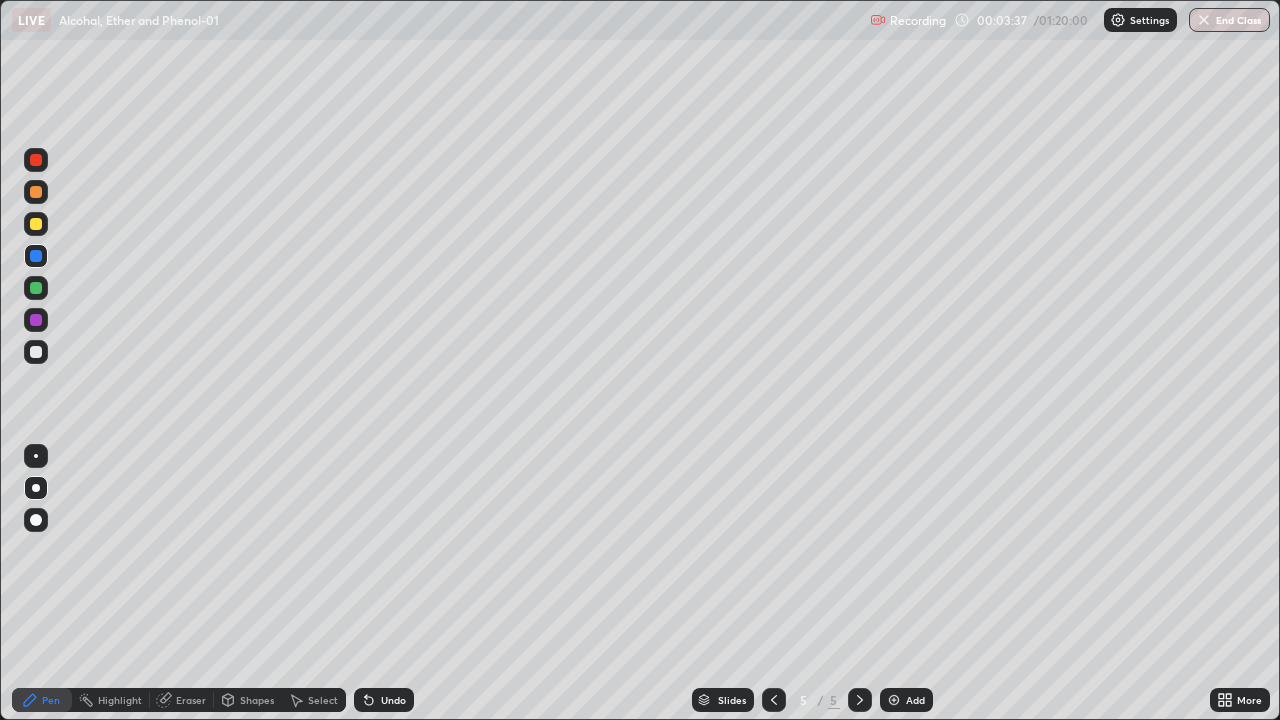 click at bounding box center [36, 320] 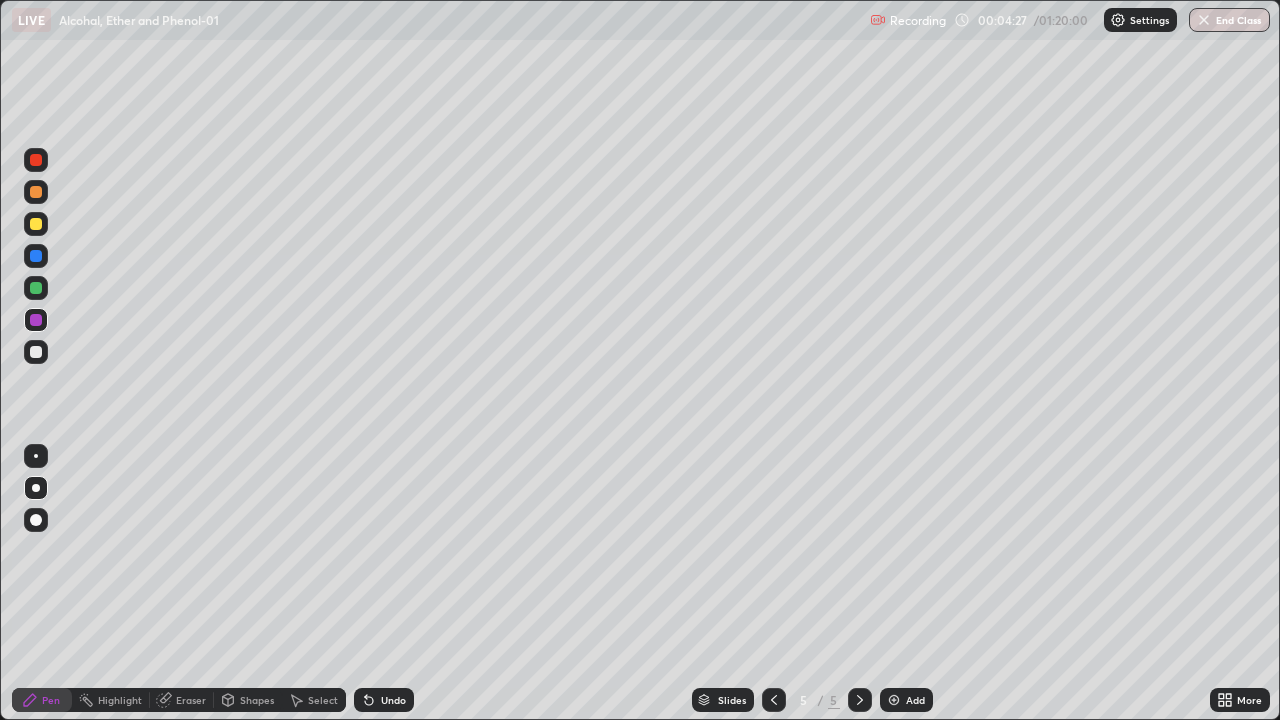 click at bounding box center [894, 700] 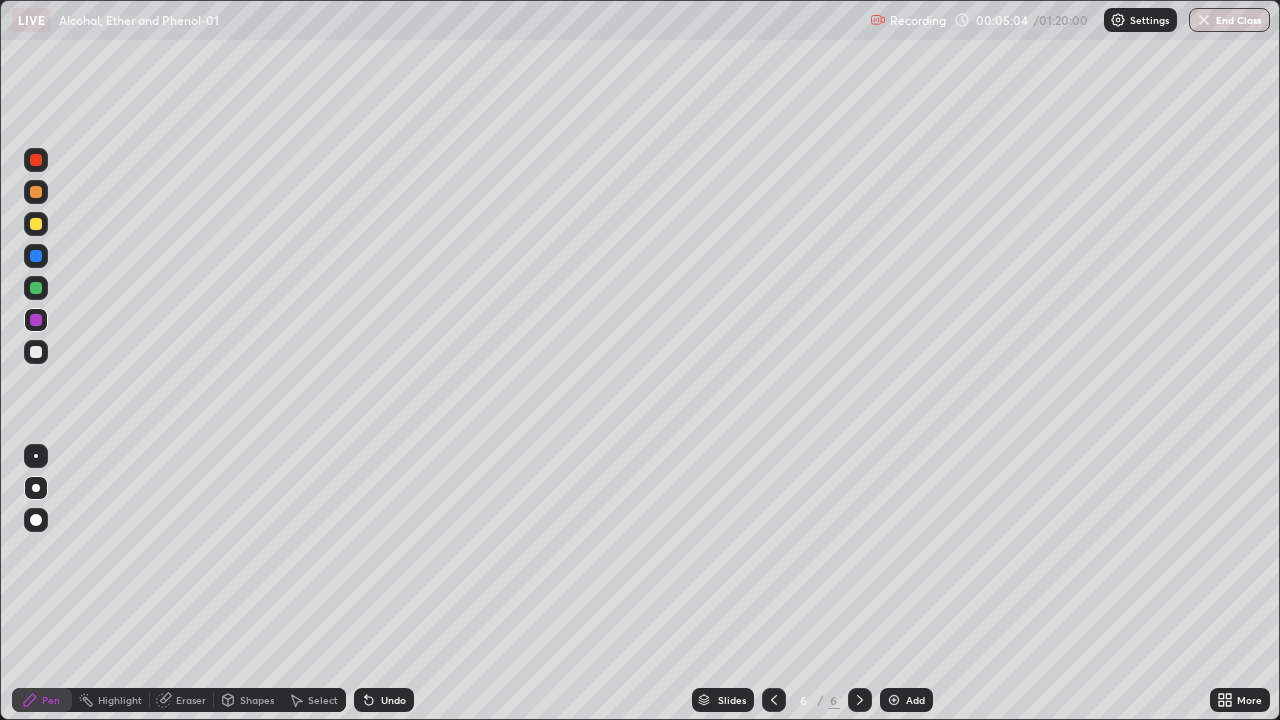 click on "Add" at bounding box center [915, 700] 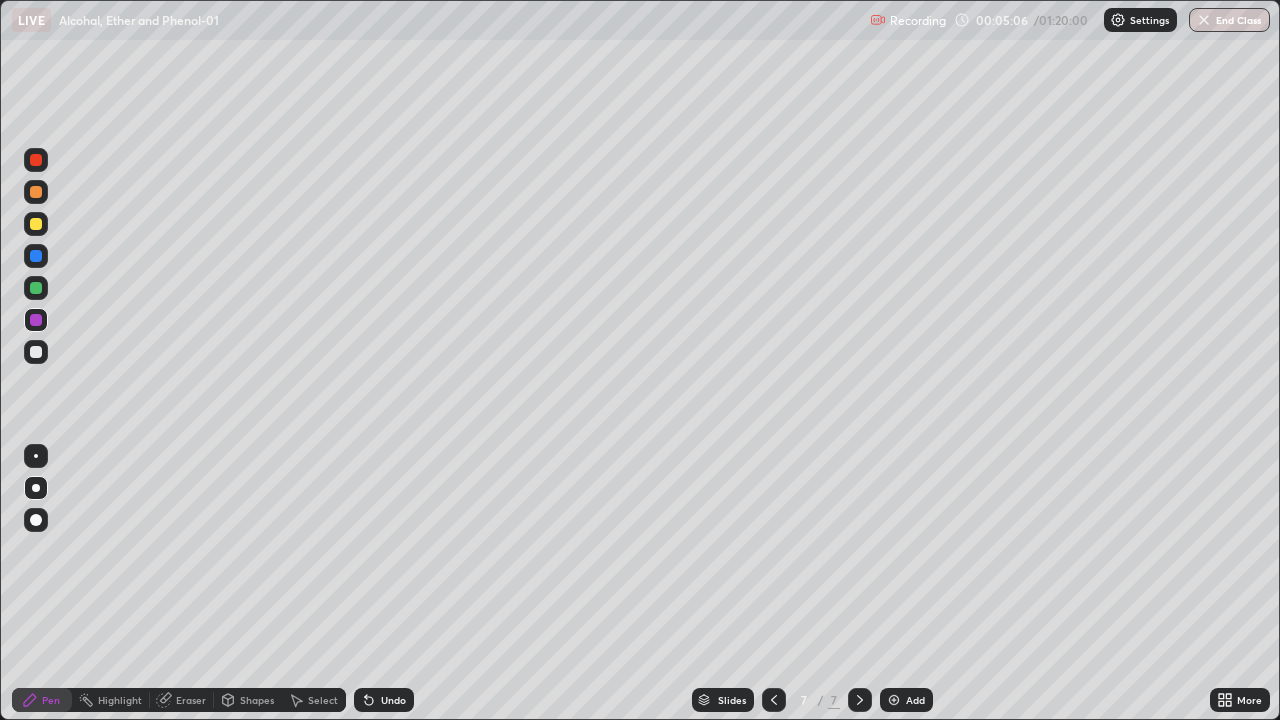 click at bounding box center [36, 224] 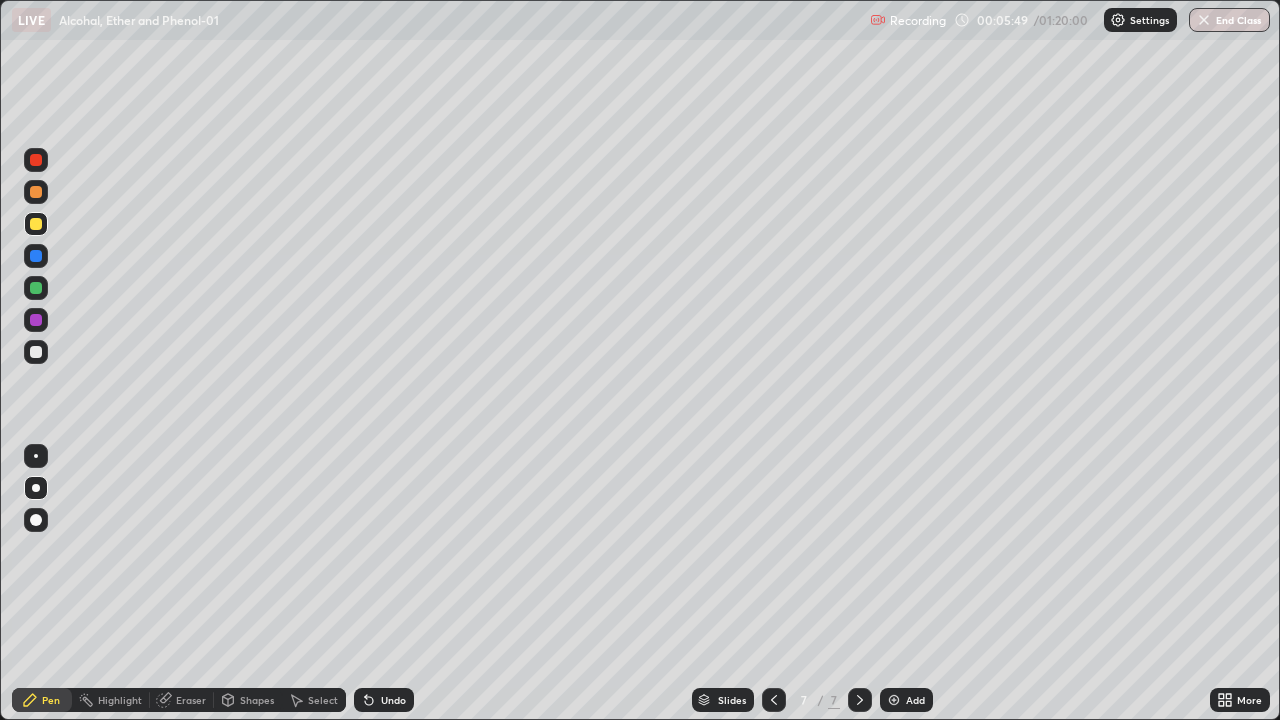 click at bounding box center (36, 256) 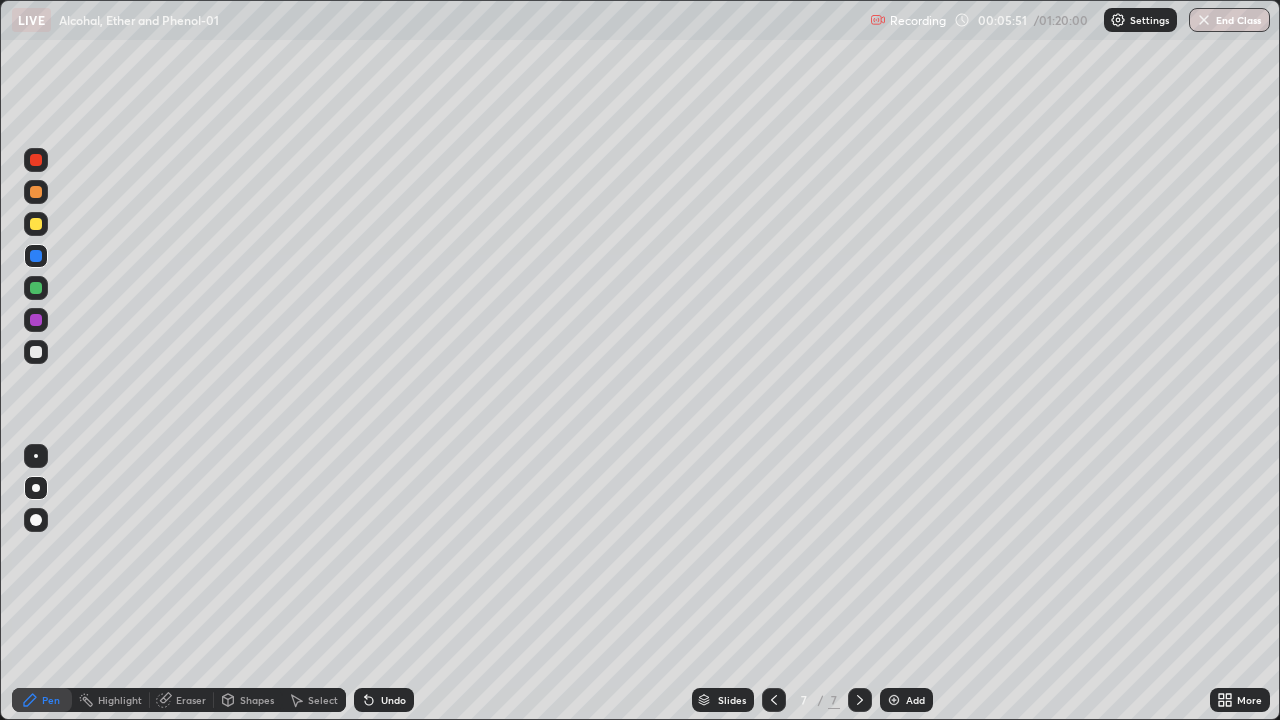 click 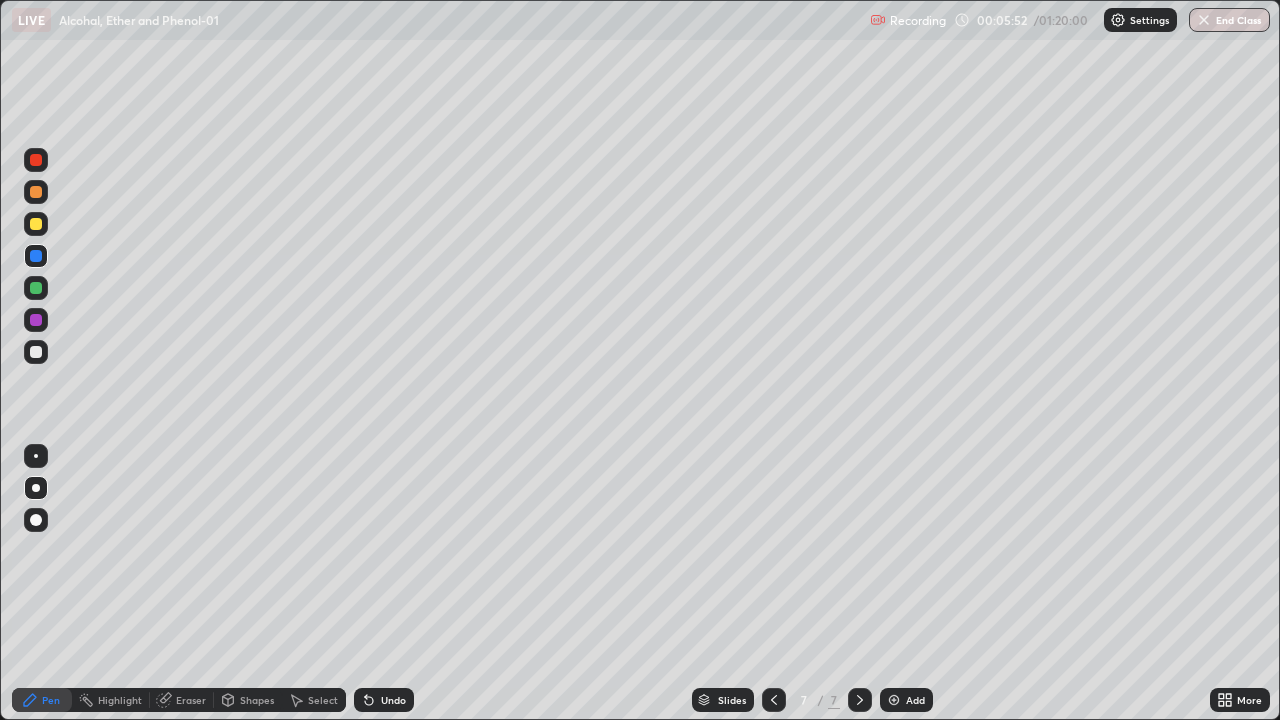 click at bounding box center [36, 352] 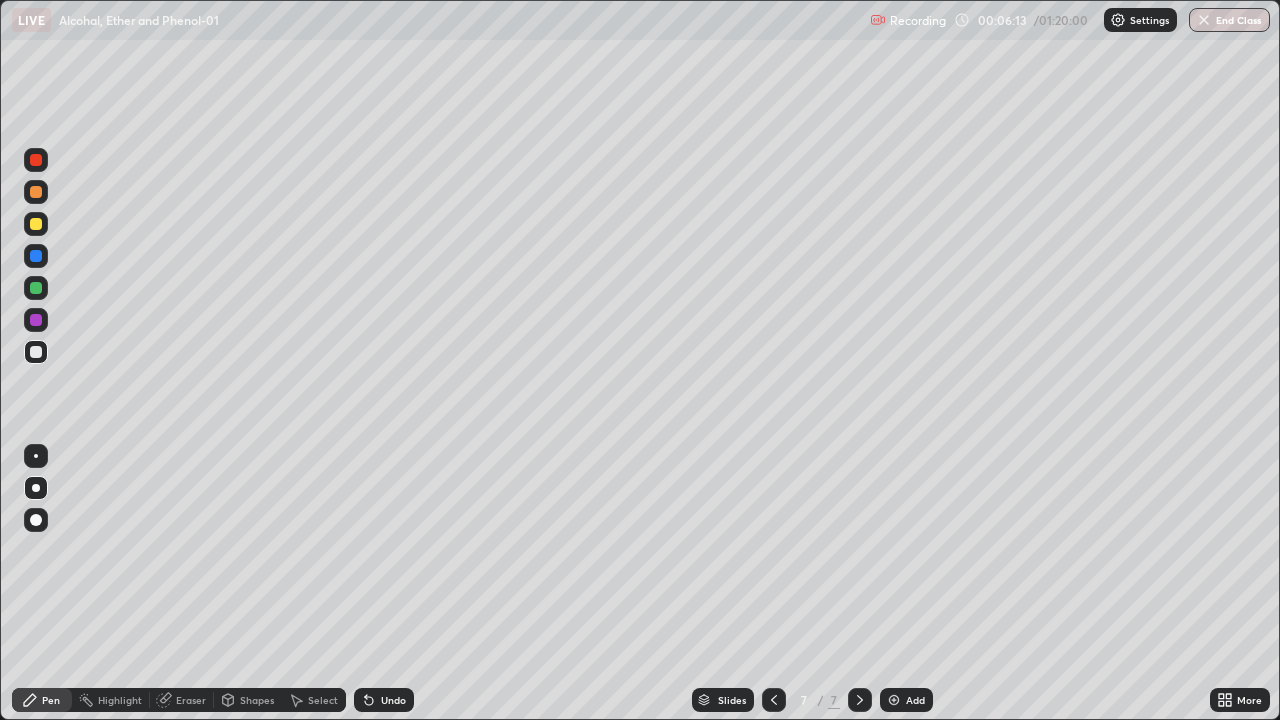 click on "Undo" at bounding box center [393, 700] 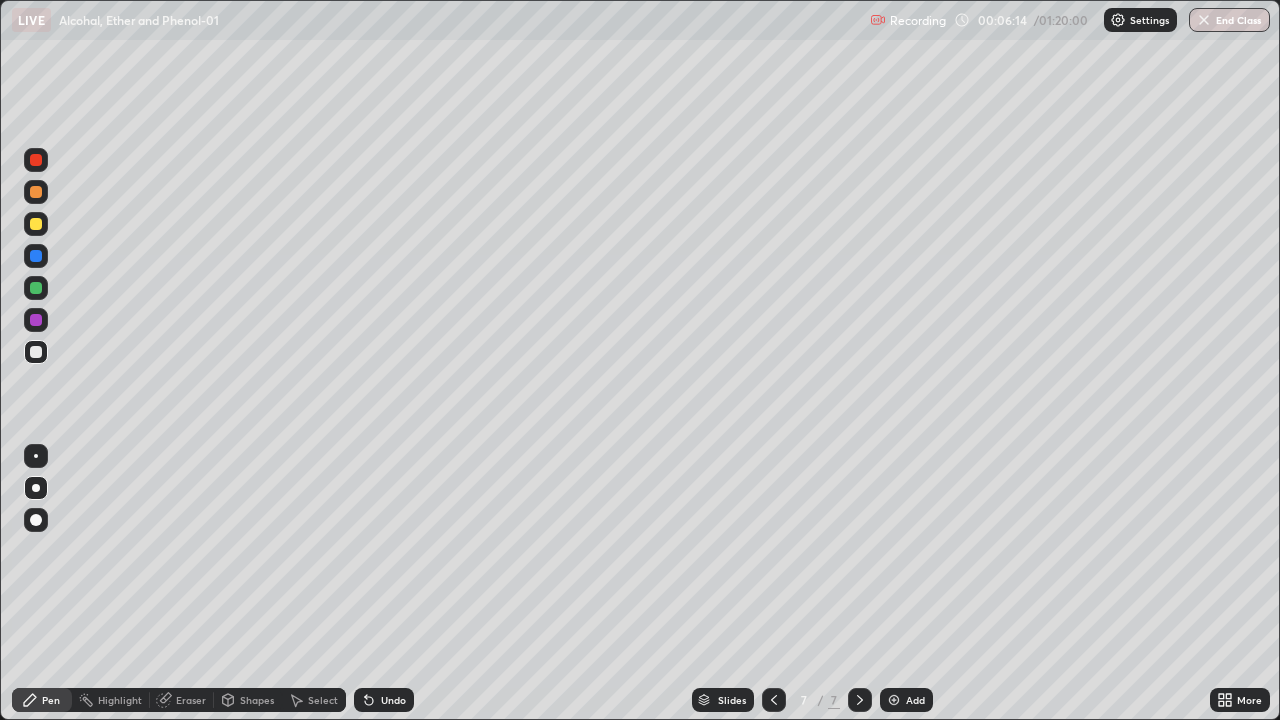 click on "Undo" at bounding box center (393, 700) 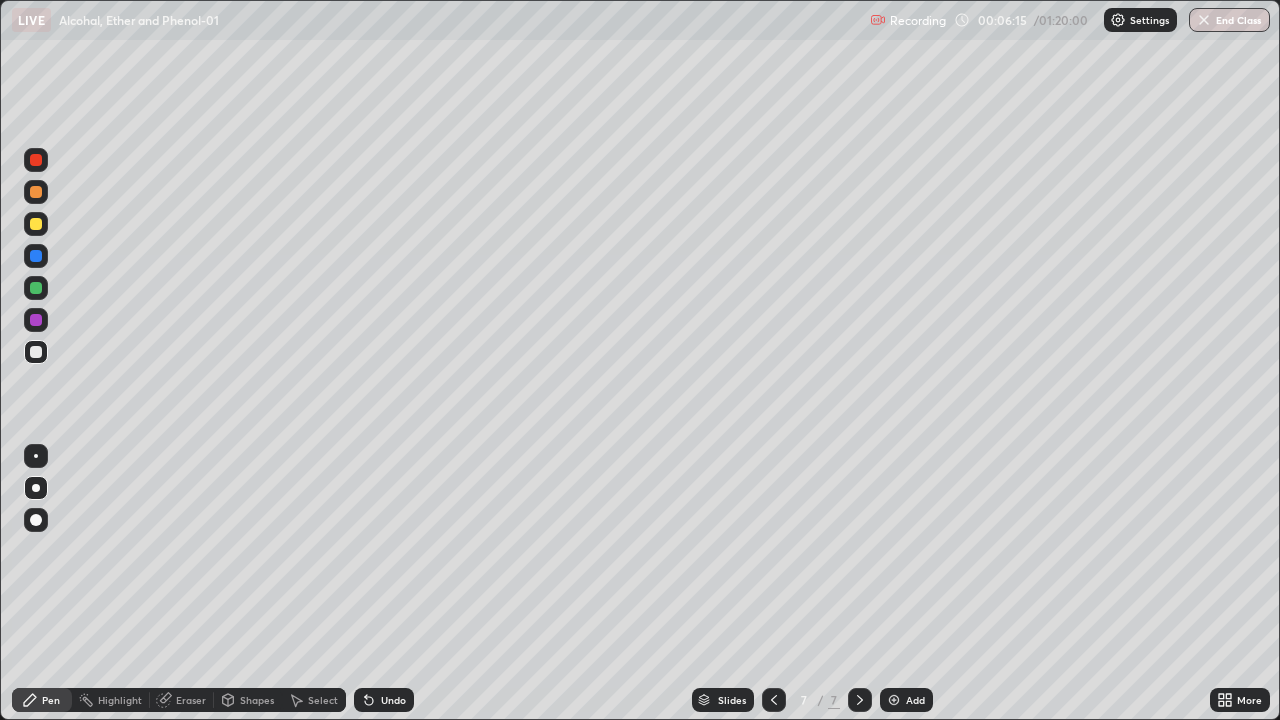 click on "Undo" at bounding box center [393, 700] 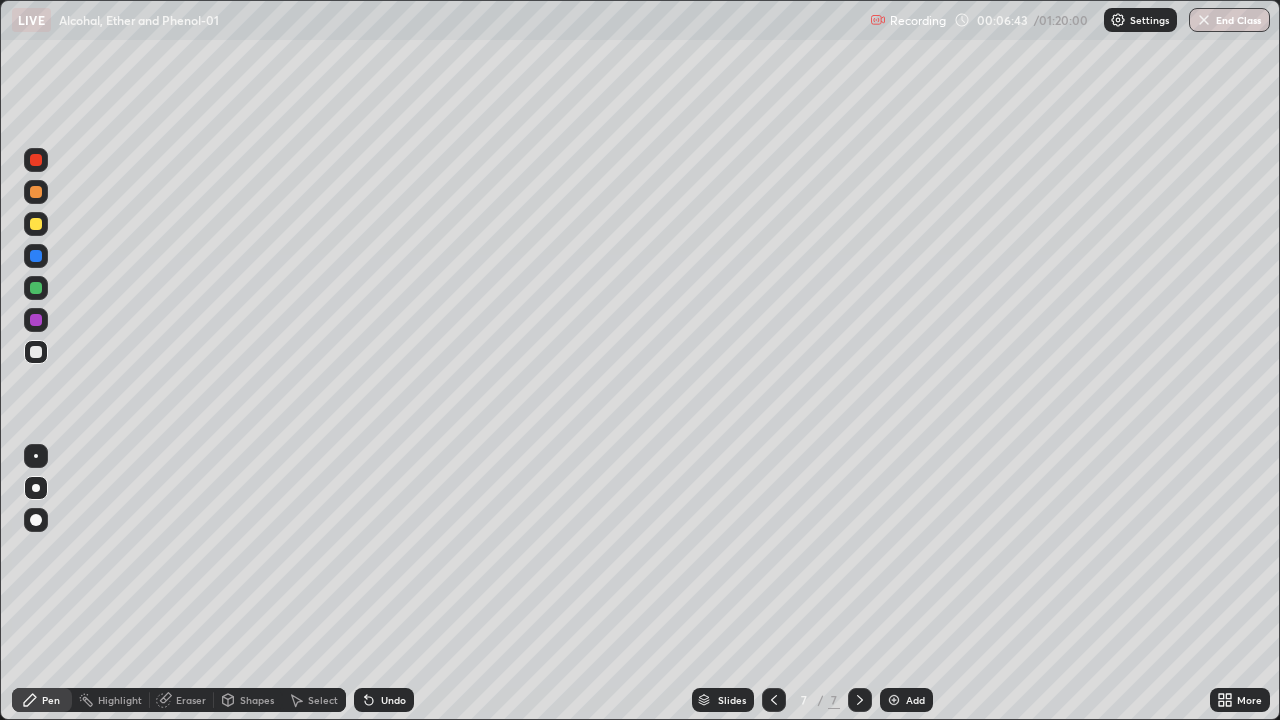 click on "Undo" at bounding box center (384, 700) 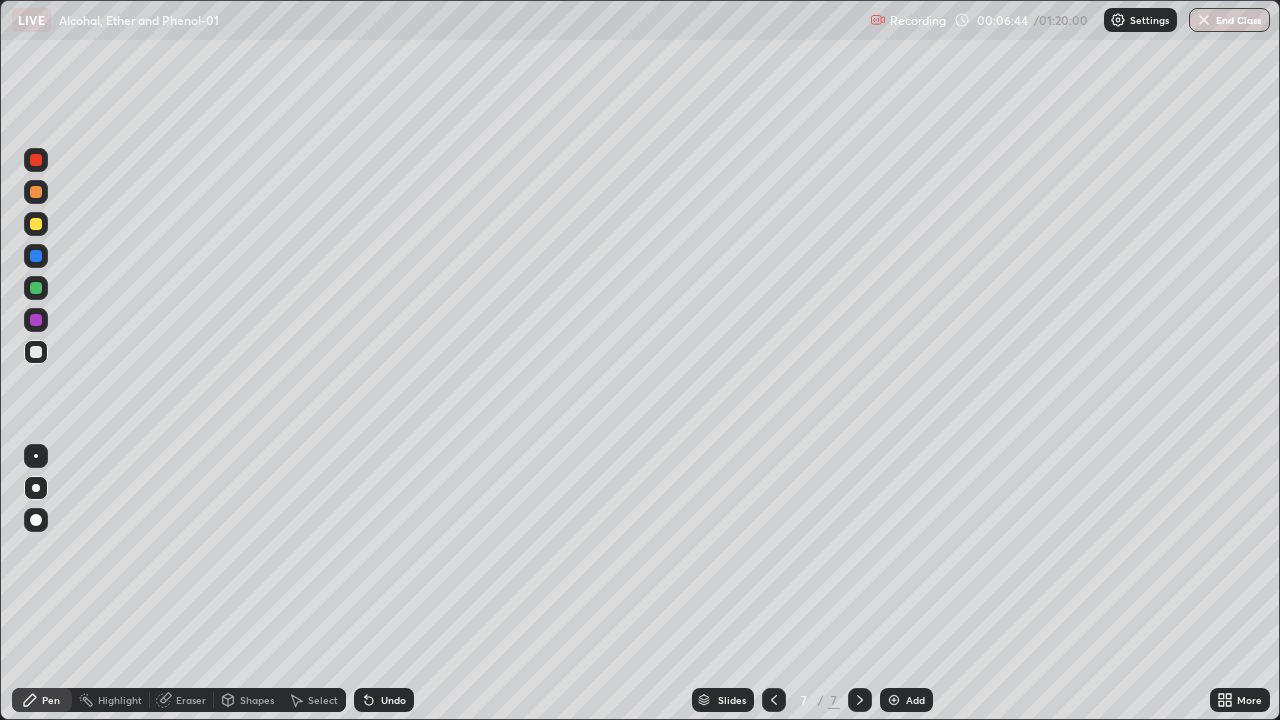 click 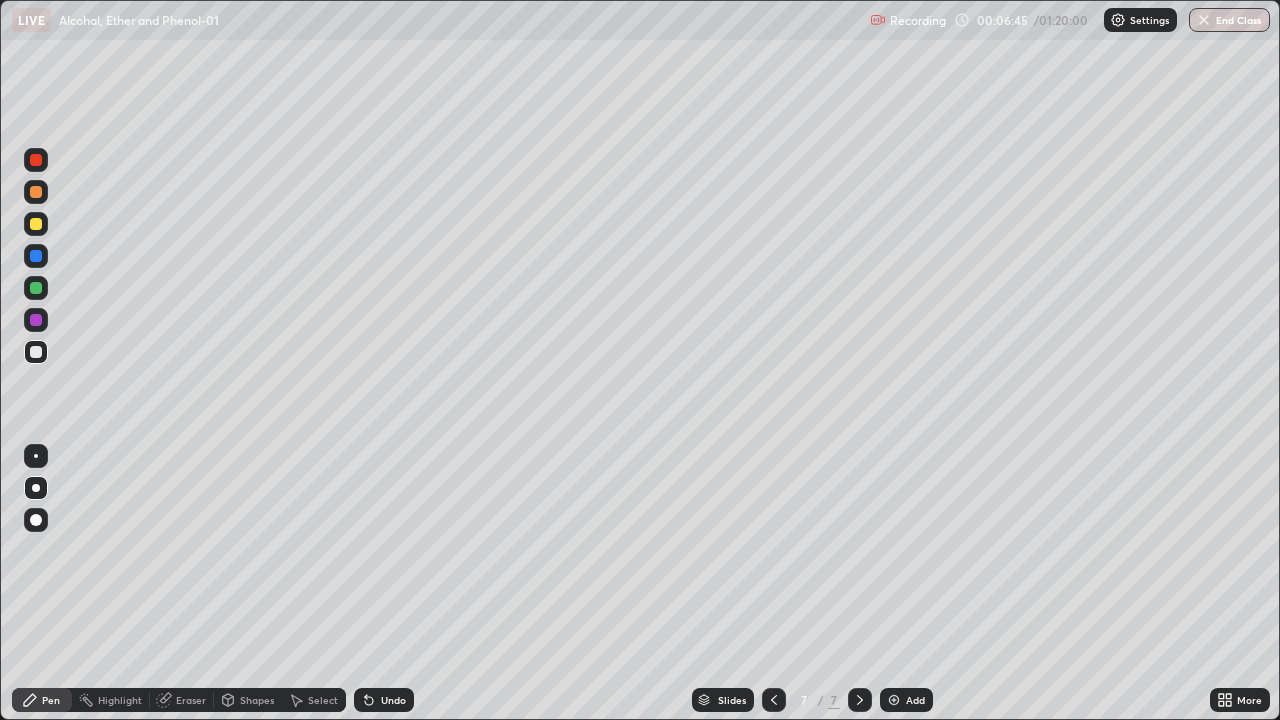 click on "Undo" at bounding box center (393, 700) 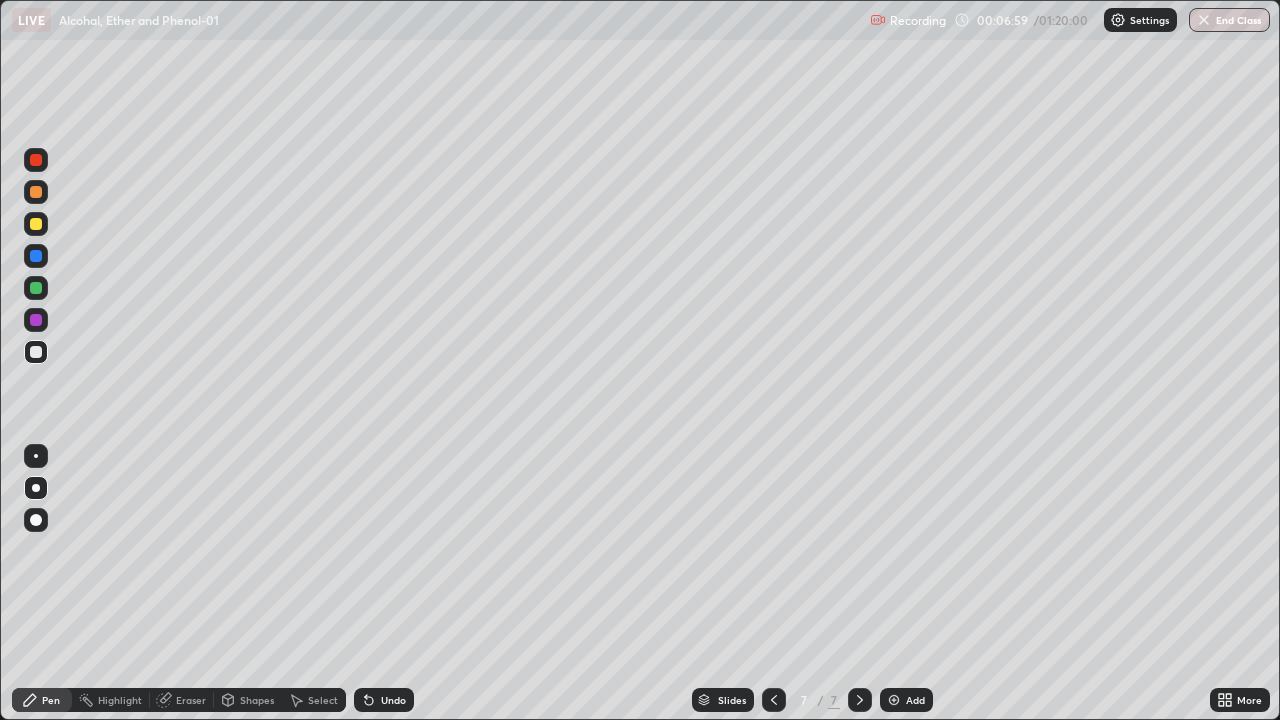 click on "Undo" at bounding box center [393, 700] 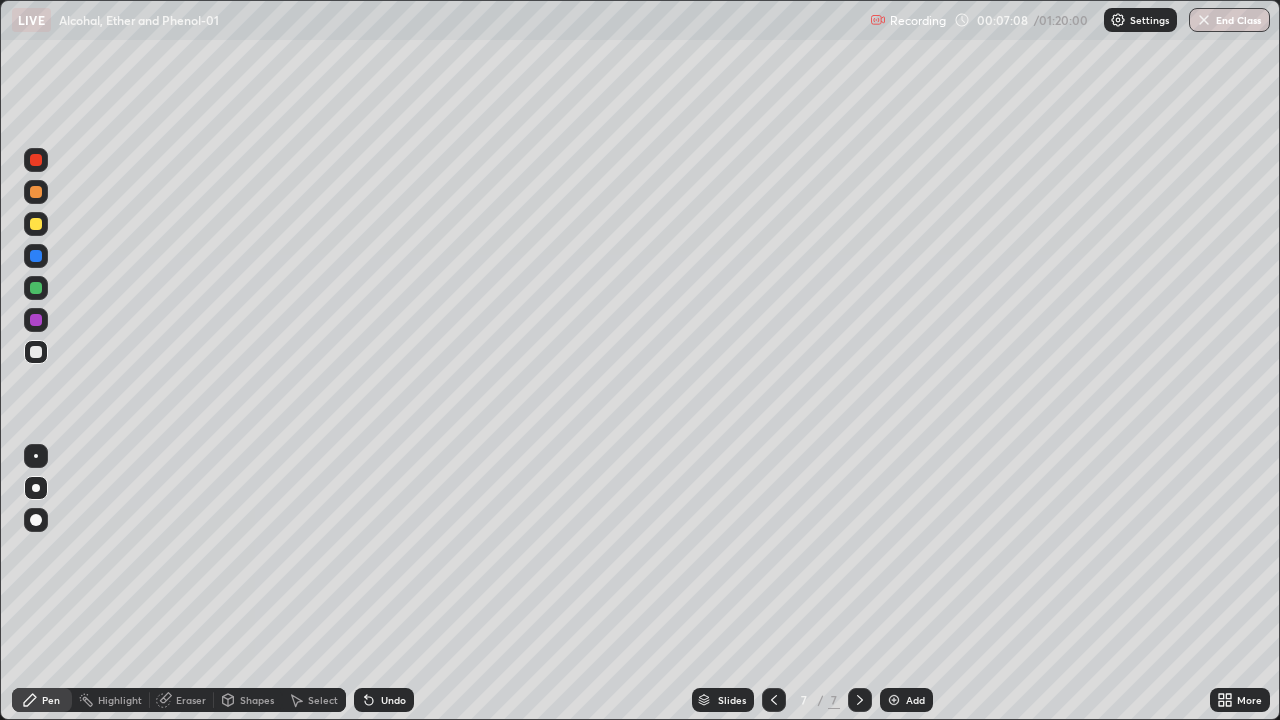 click at bounding box center [36, 224] 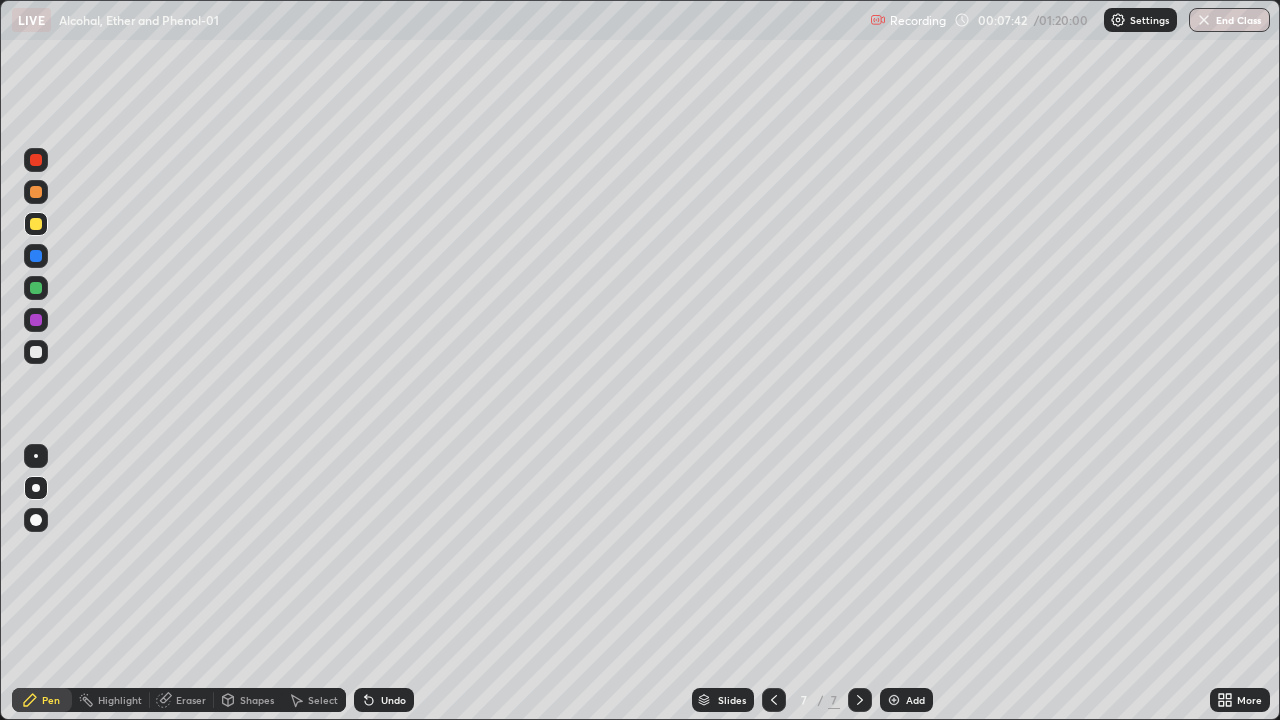 click at bounding box center (894, 700) 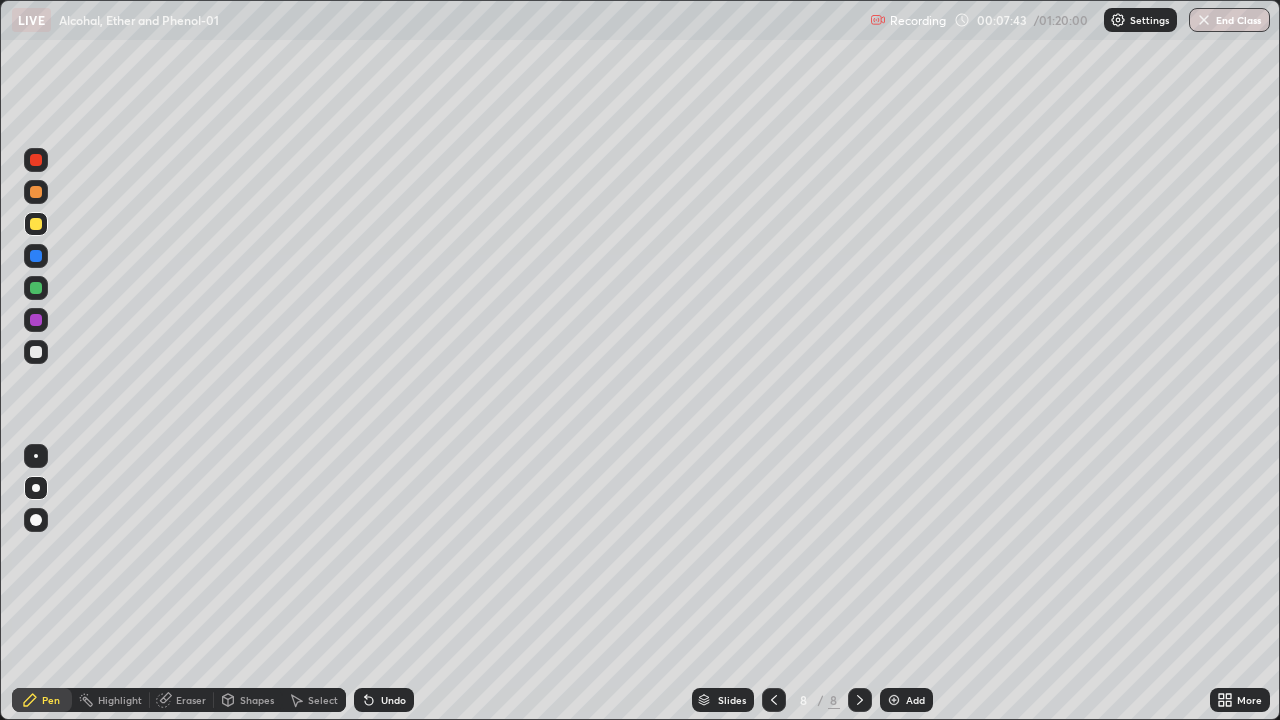 click at bounding box center [36, 224] 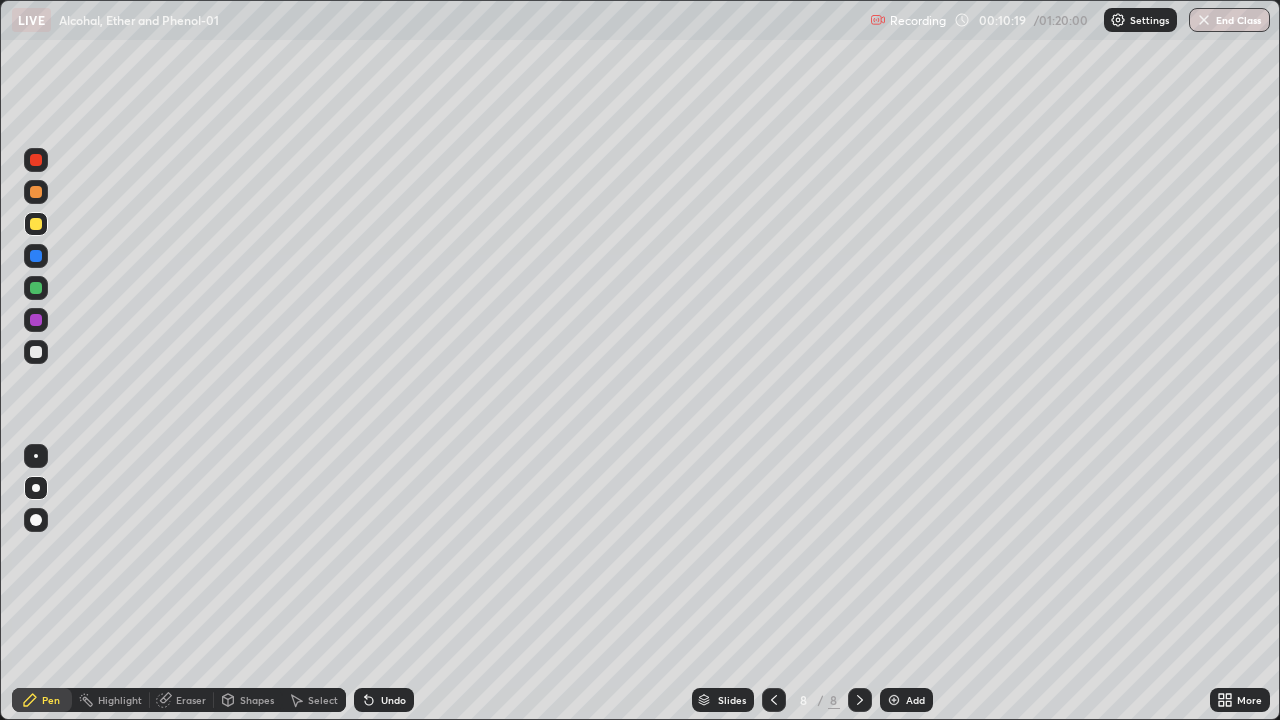 click at bounding box center [36, 320] 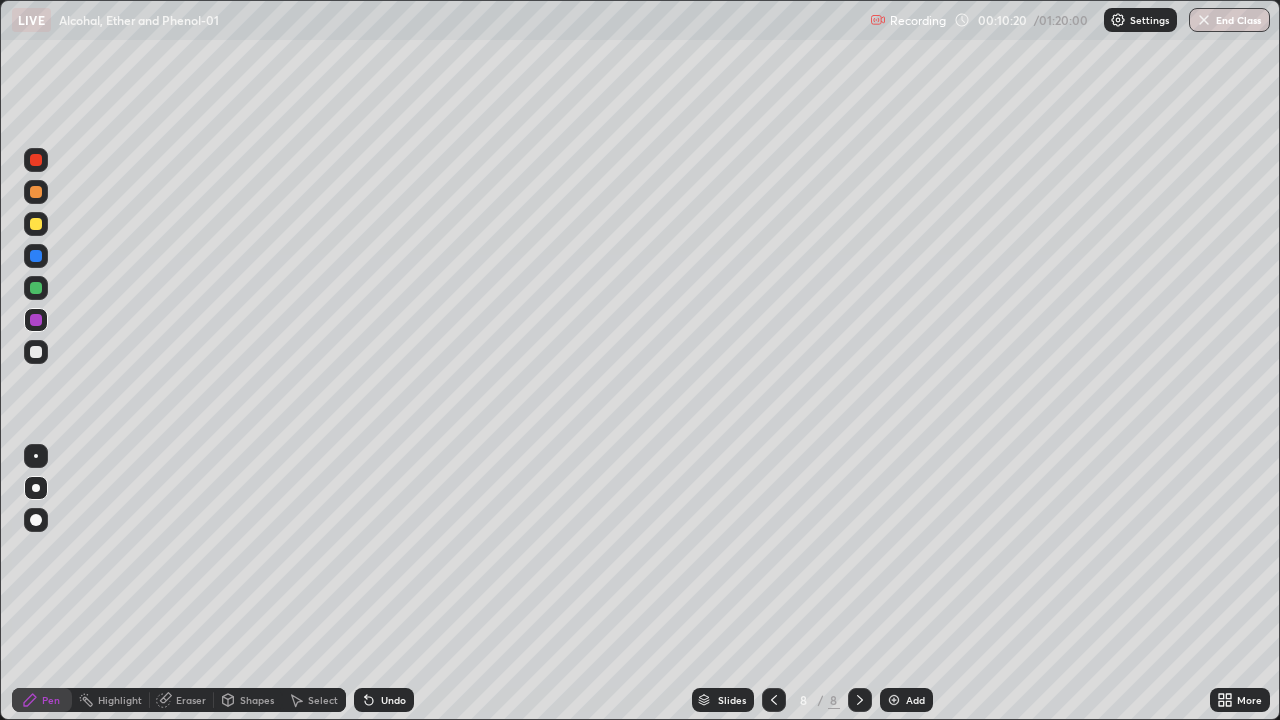 click at bounding box center [36, 352] 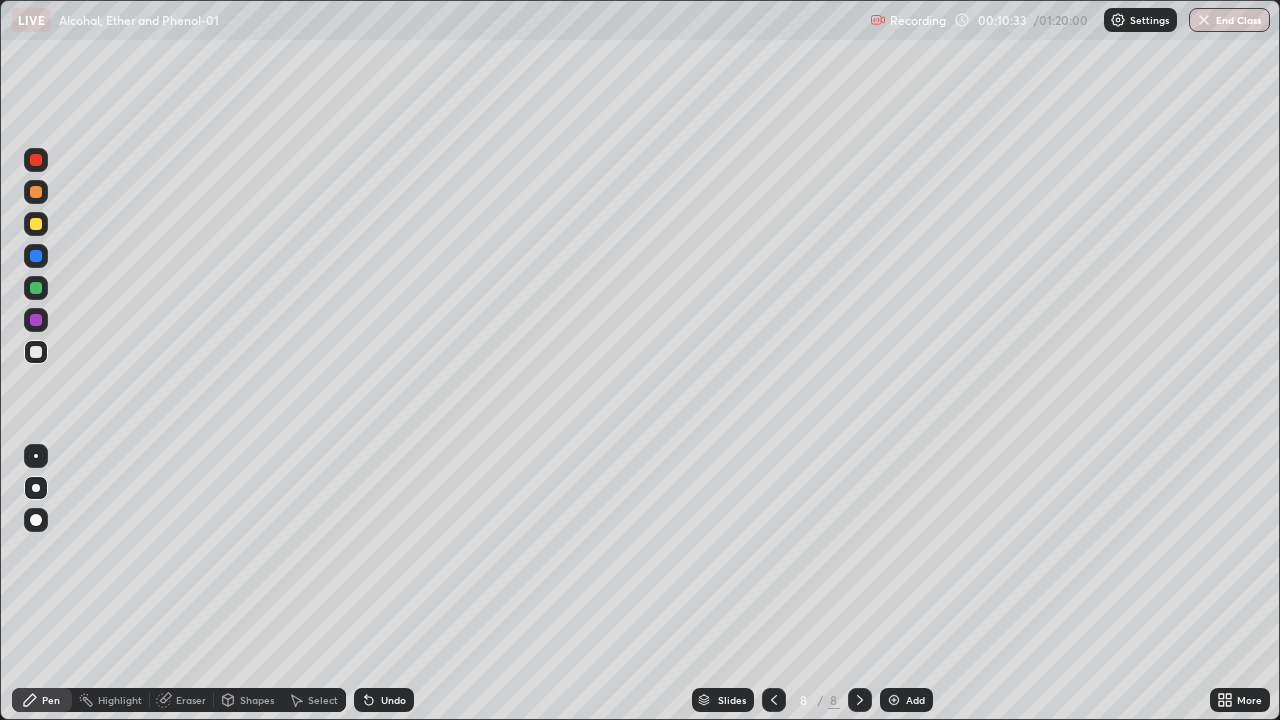 click at bounding box center (894, 700) 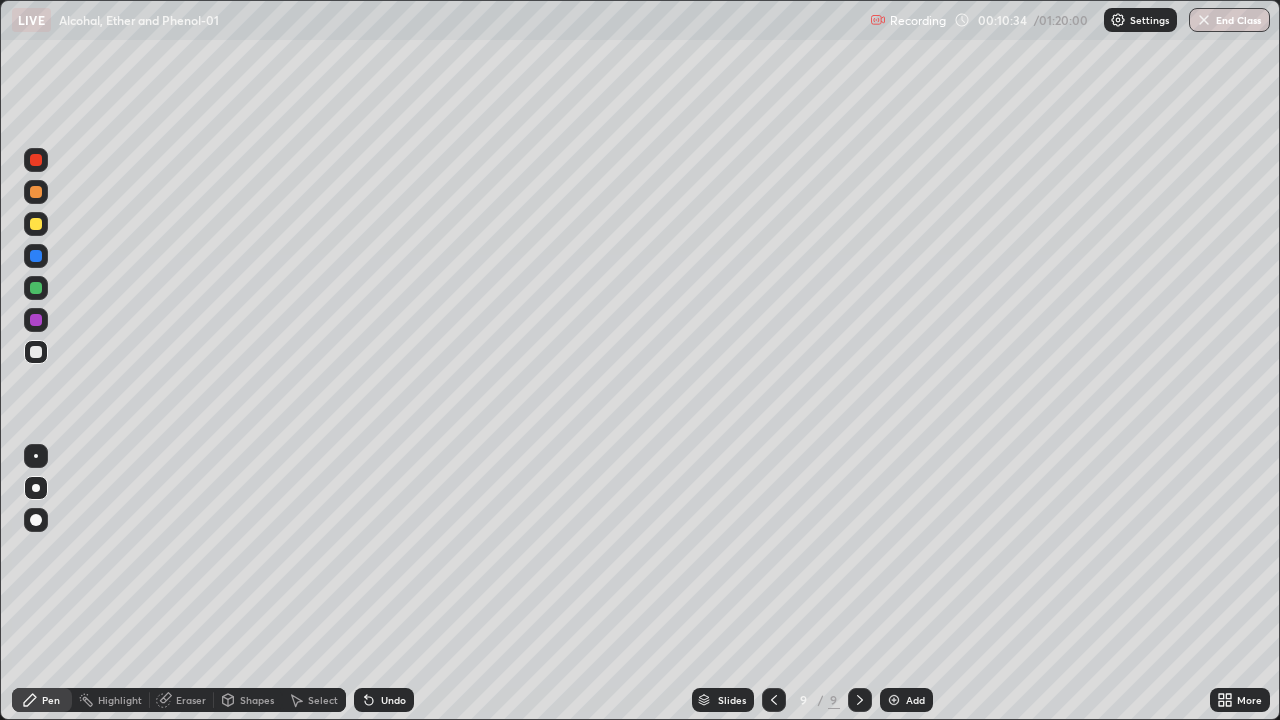 click at bounding box center (36, 224) 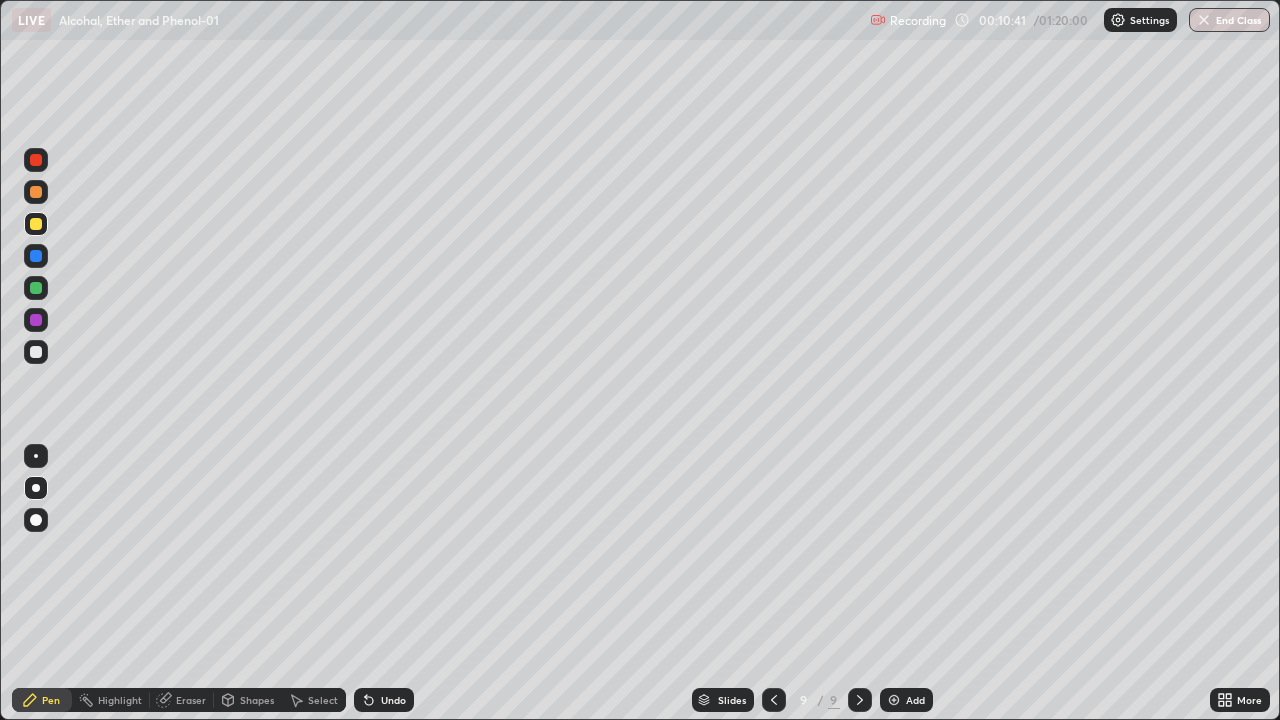 click at bounding box center [36, 352] 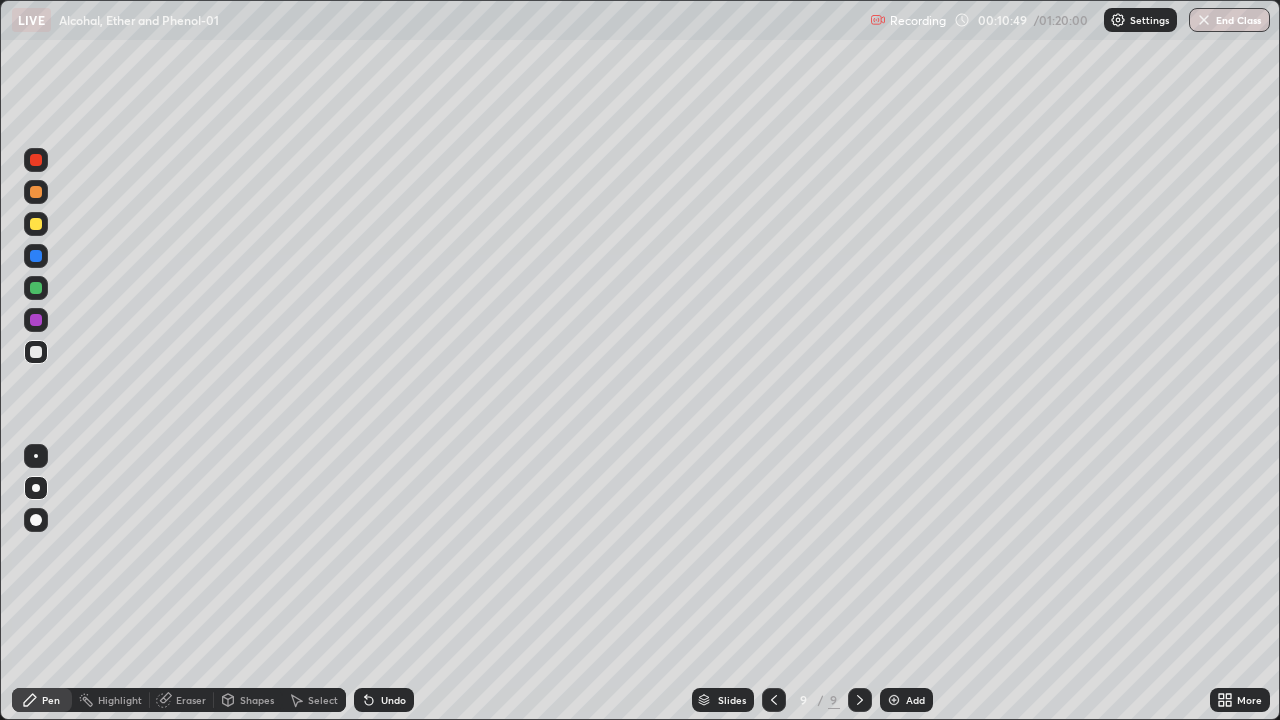 click at bounding box center [36, 224] 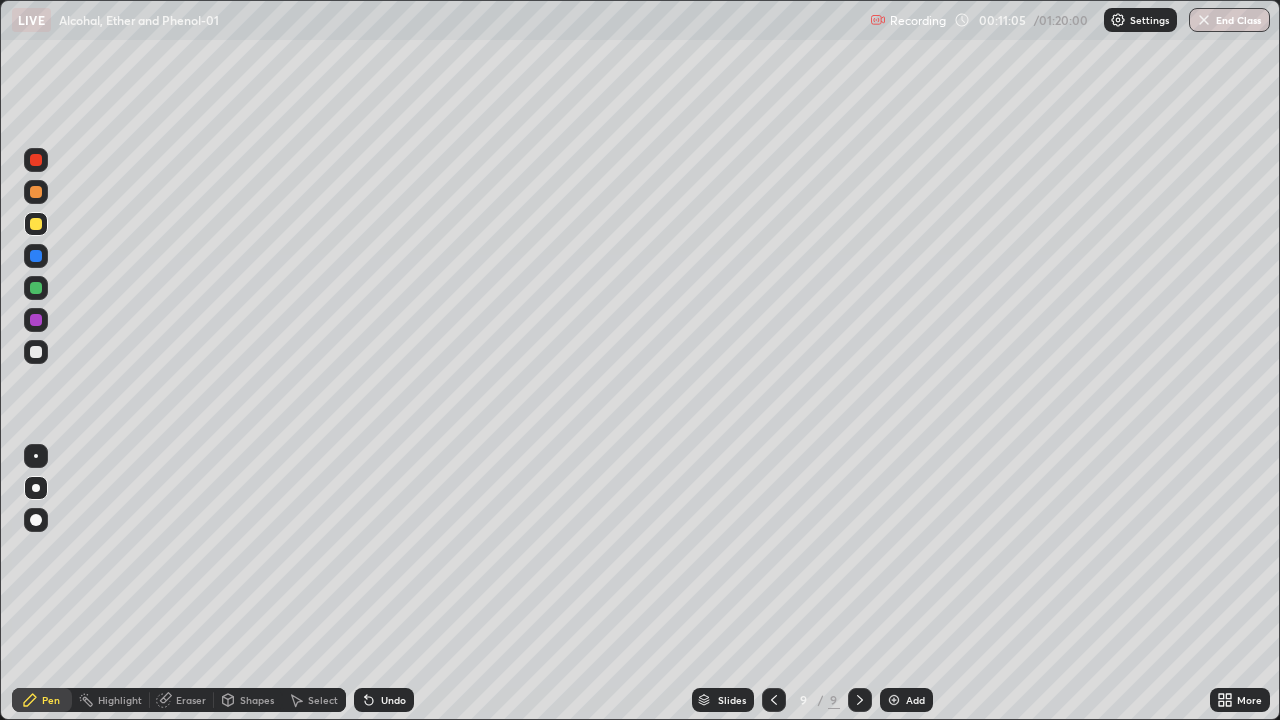 click at bounding box center (36, 256) 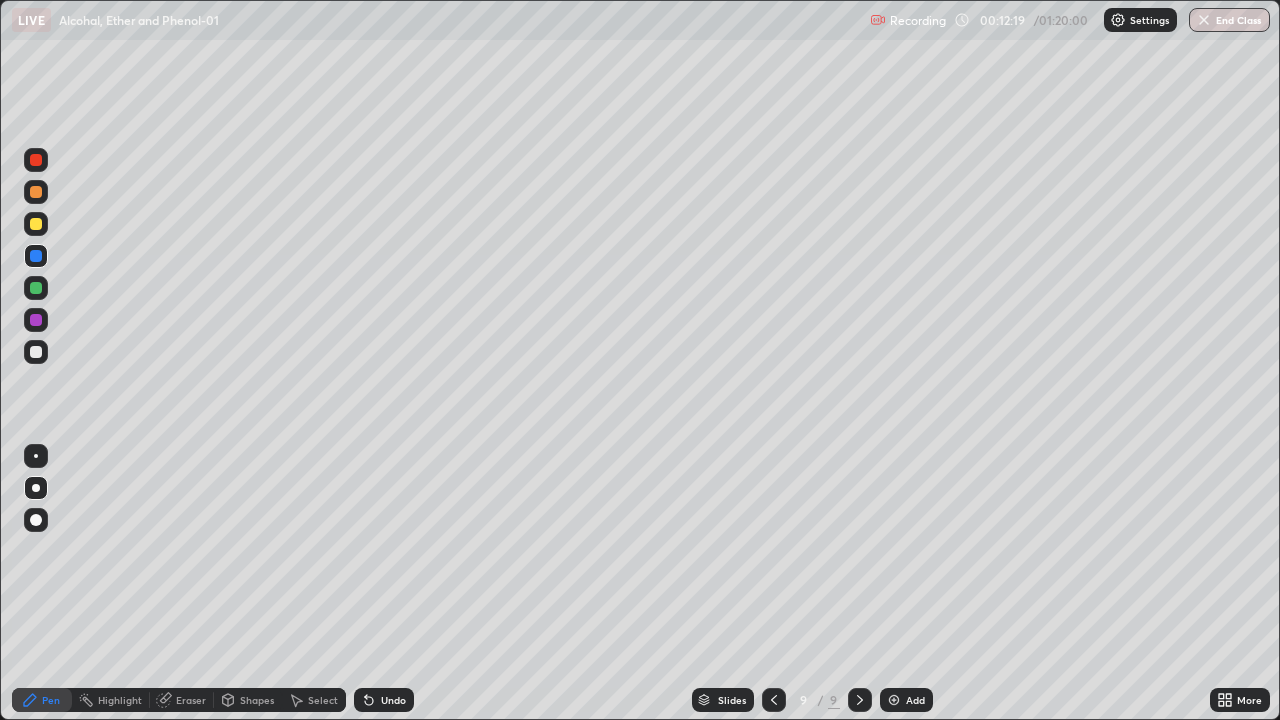 click at bounding box center (36, 352) 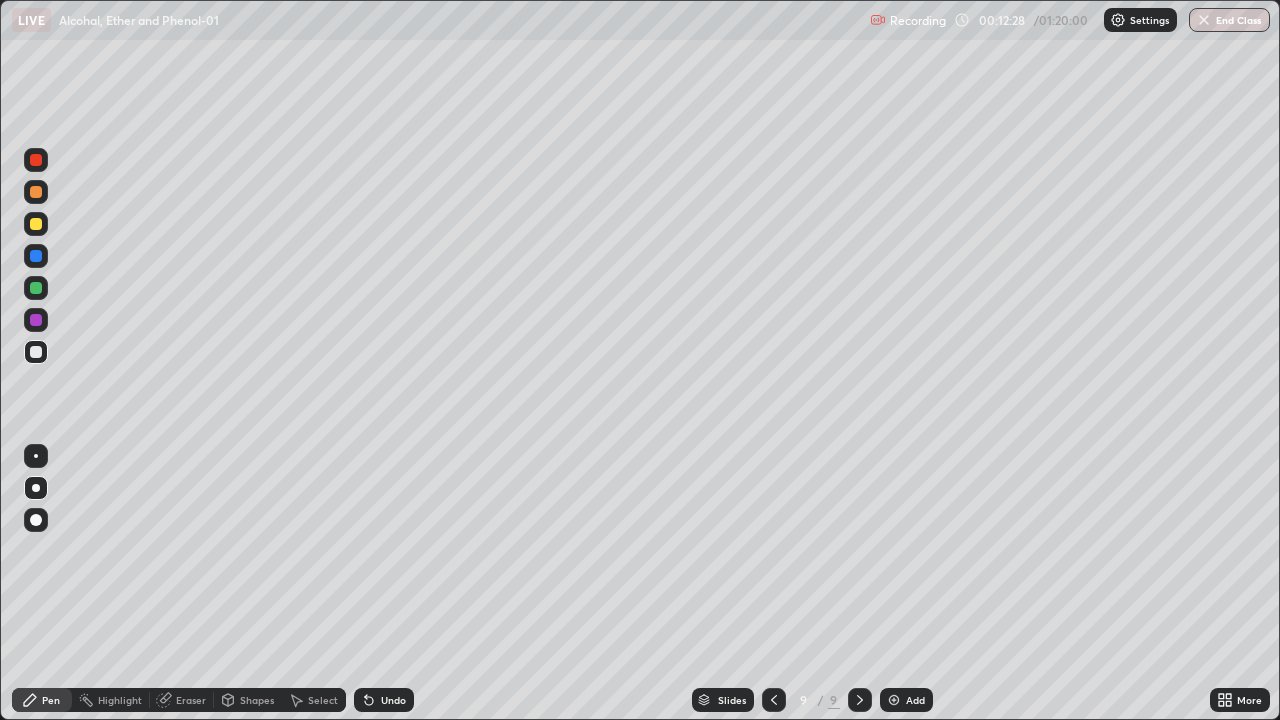 click at bounding box center (36, 224) 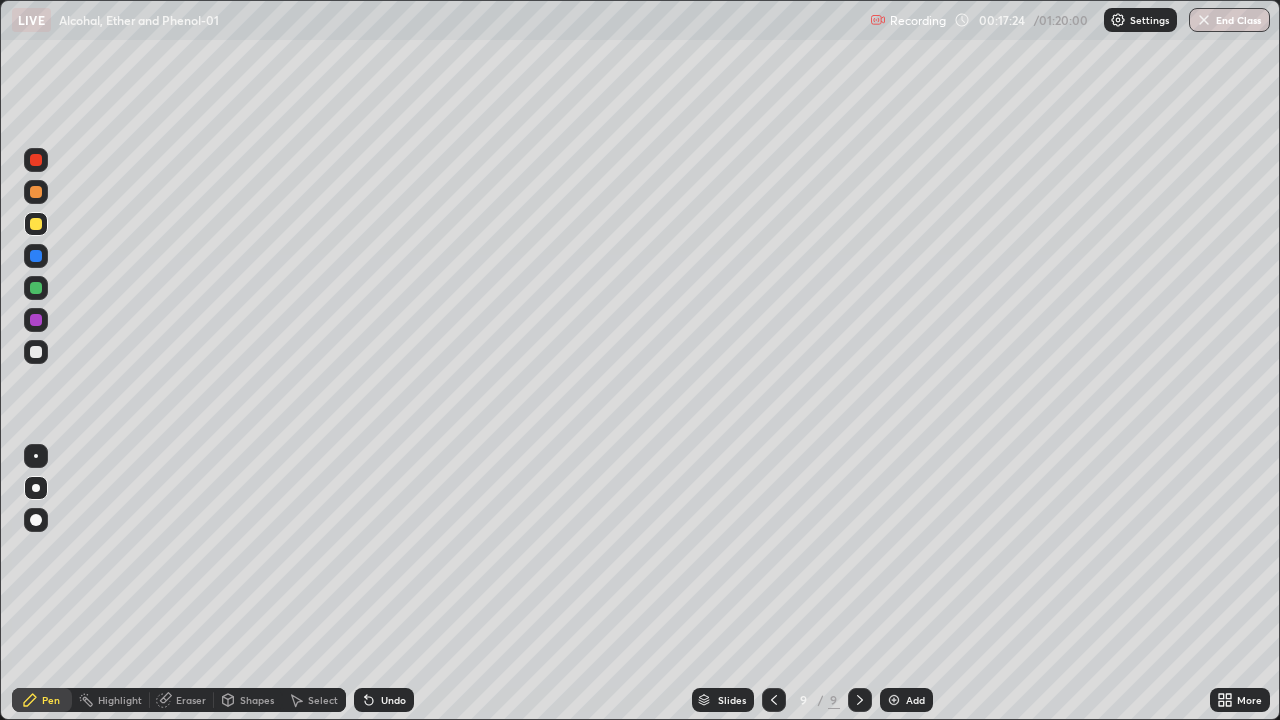 click at bounding box center [894, 700] 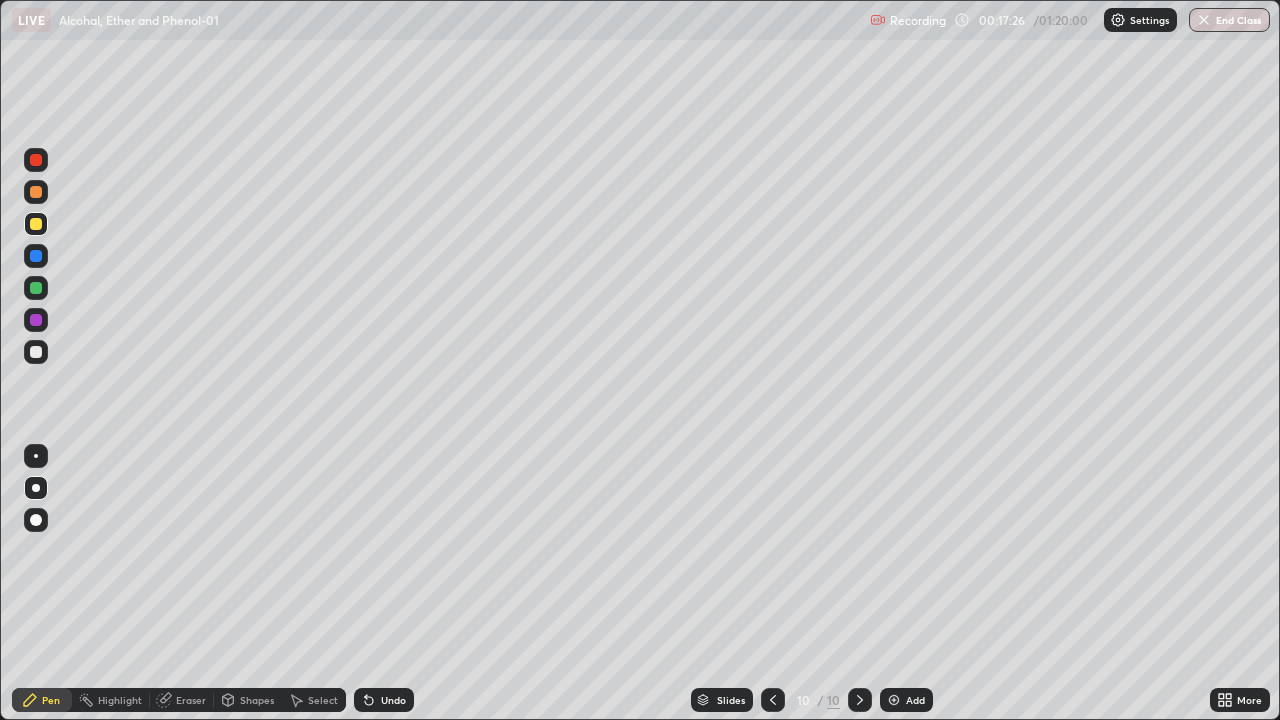 click at bounding box center [36, 224] 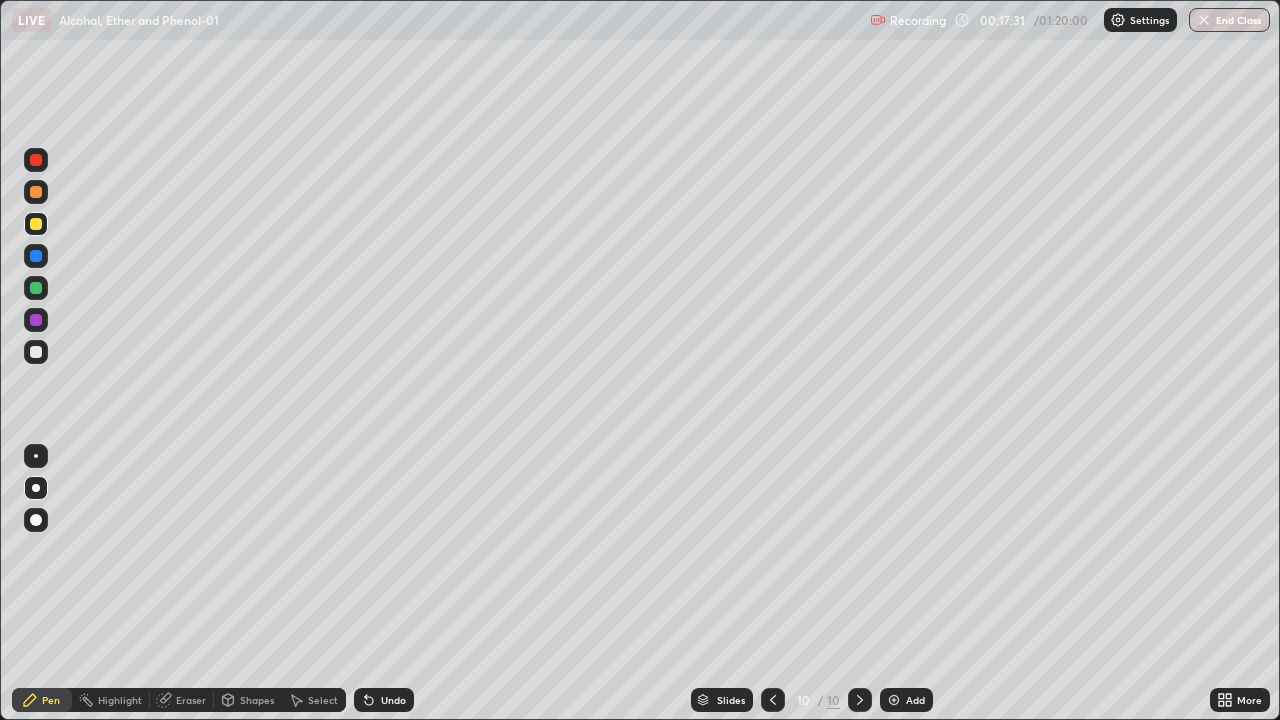click on "Undo" at bounding box center (384, 700) 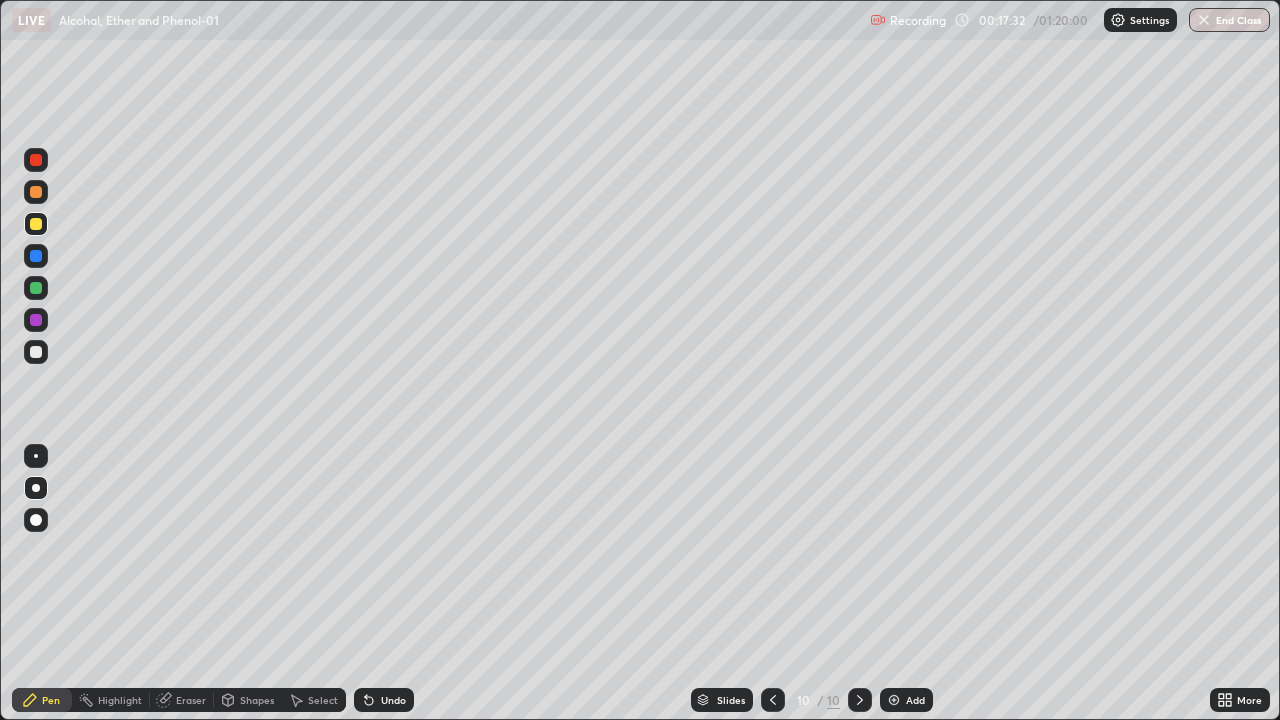 click on "Undo" at bounding box center [384, 700] 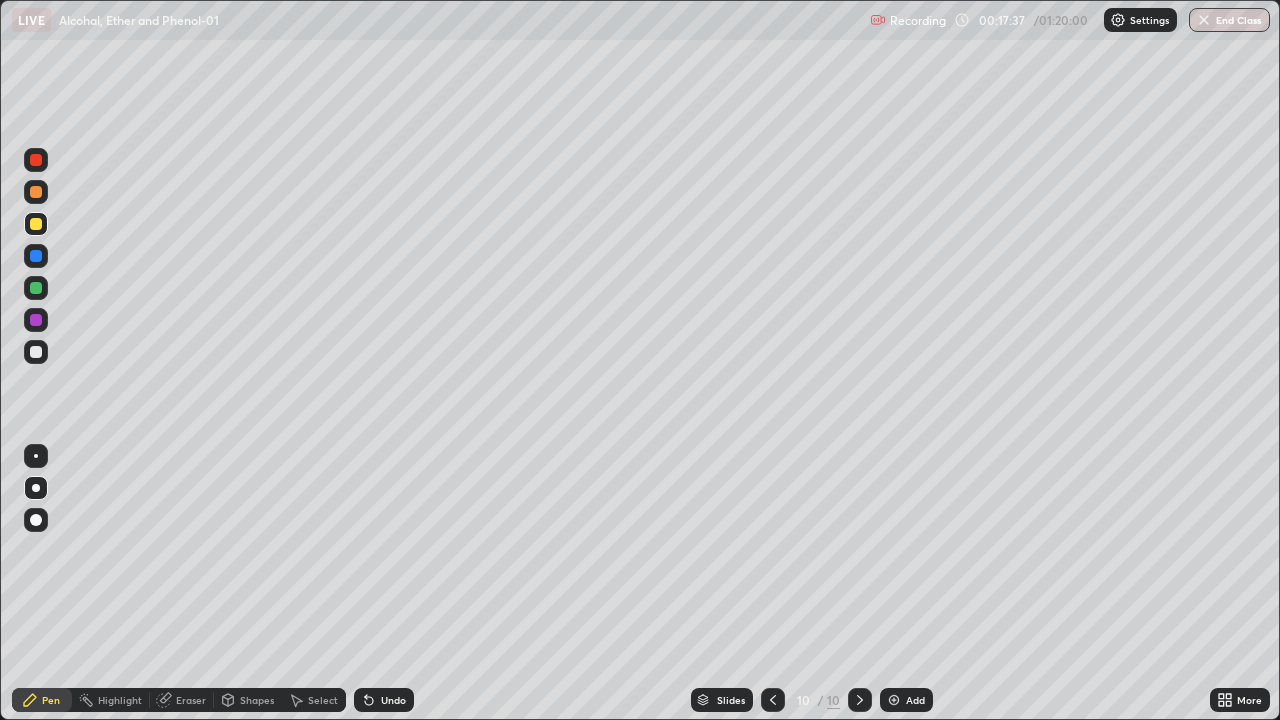 click at bounding box center (36, 256) 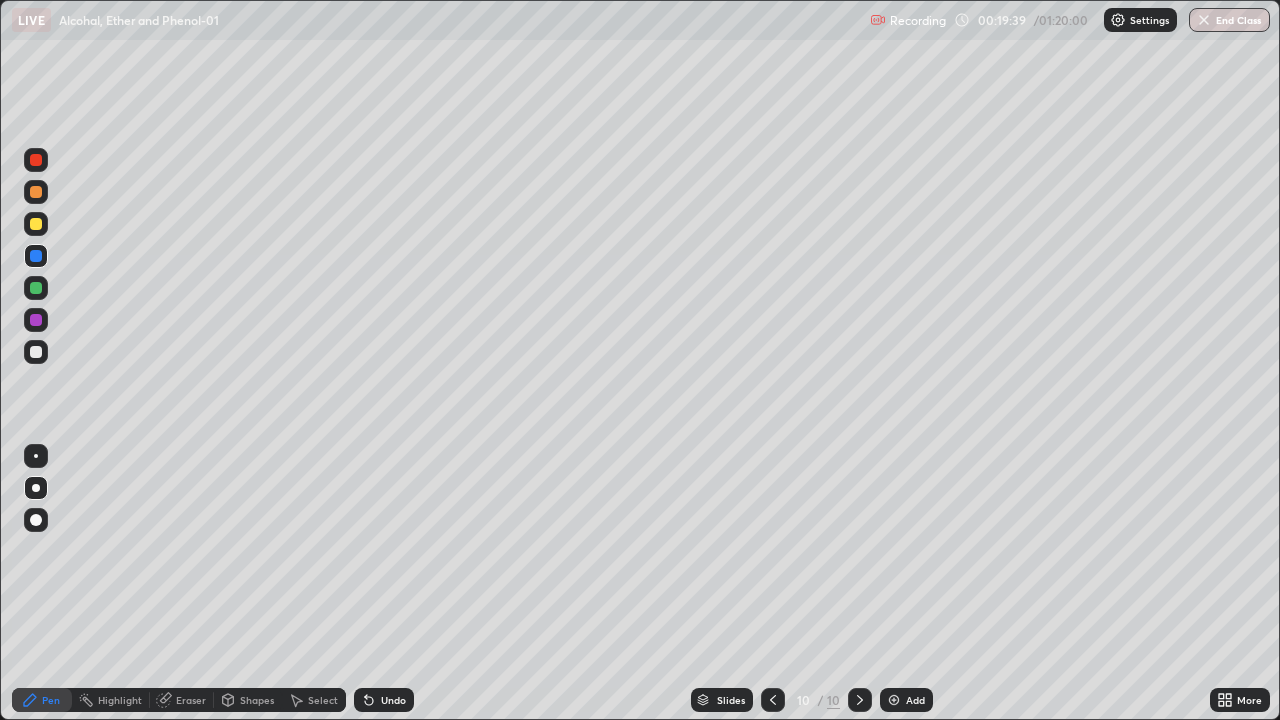 click at bounding box center (36, 320) 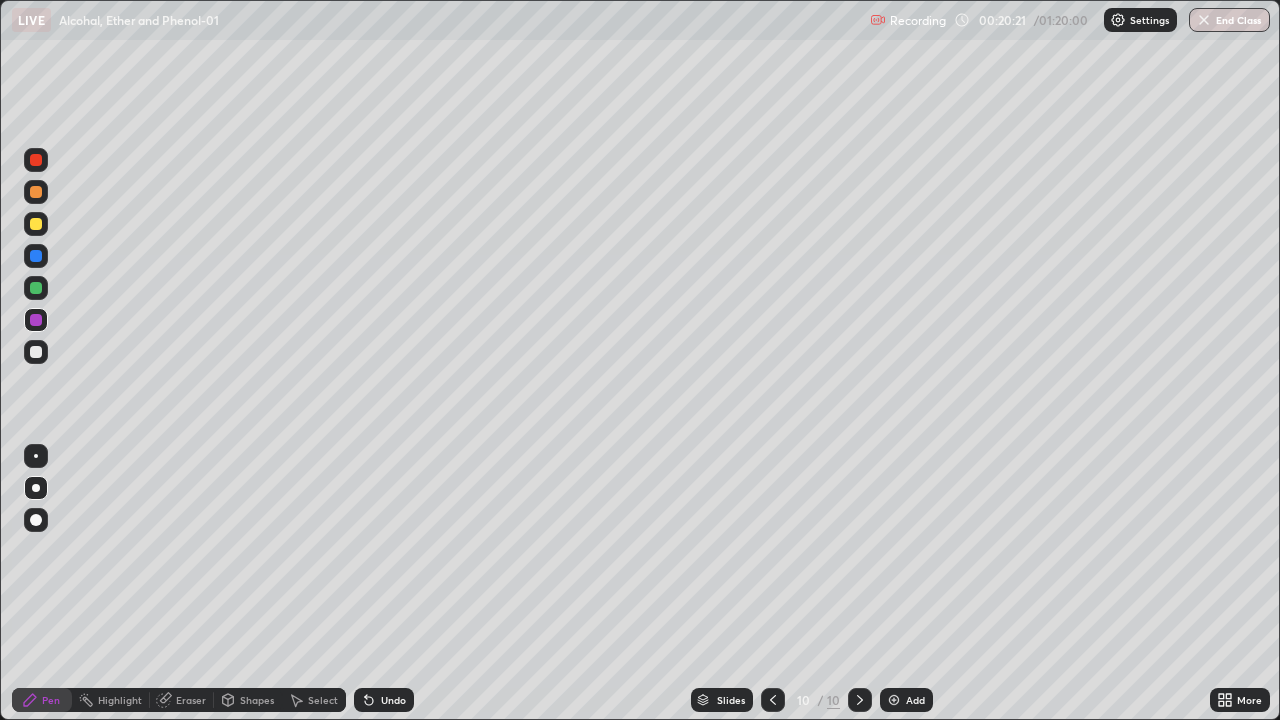 click at bounding box center [36, 224] 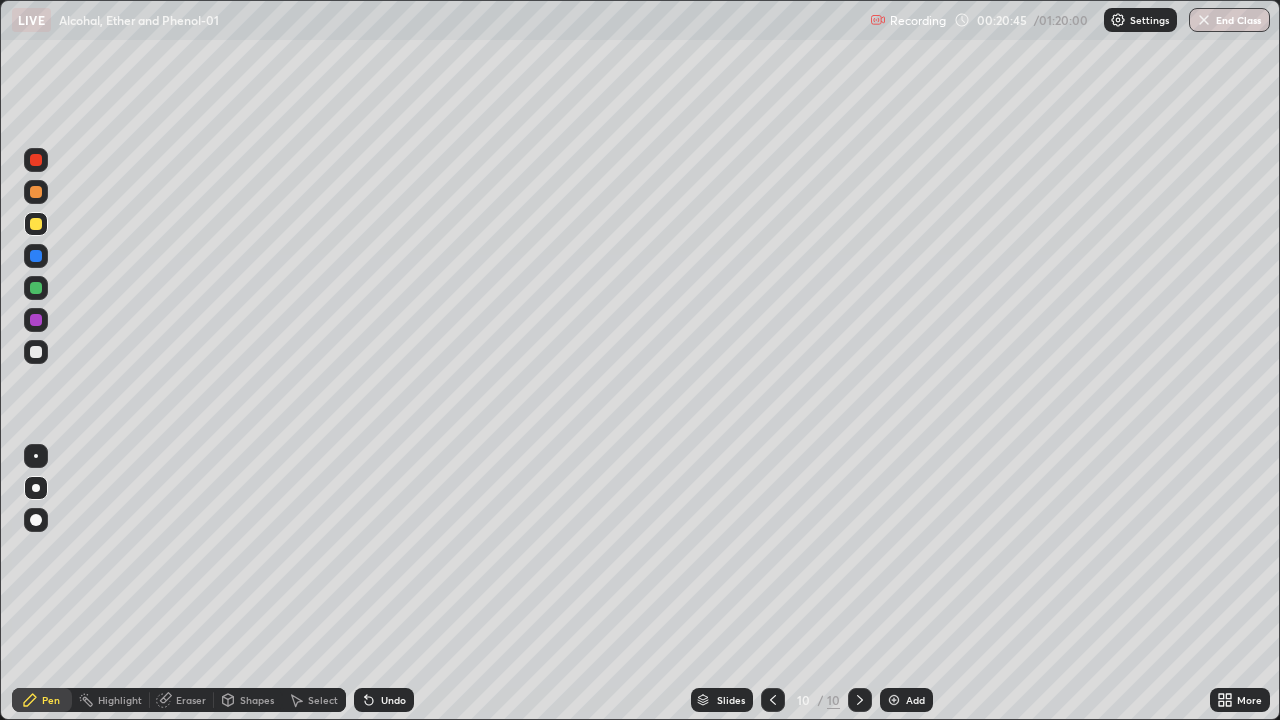 click at bounding box center (36, 352) 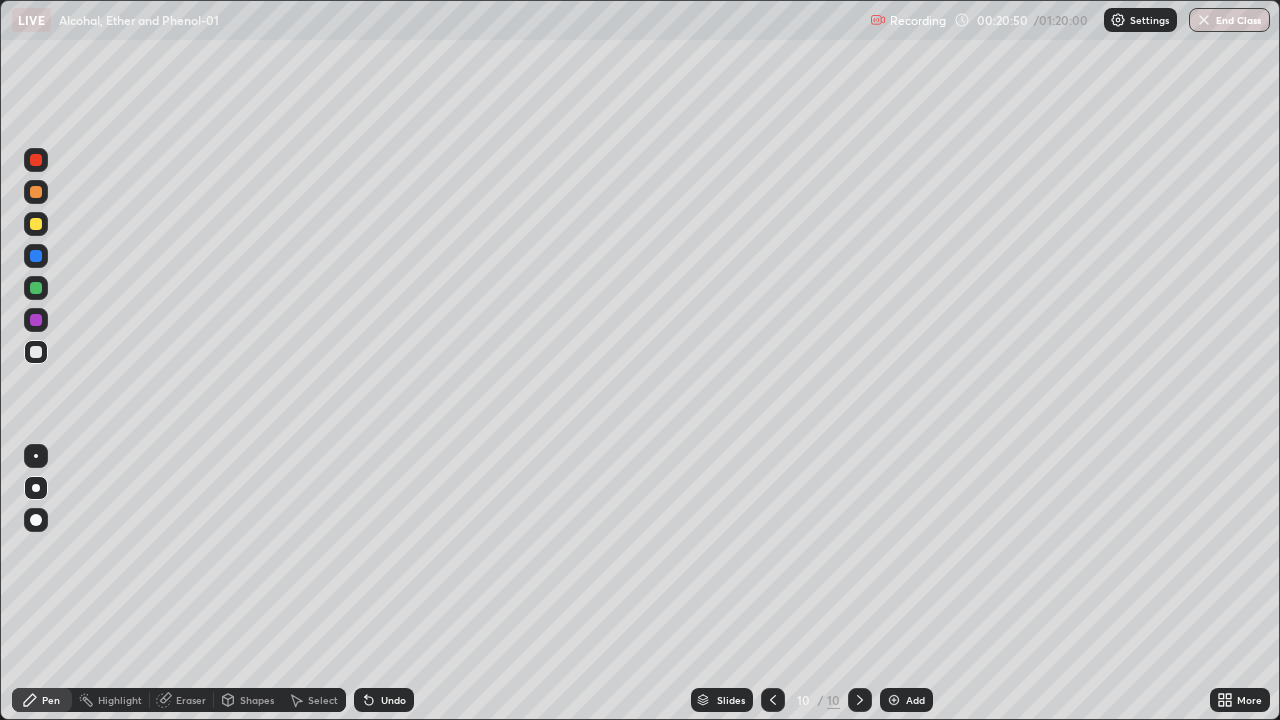 click at bounding box center [894, 700] 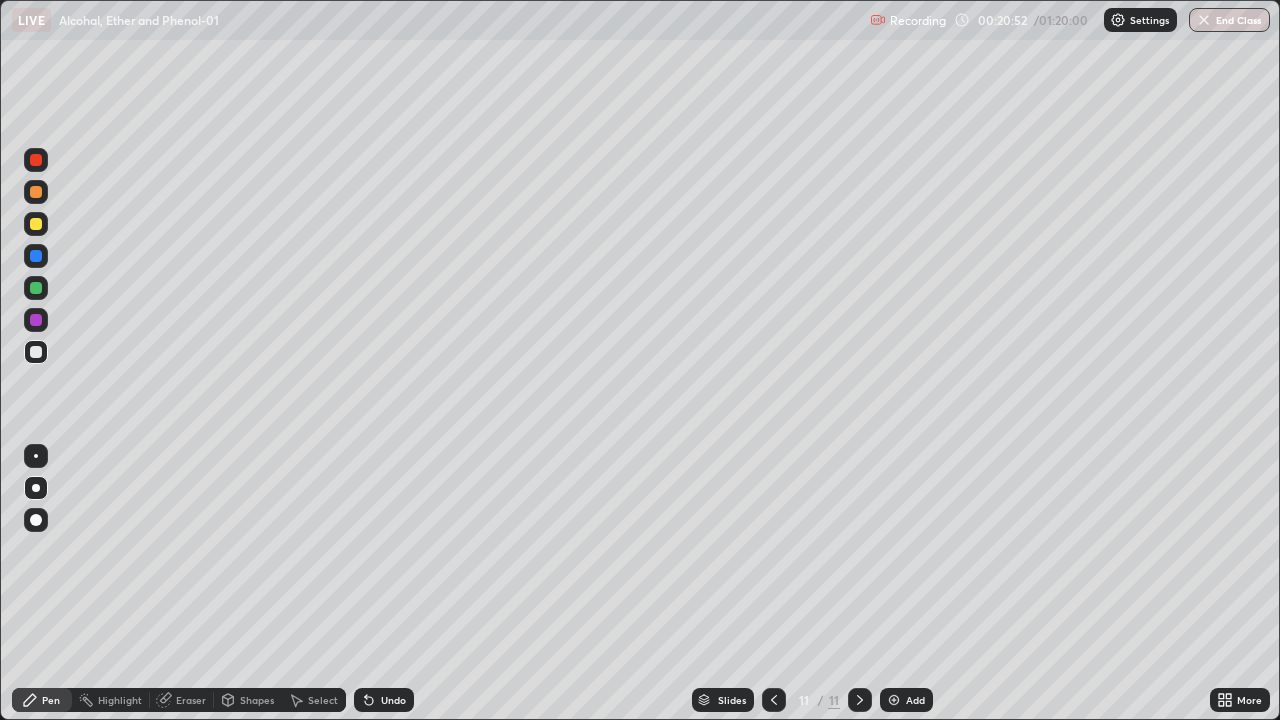 click at bounding box center (36, 192) 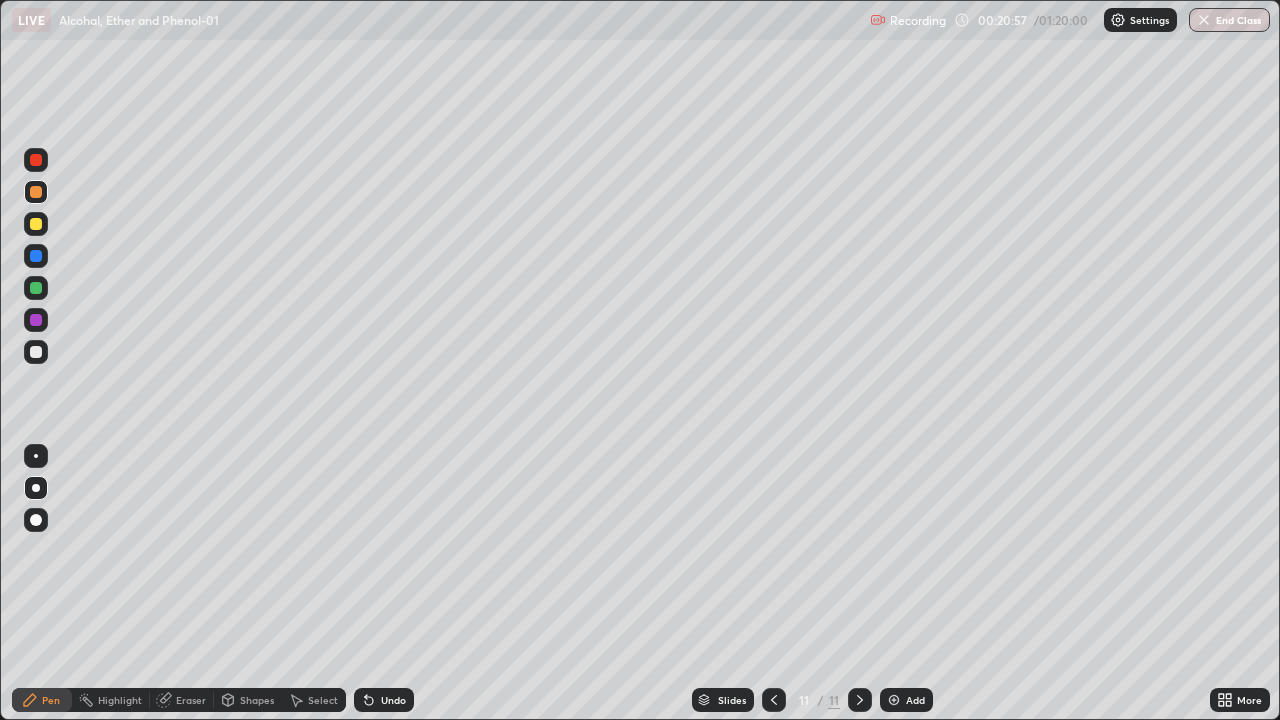 click at bounding box center (36, 192) 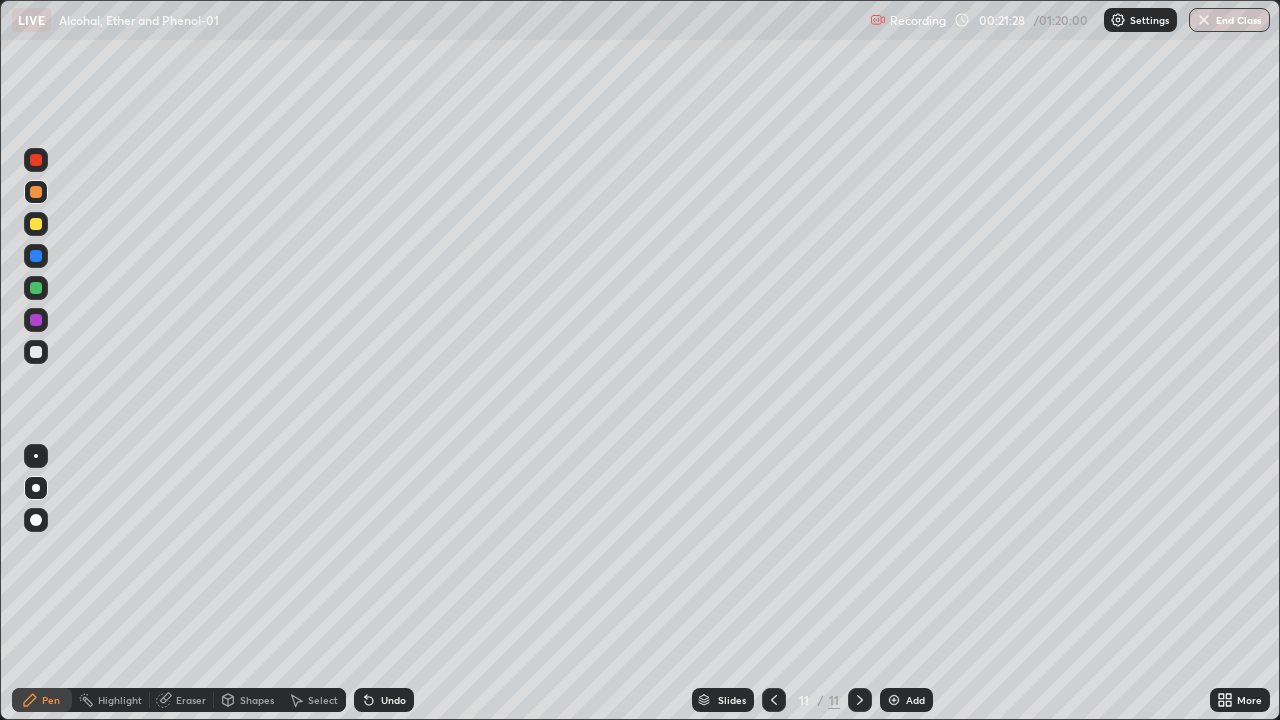 click at bounding box center [36, 352] 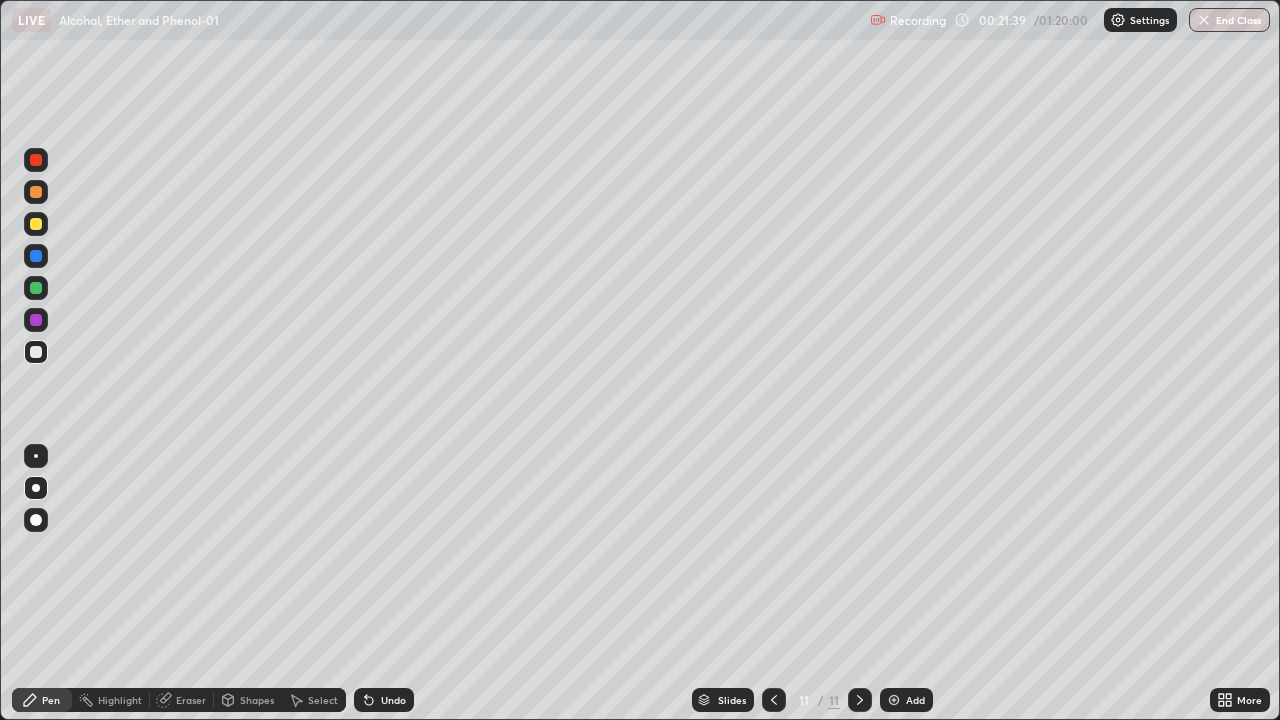 click at bounding box center [36, 320] 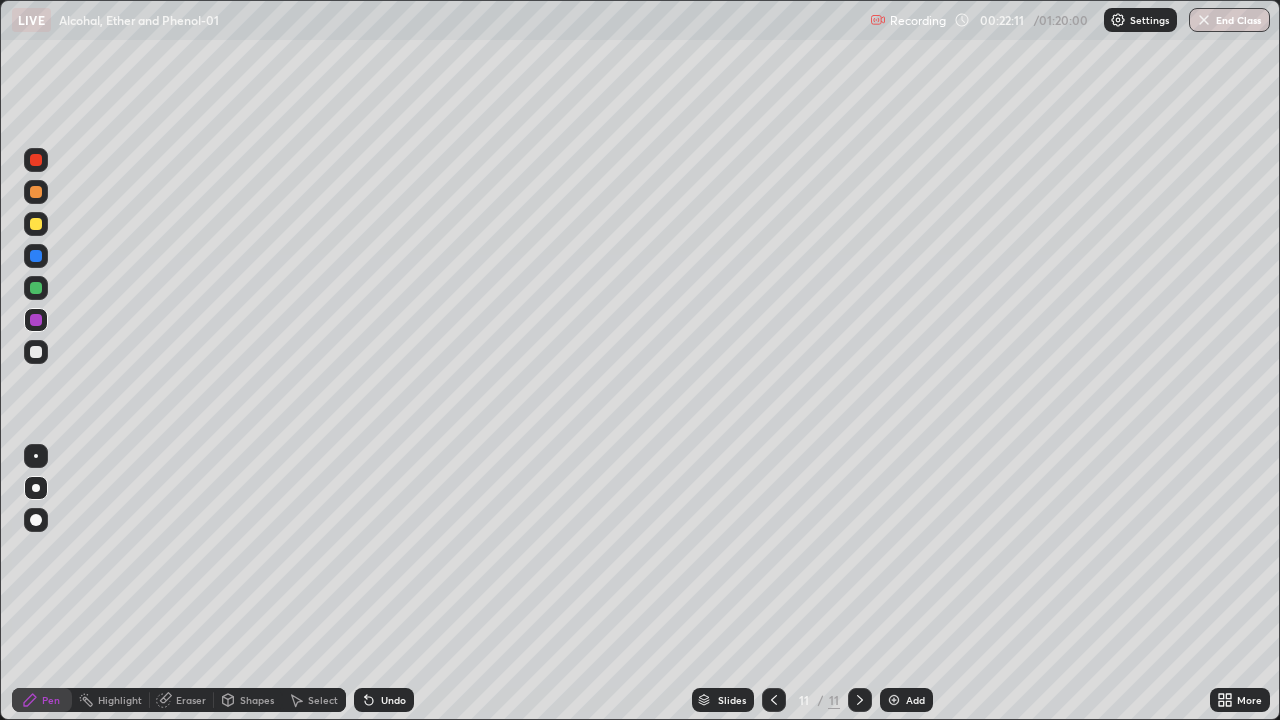 click at bounding box center (36, 224) 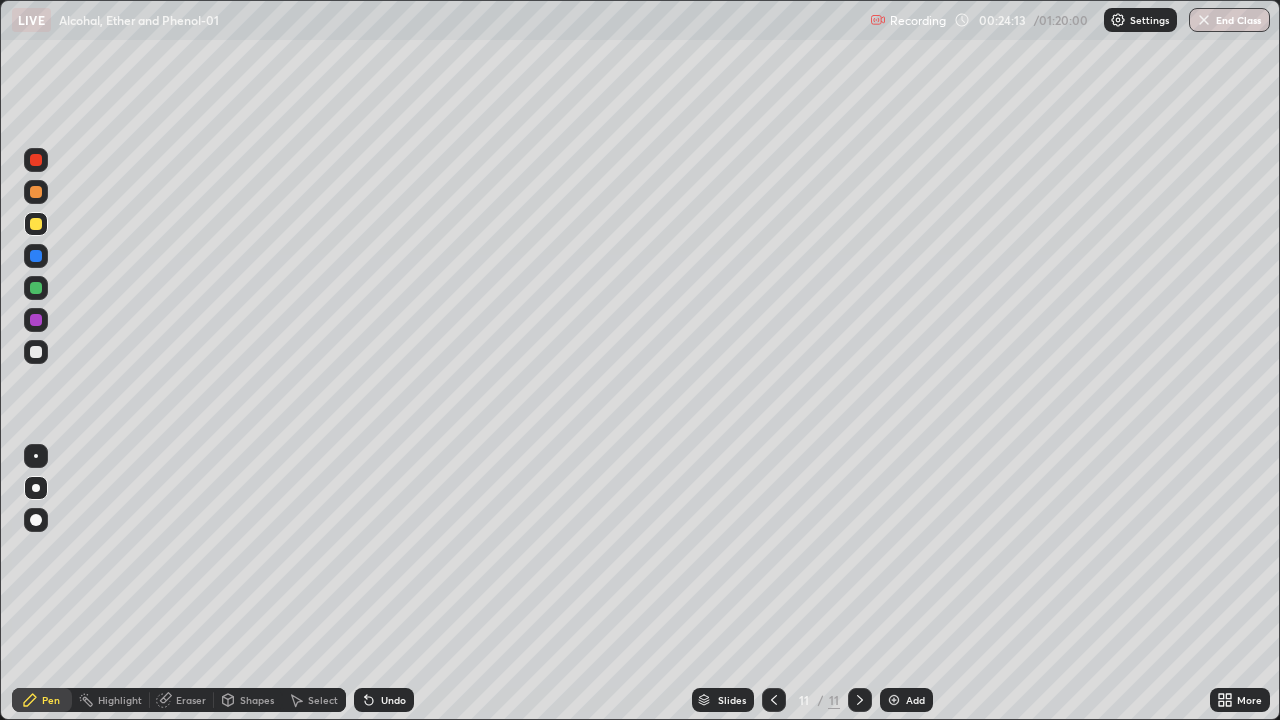 click at bounding box center [894, 700] 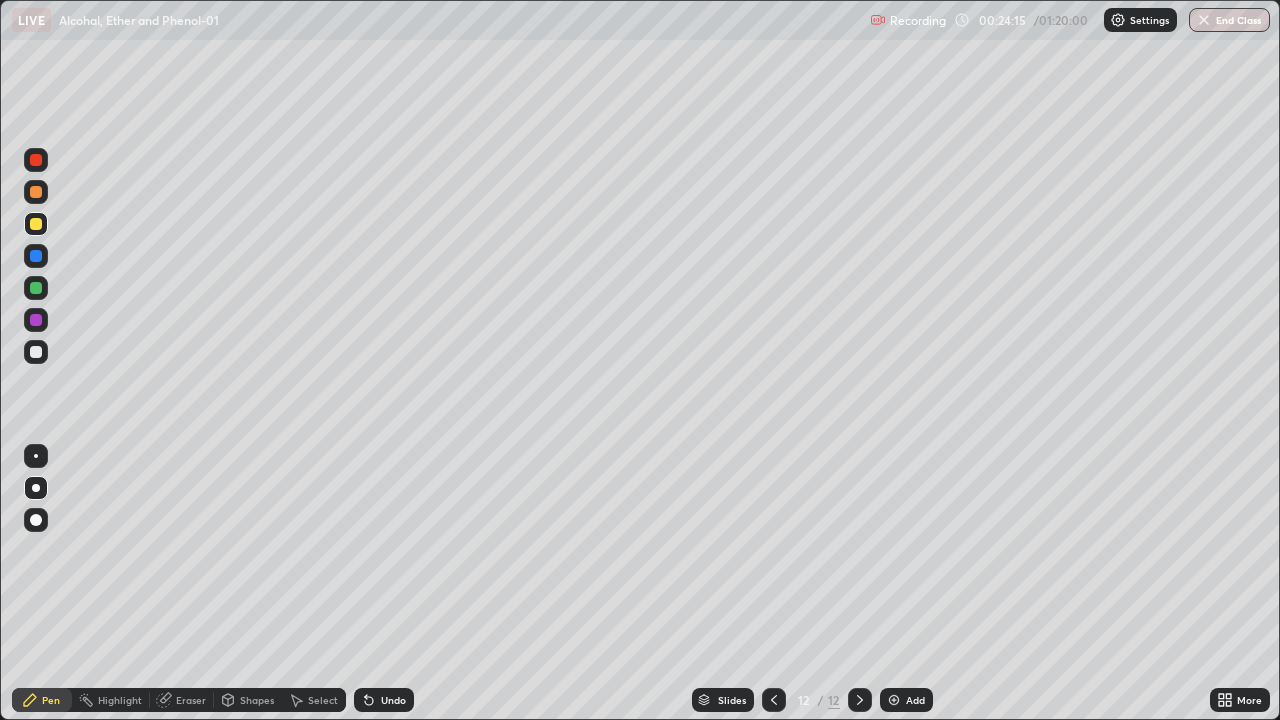 click at bounding box center (36, 224) 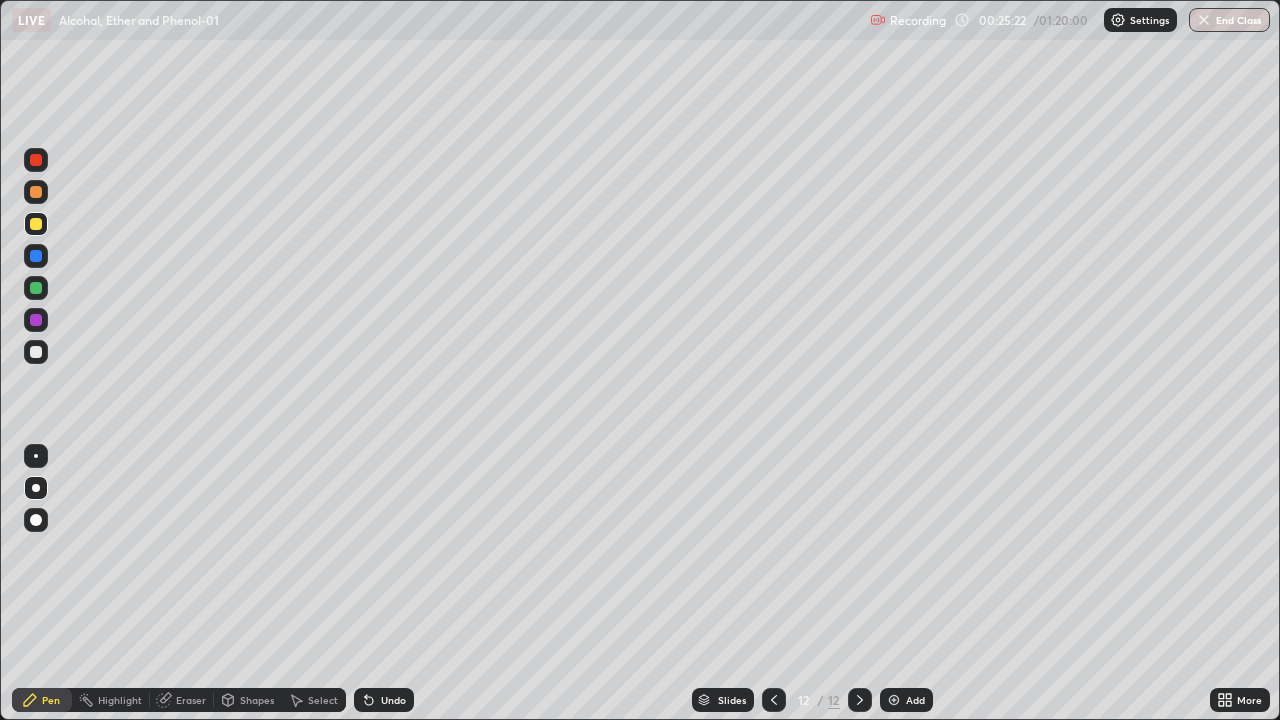click at bounding box center (36, 256) 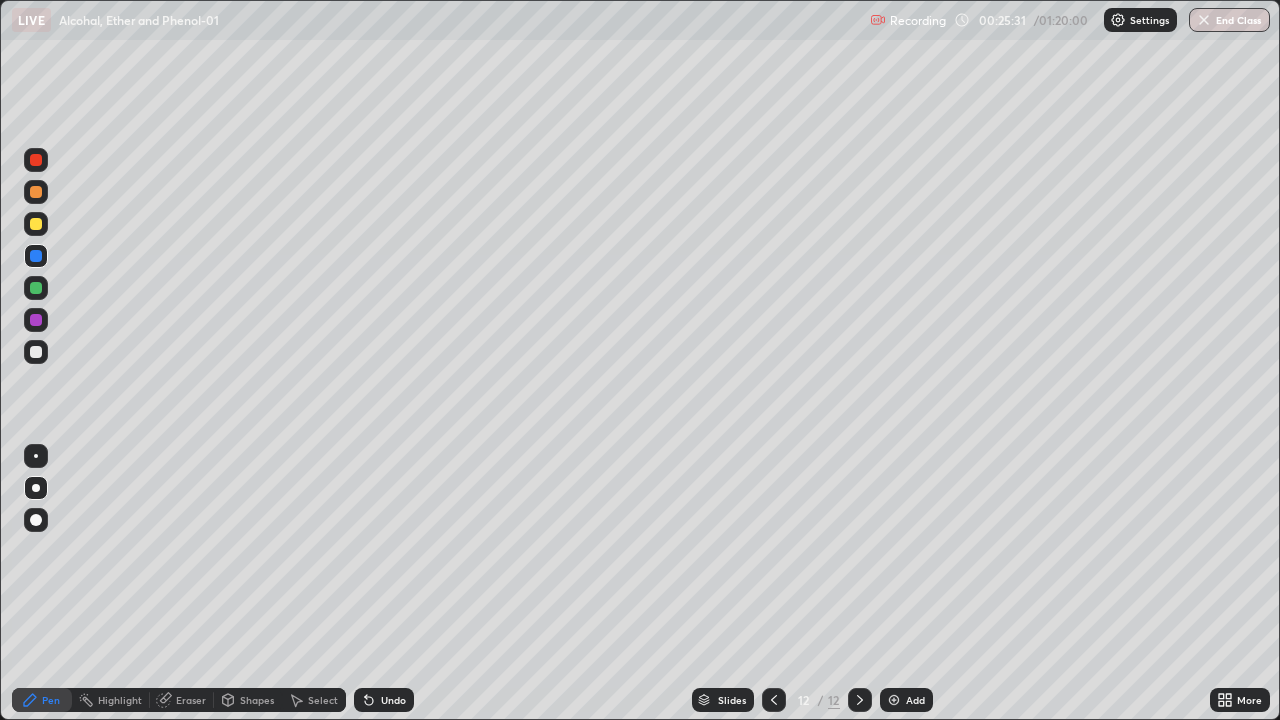 click at bounding box center [36, 224] 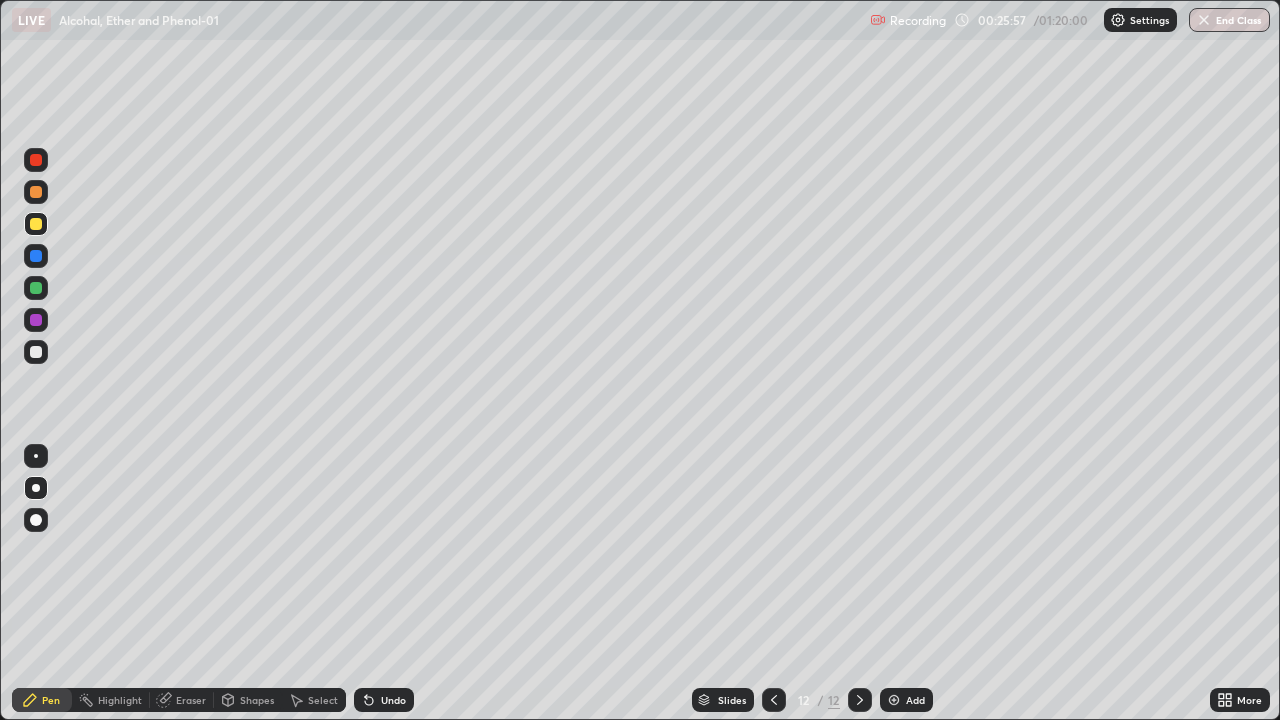 click at bounding box center [36, 320] 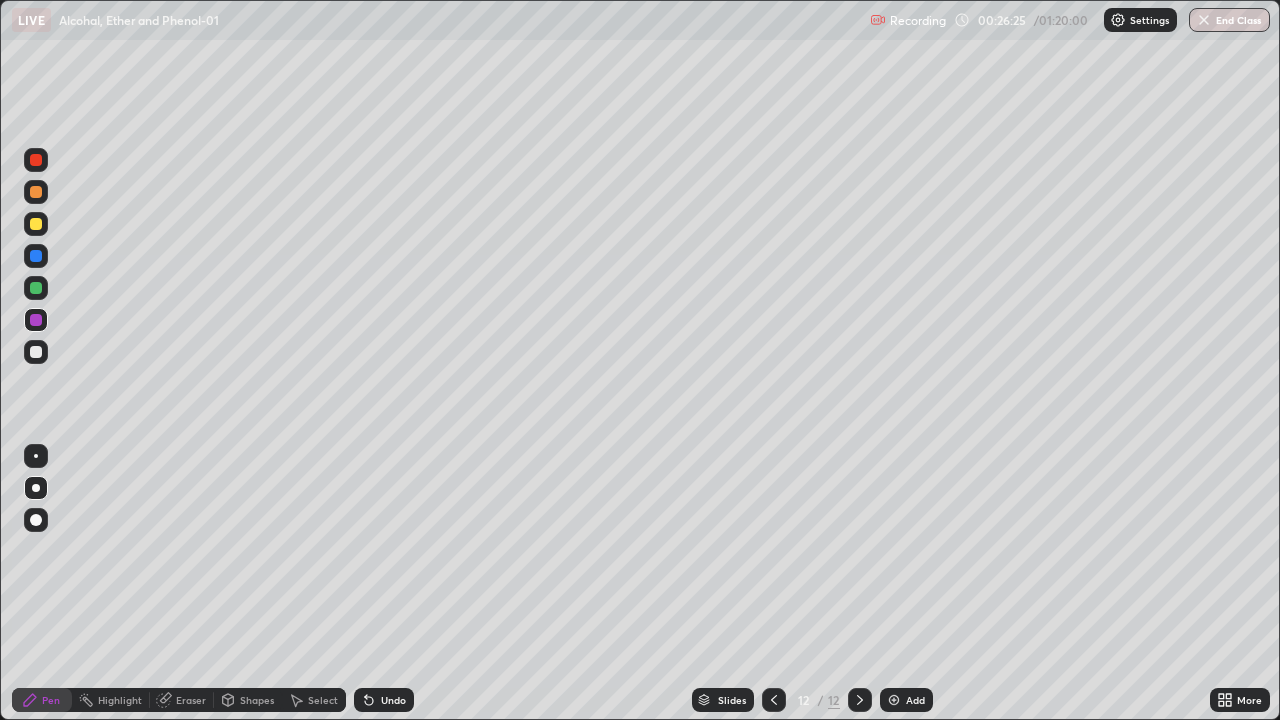 click at bounding box center (36, 224) 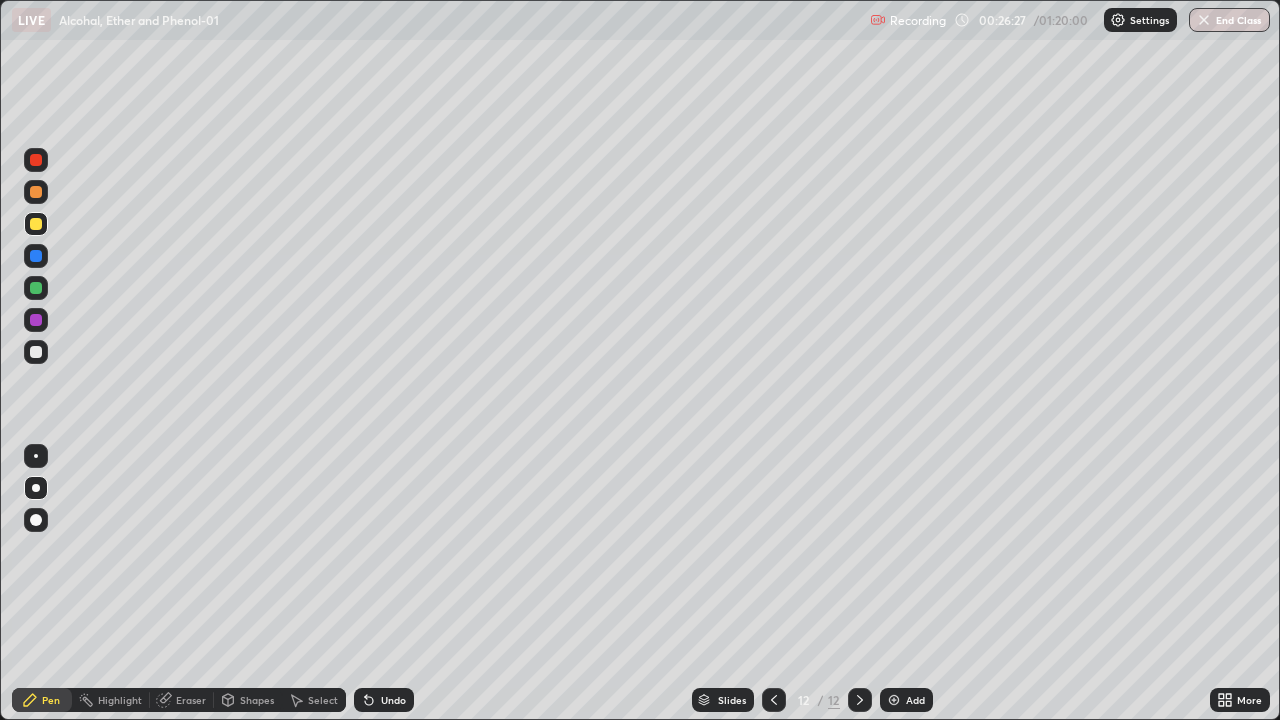 click 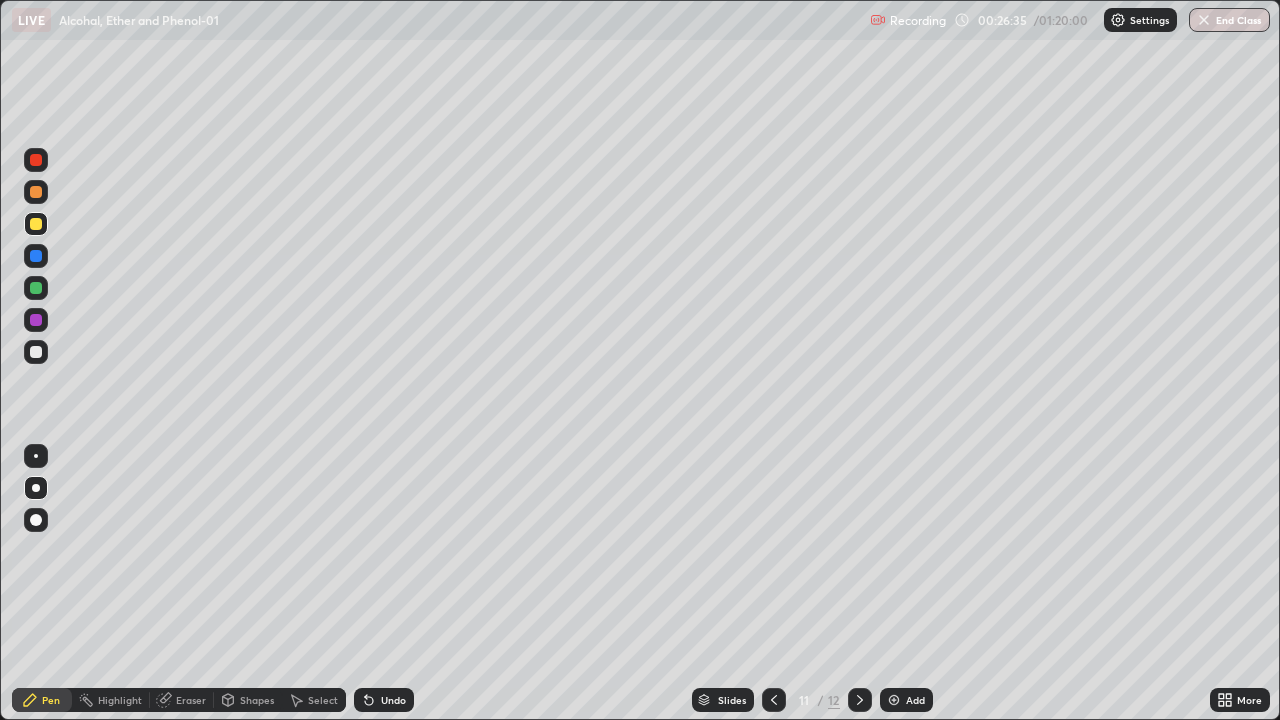 click 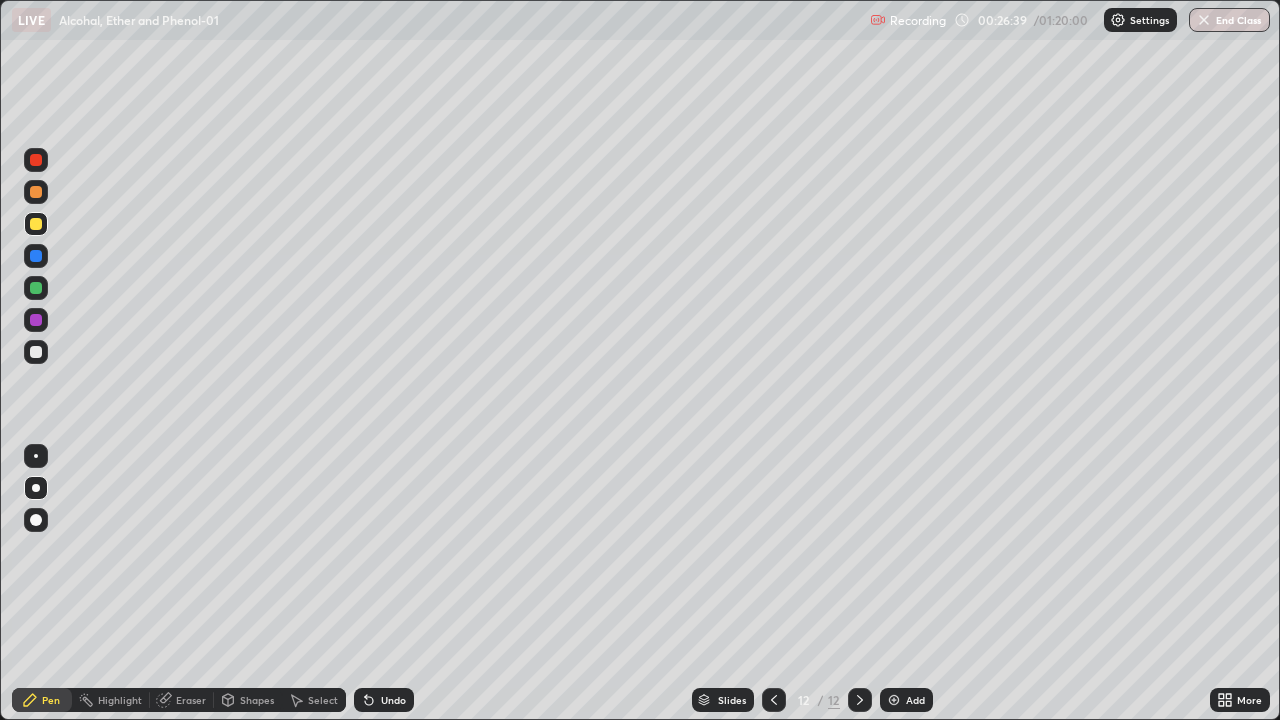 click at bounding box center [36, 352] 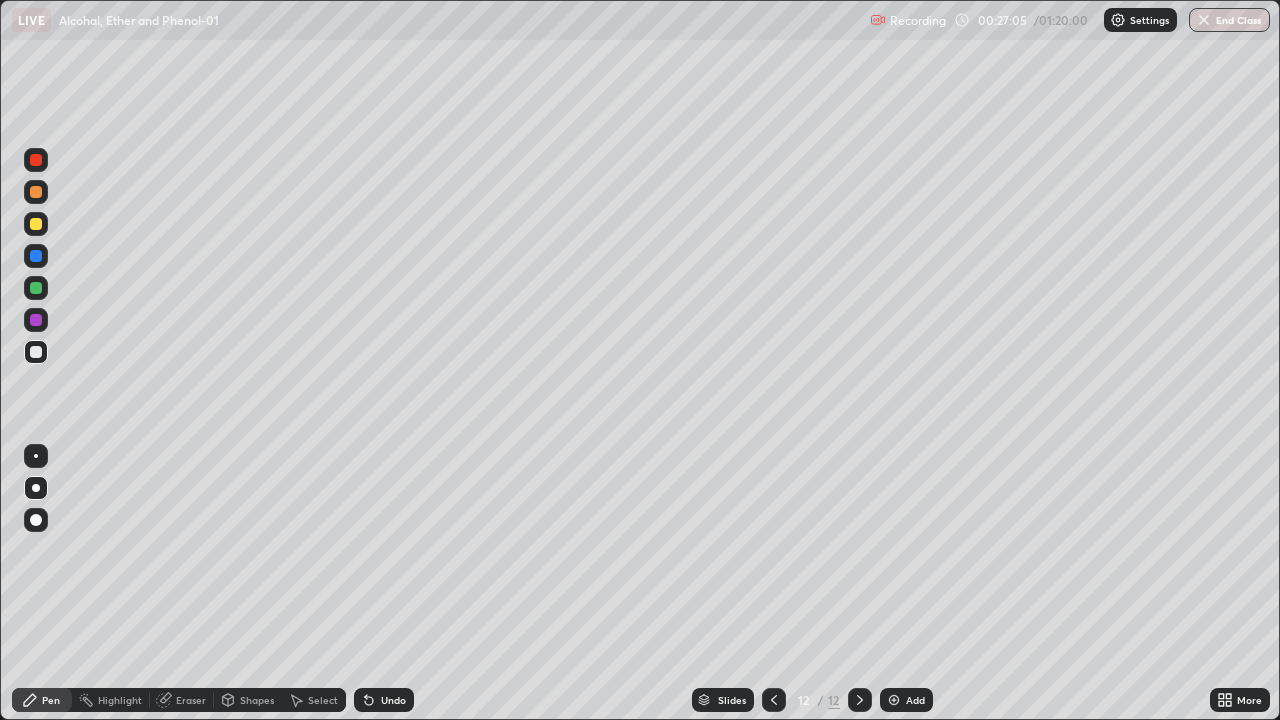 click at bounding box center [36, 320] 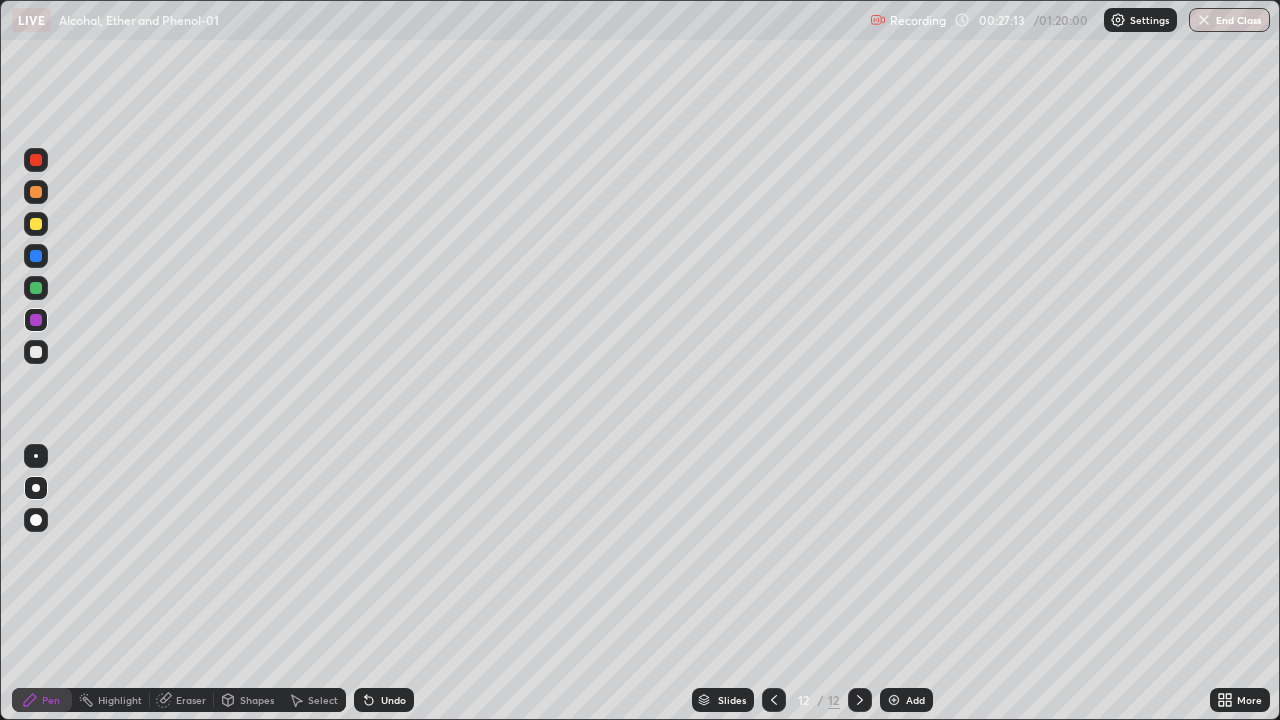 click 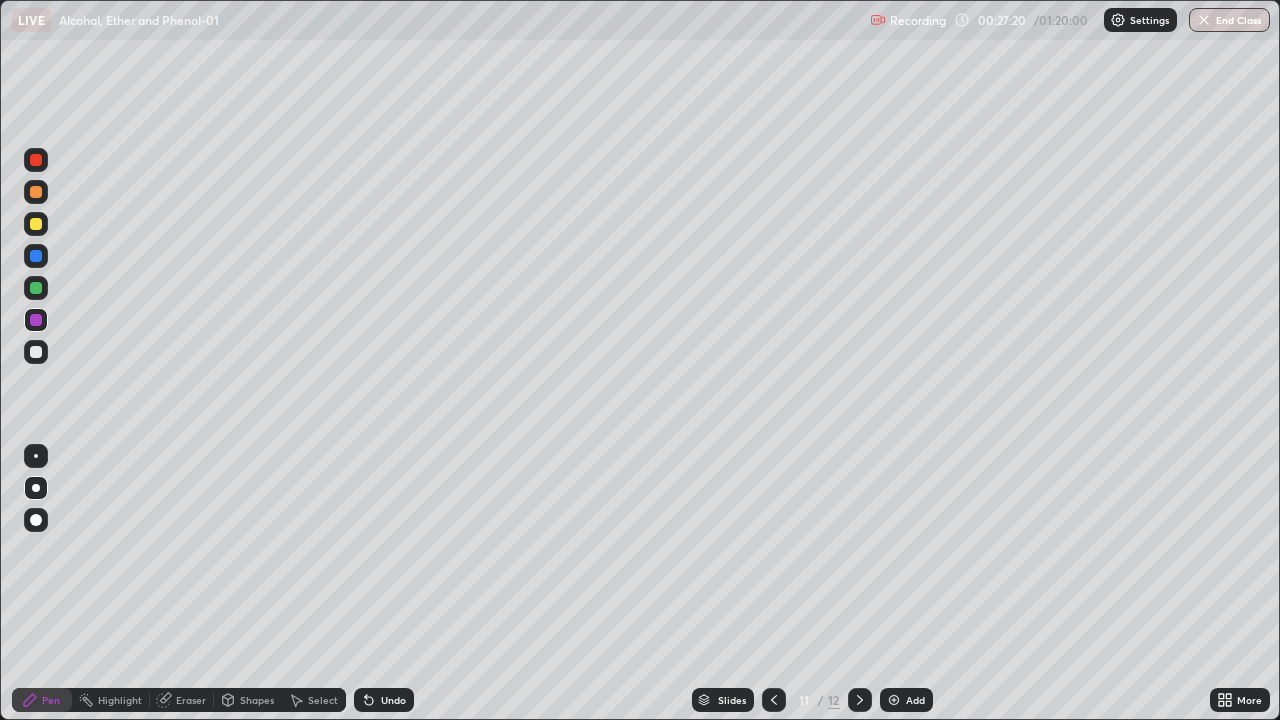 click 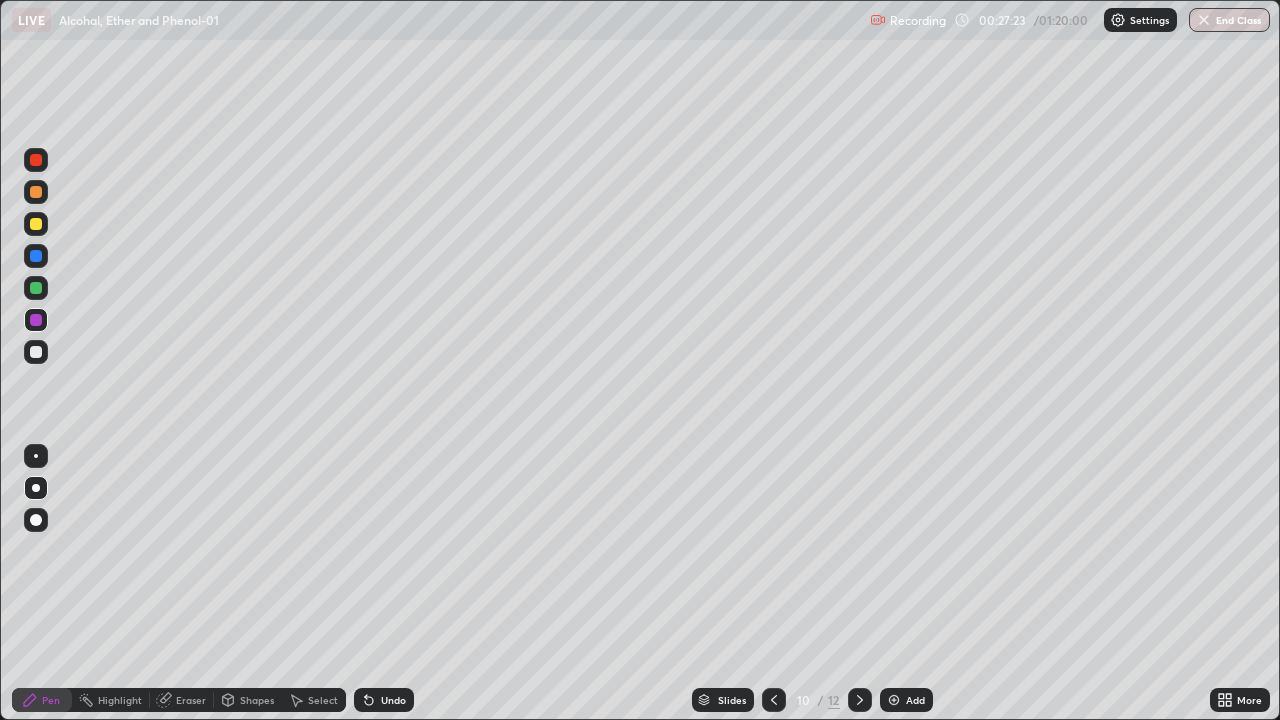 click 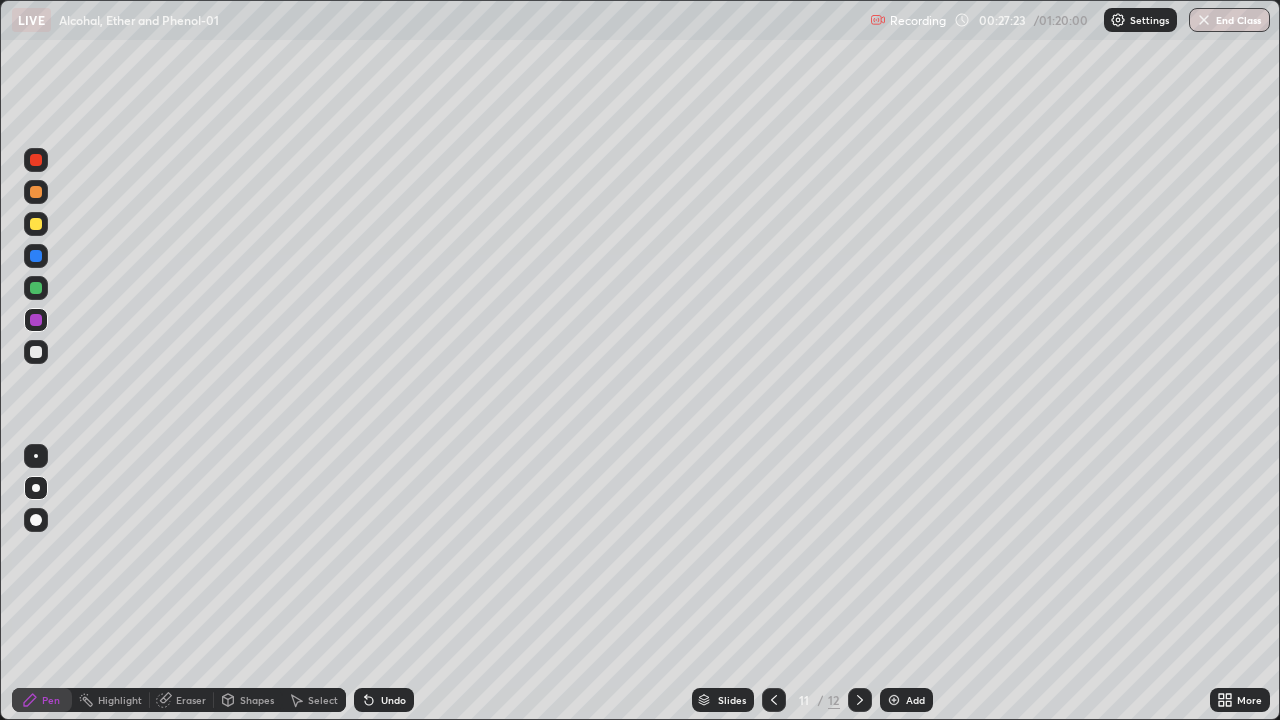 click 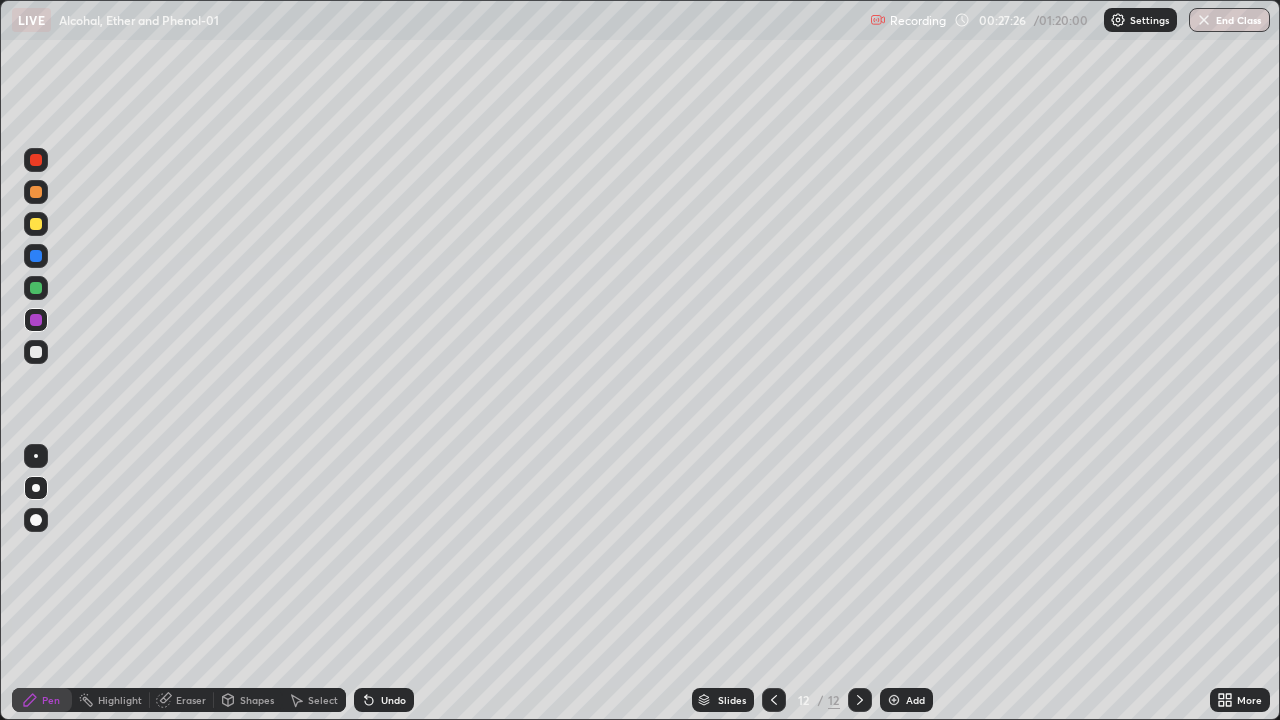 click at bounding box center [36, 256] 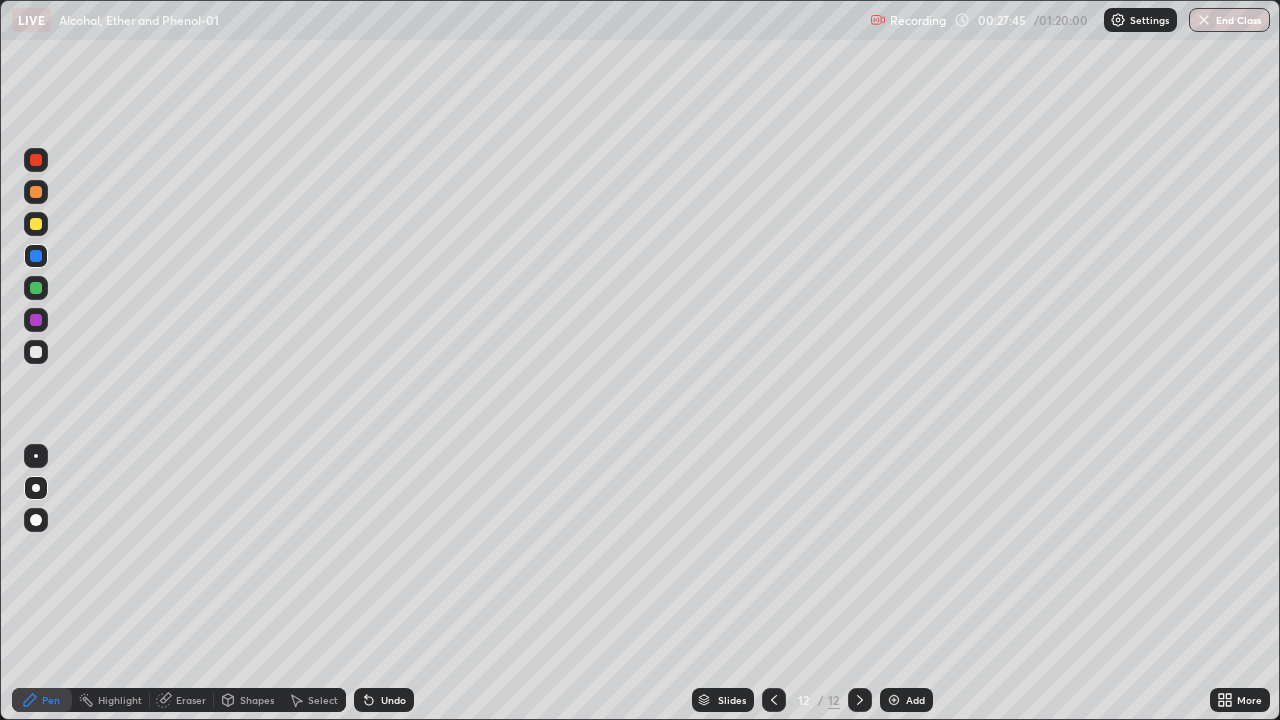 click at bounding box center (36, 224) 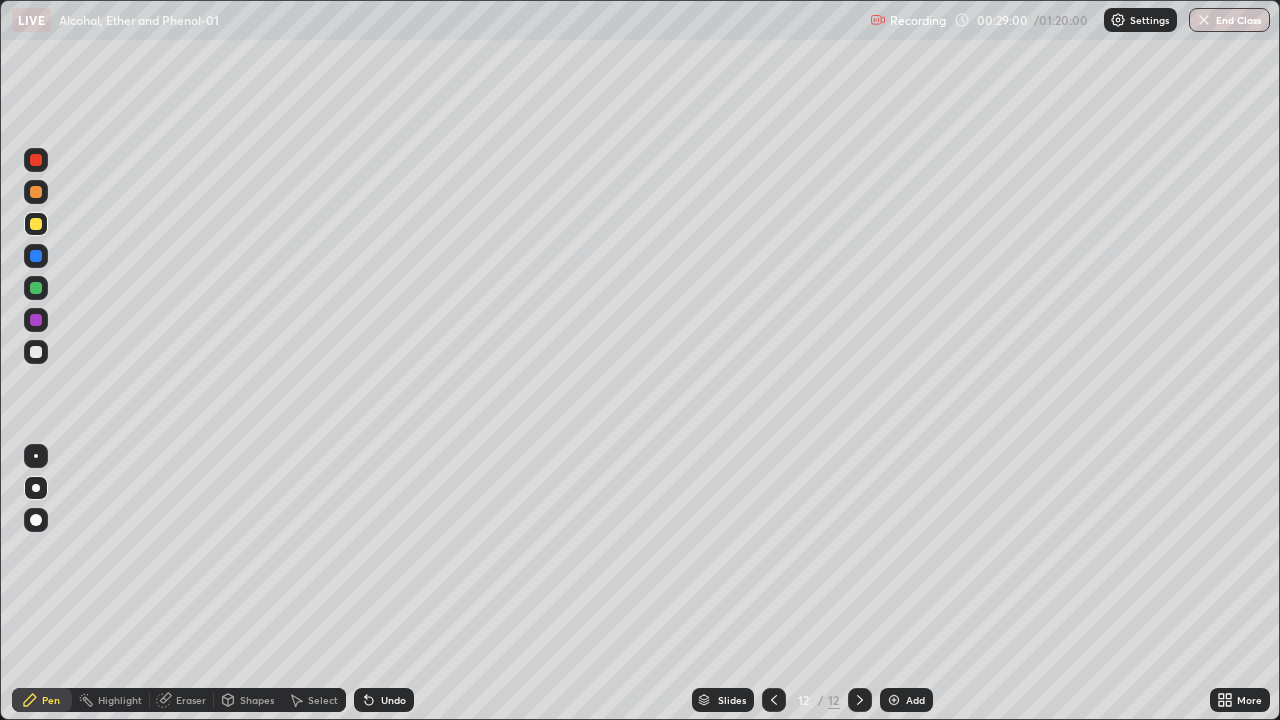 click on "Add" at bounding box center (915, 700) 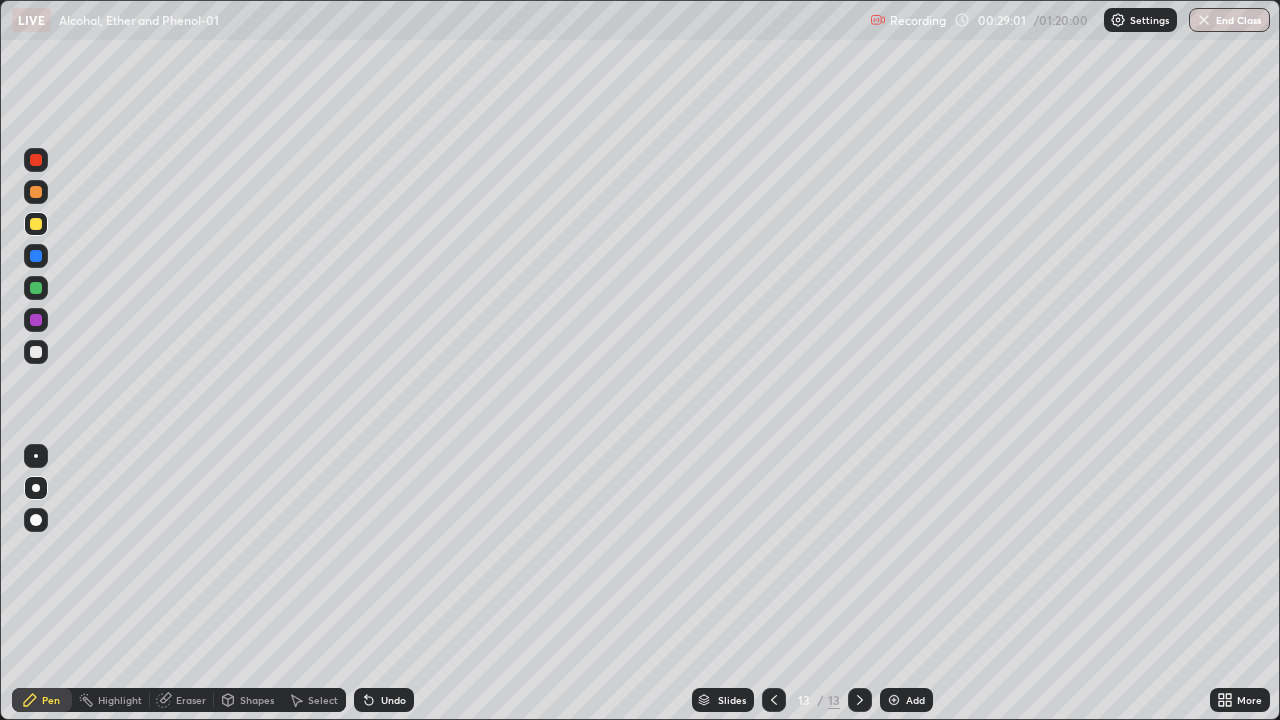 click at bounding box center (36, 224) 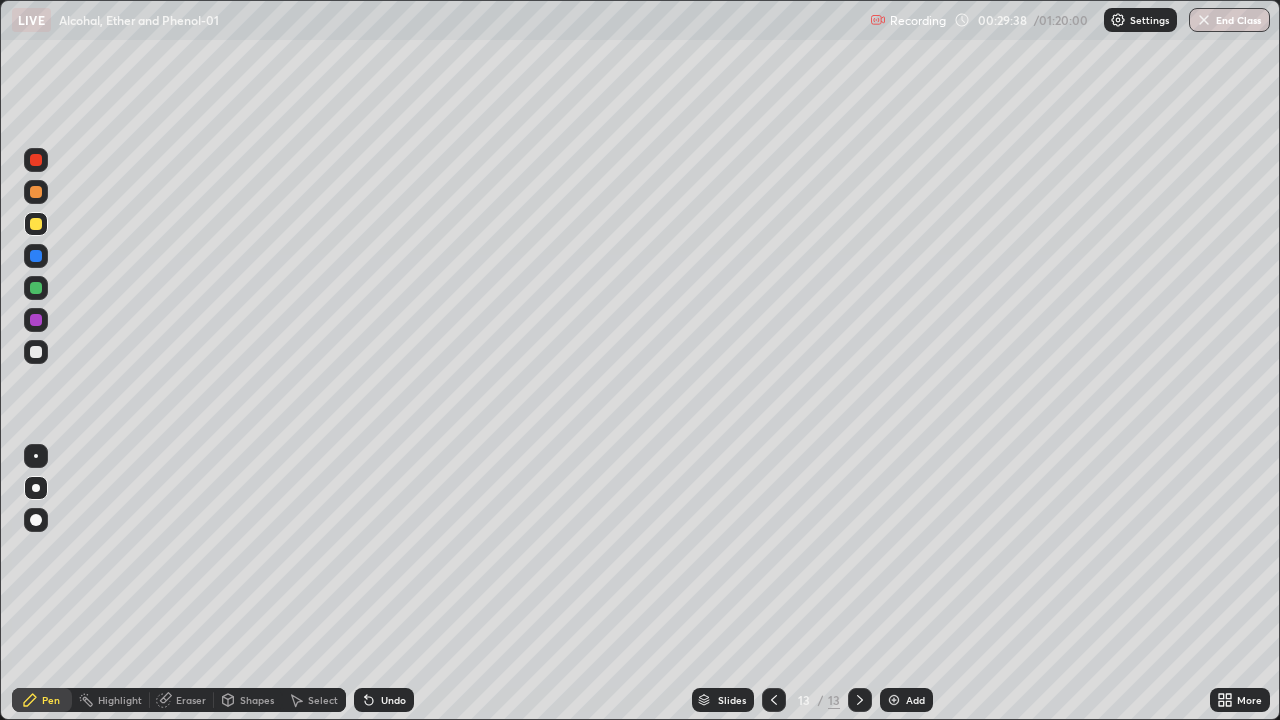 click at bounding box center [36, 352] 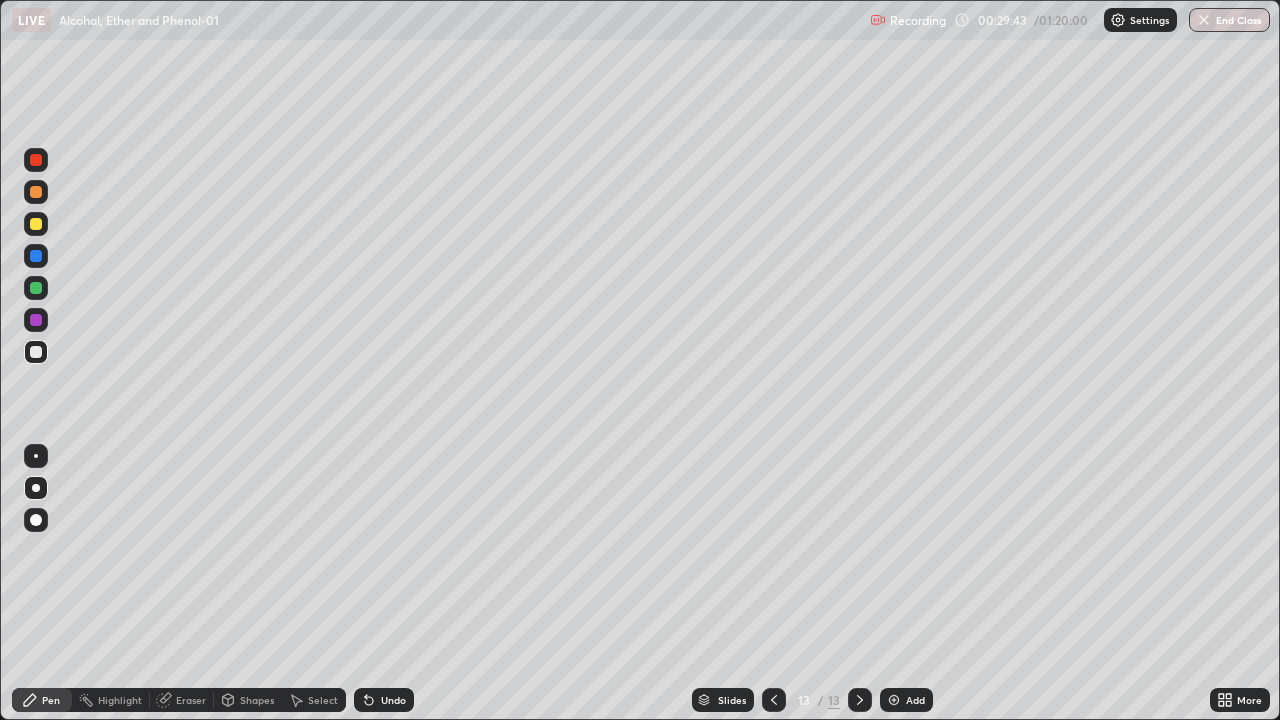 click on "Undo" at bounding box center [384, 700] 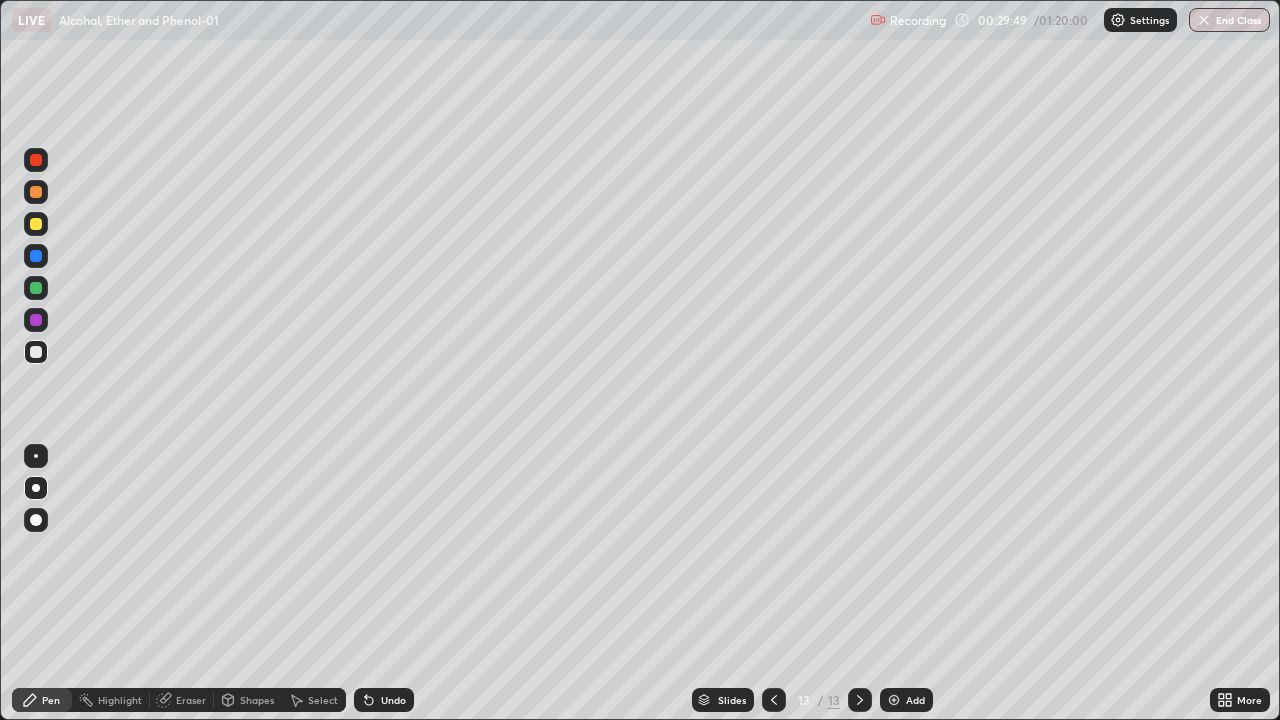 click at bounding box center (36, 224) 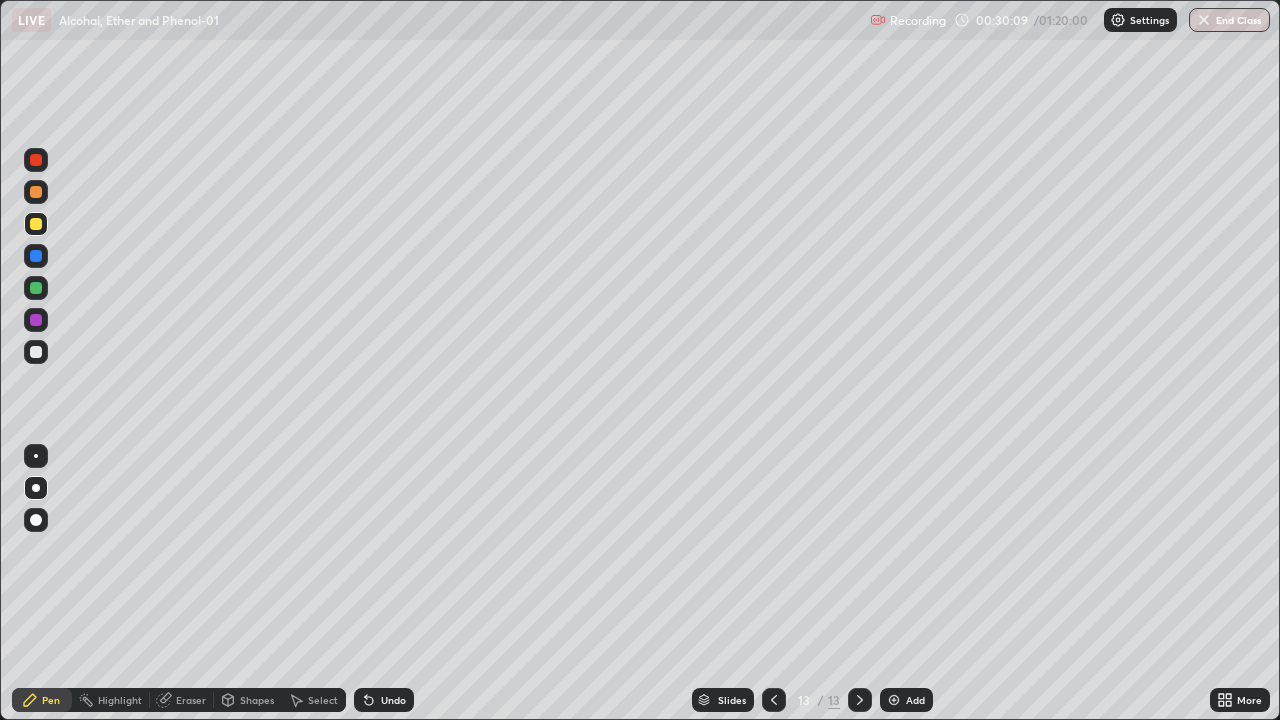 click at bounding box center [36, 352] 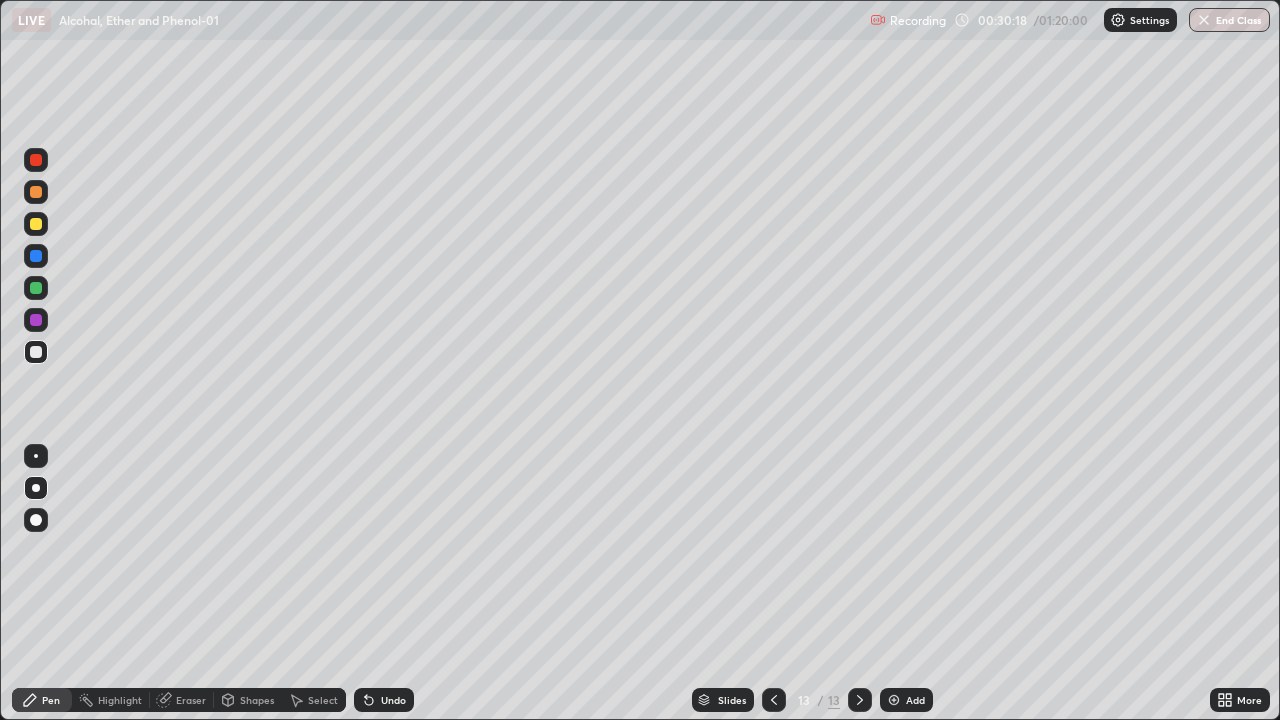 click at bounding box center [36, 224] 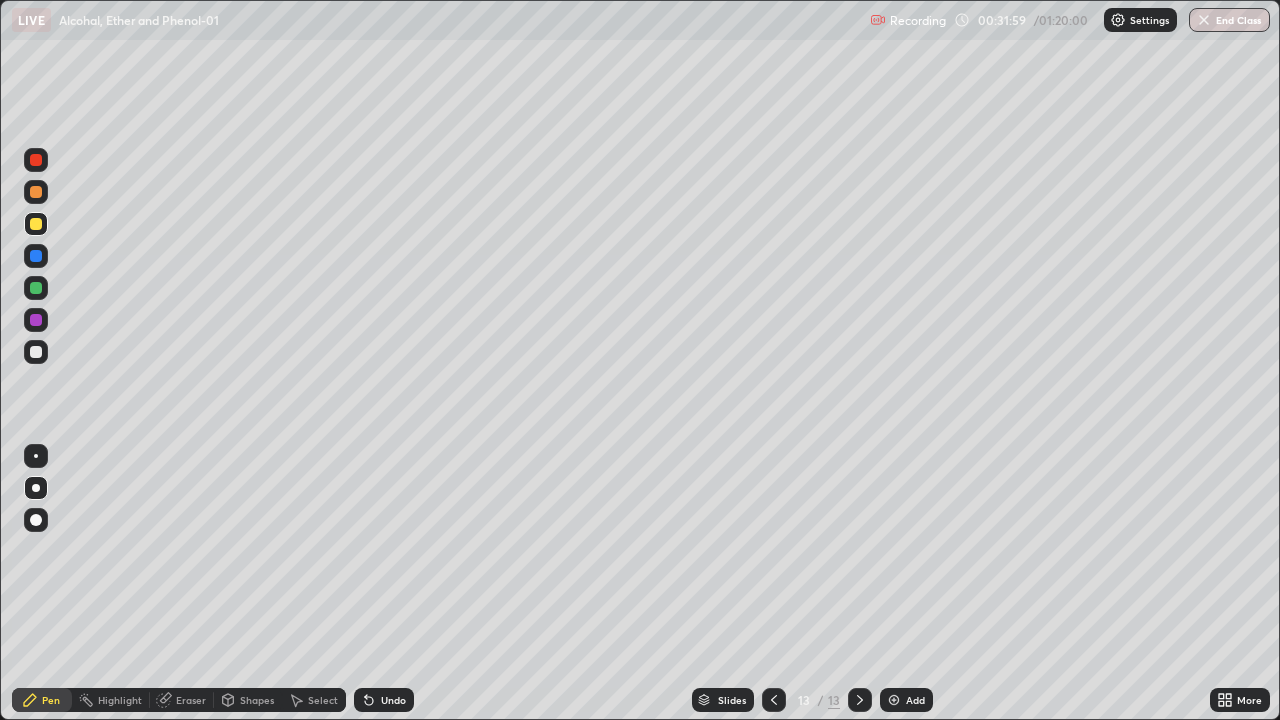 click at bounding box center (894, 700) 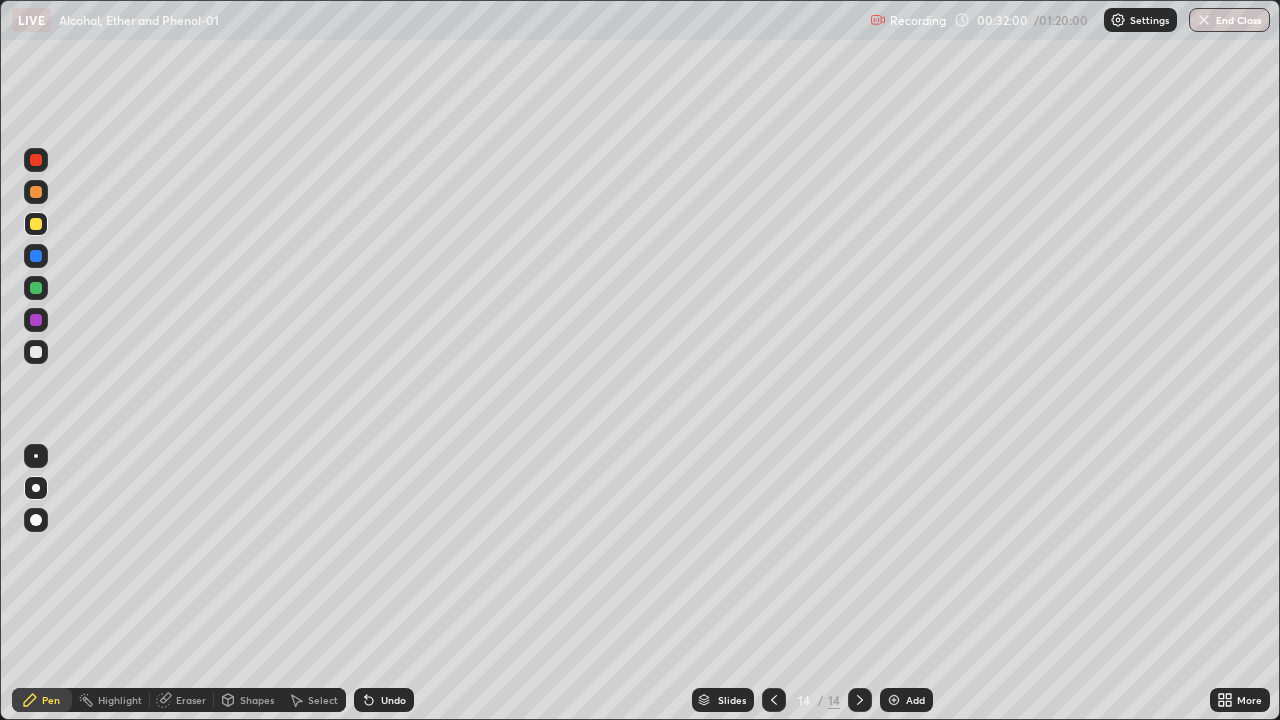 click at bounding box center [36, 192] 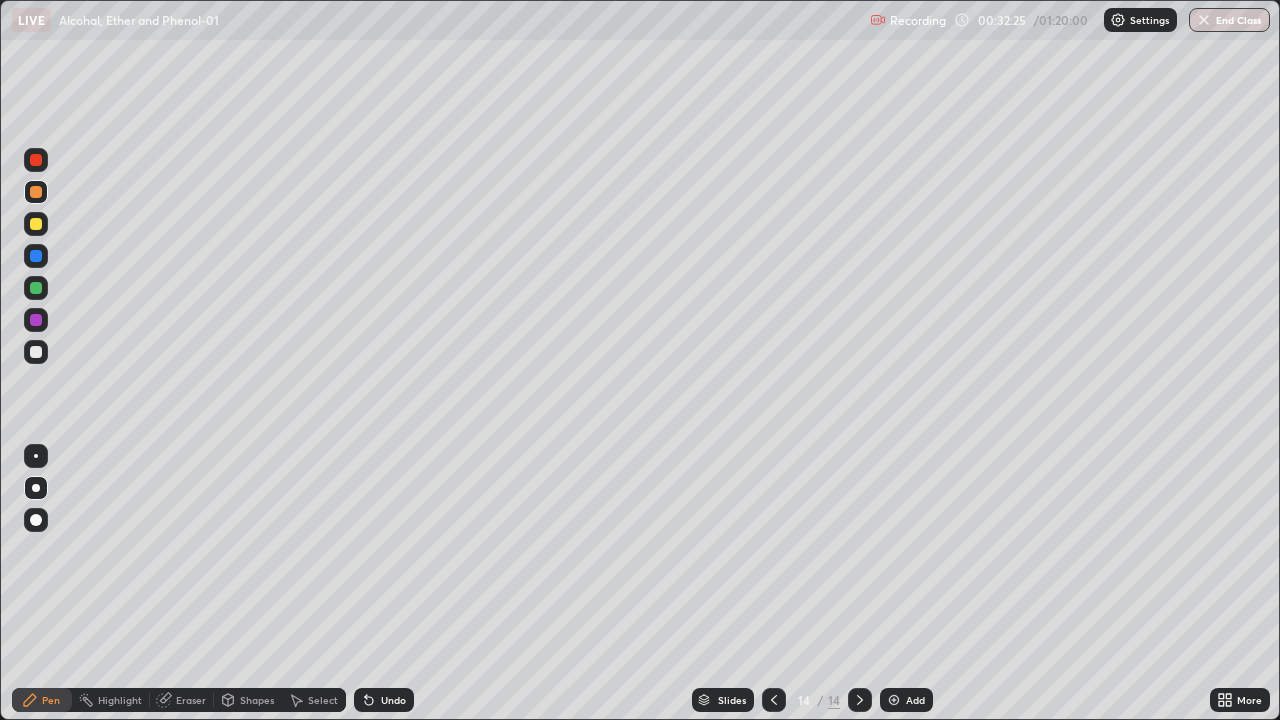 click at bounding box center (36, 224) 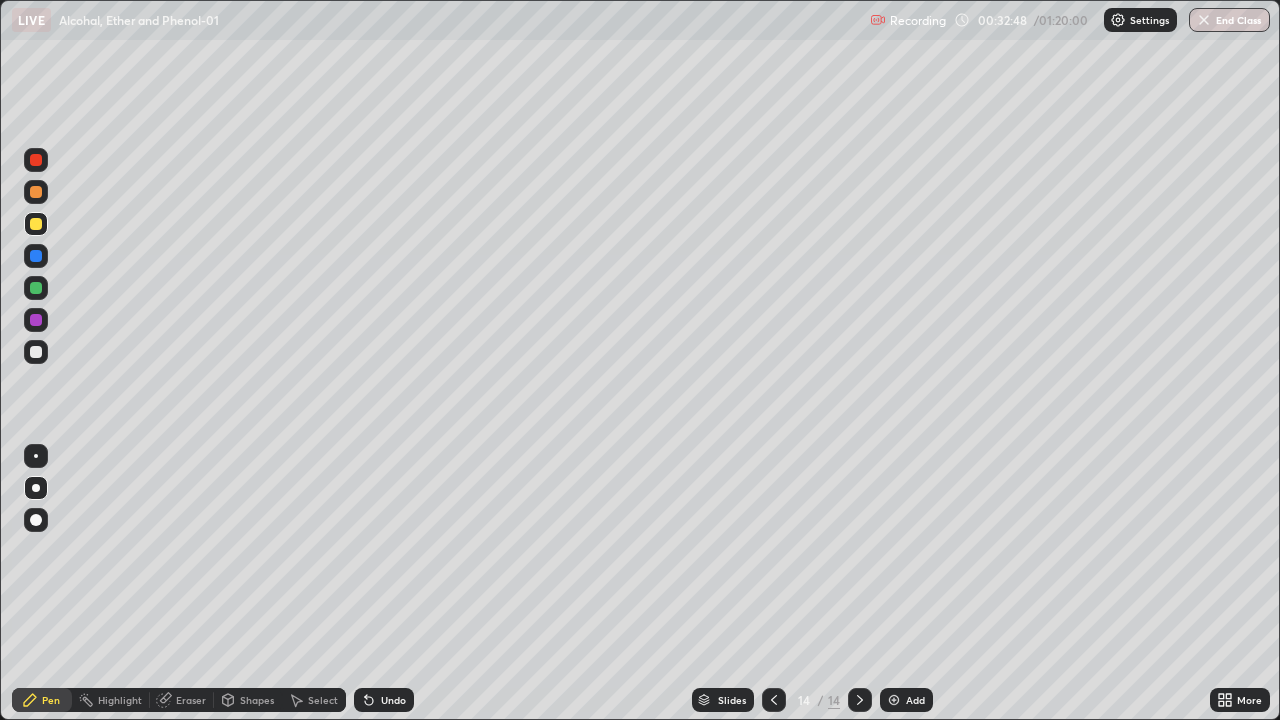 click 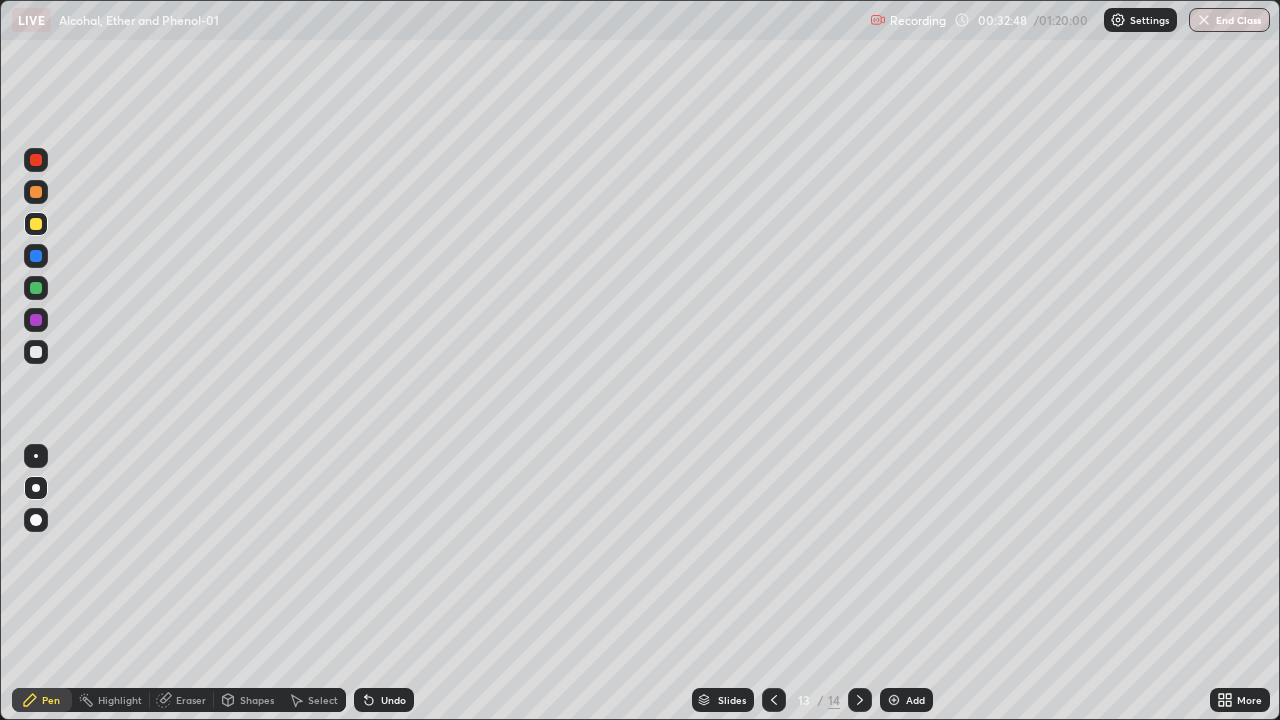 click 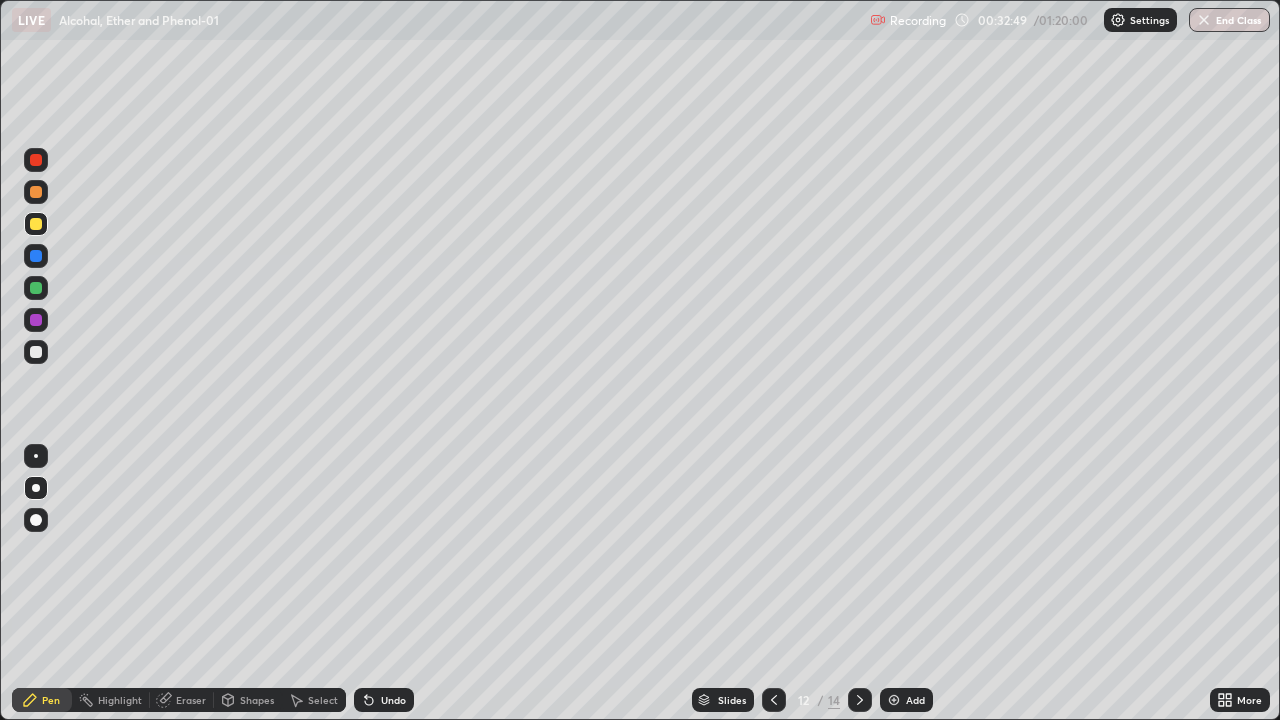 click at bounding box center [774, 700] 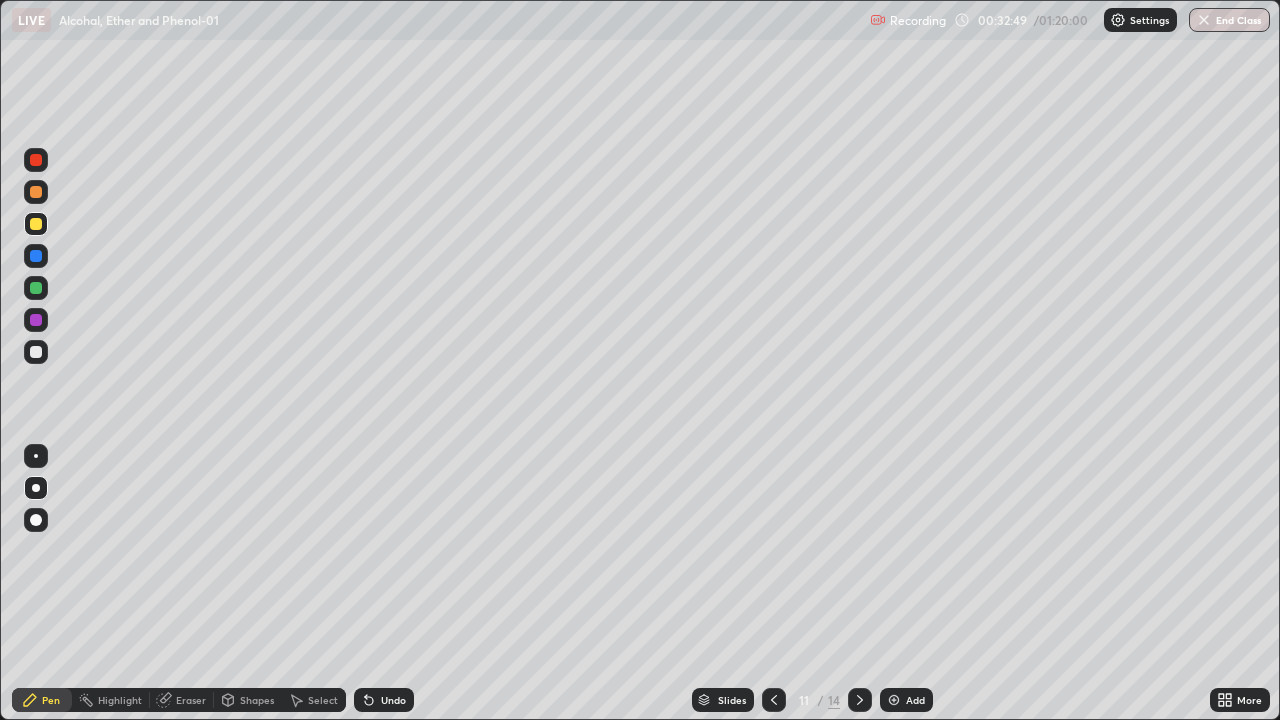 click 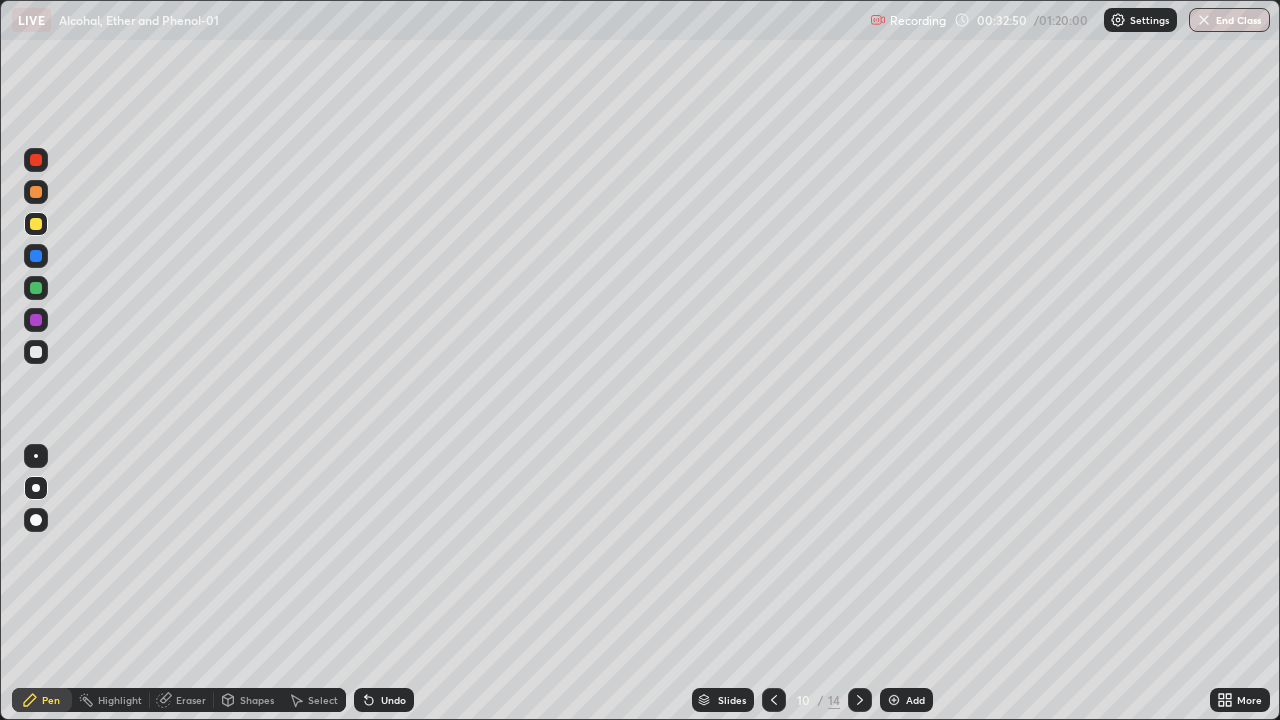 click at bounding box center (860, 700) 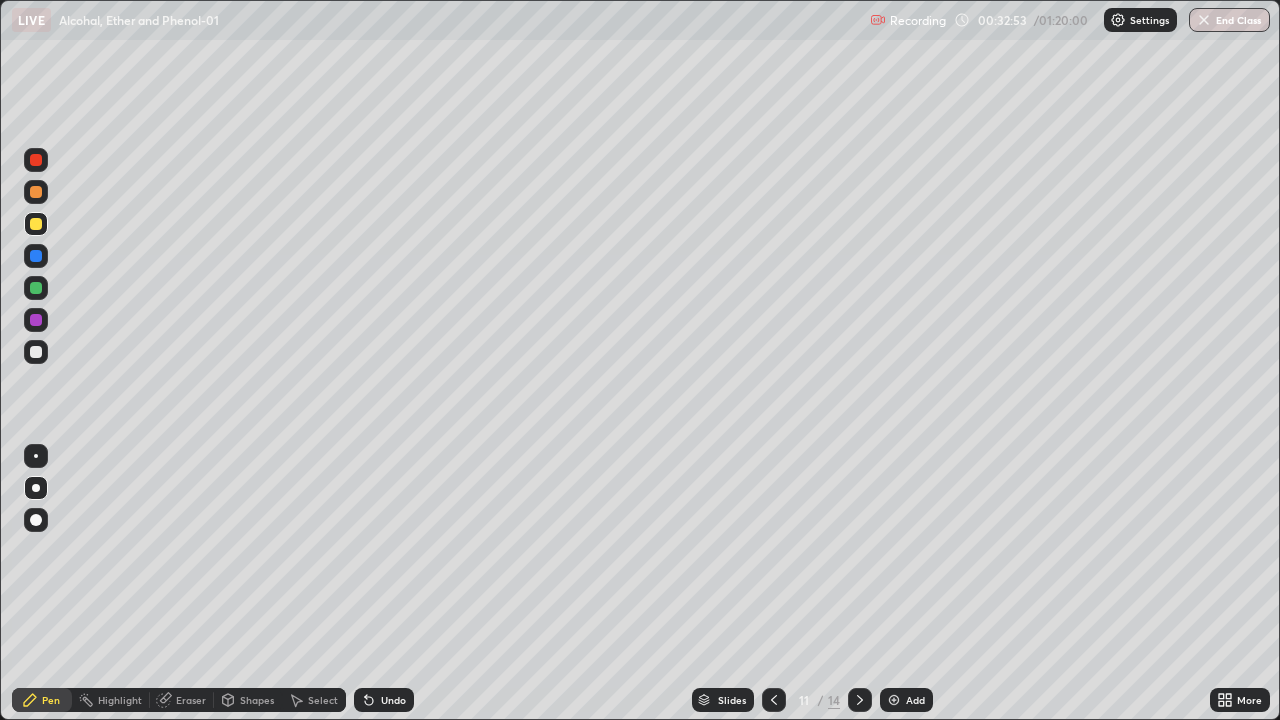 click 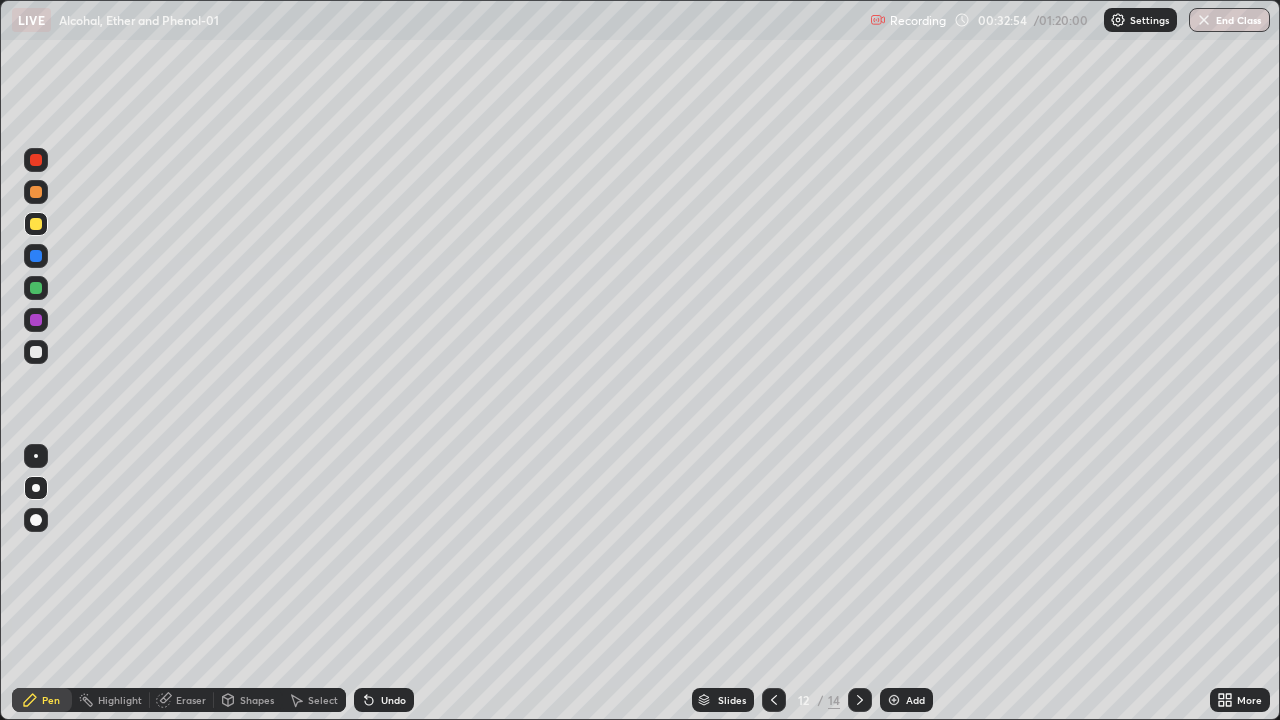 click at bounding box center (860, 700) 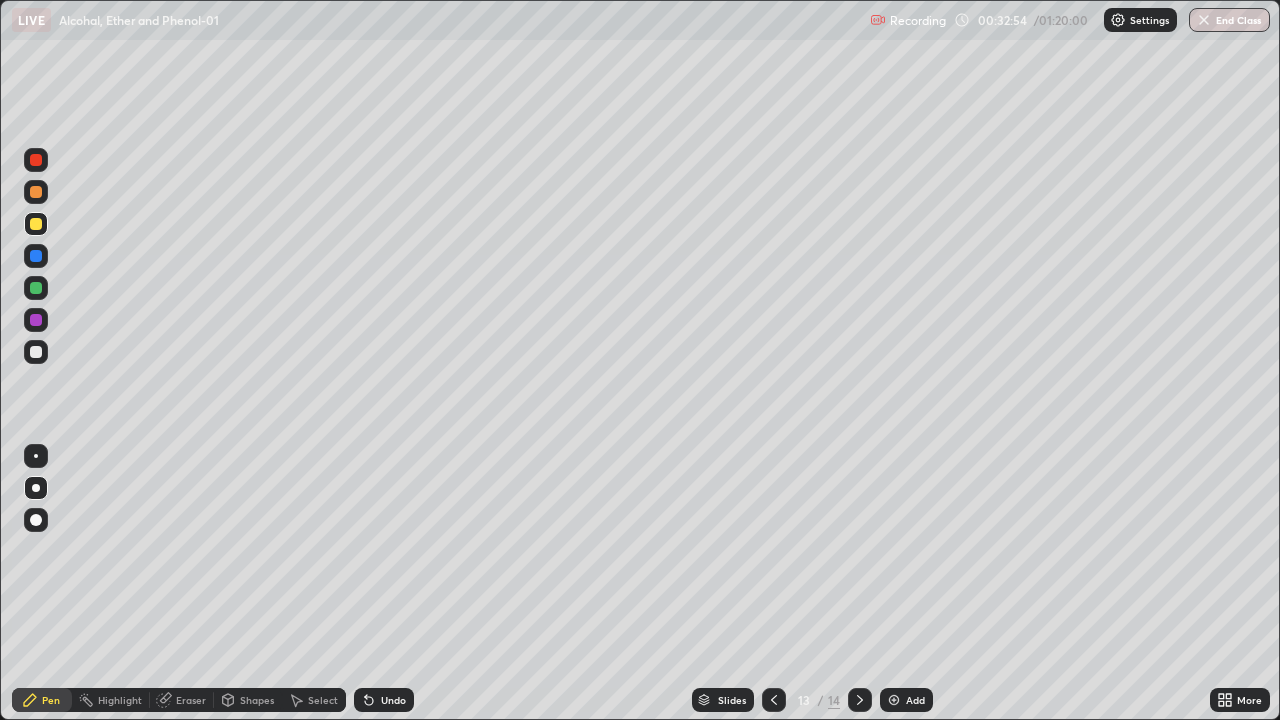 click at bounding box center [860, 700] 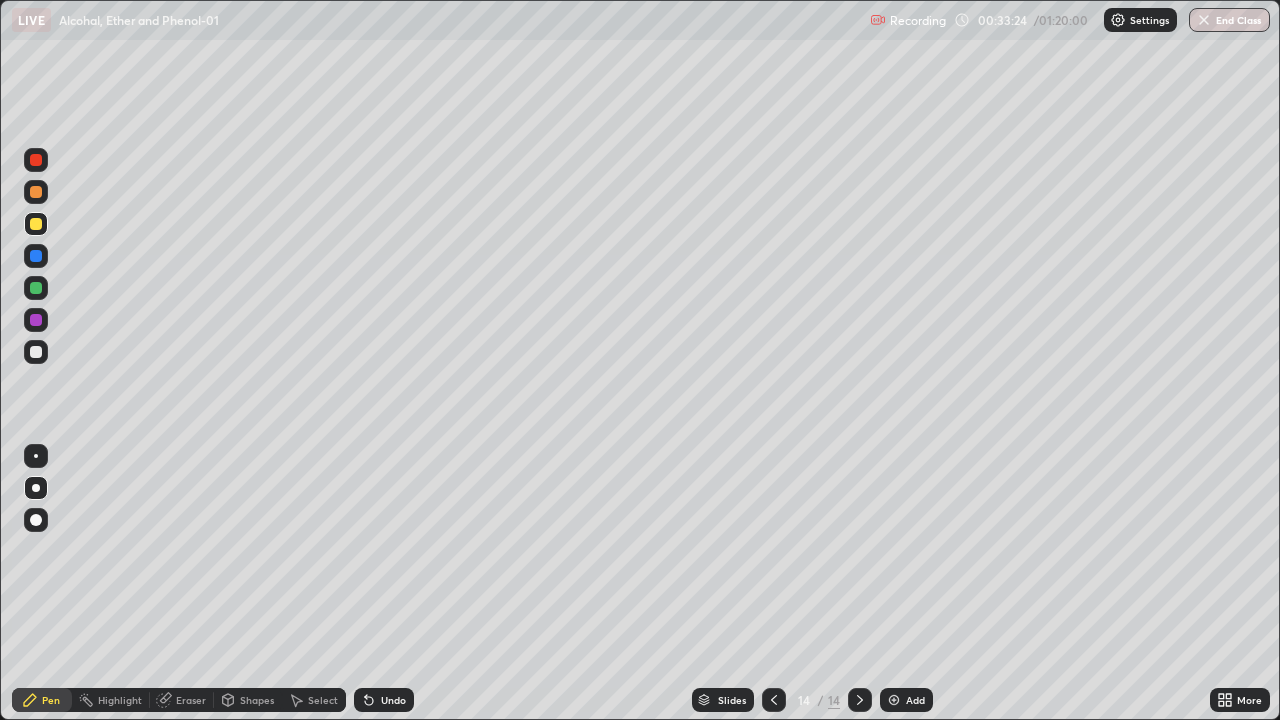 click at bounding box center (36, 320) 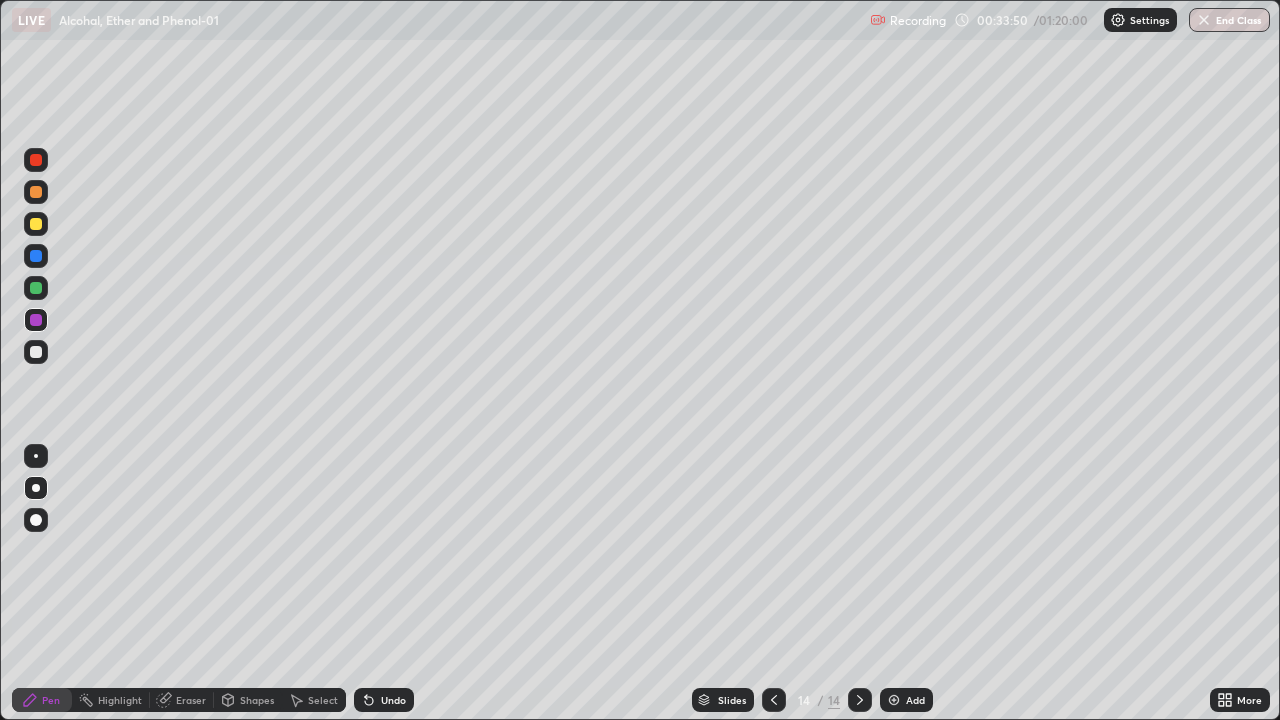 click on "Undo" at bounding box center (393, 700) 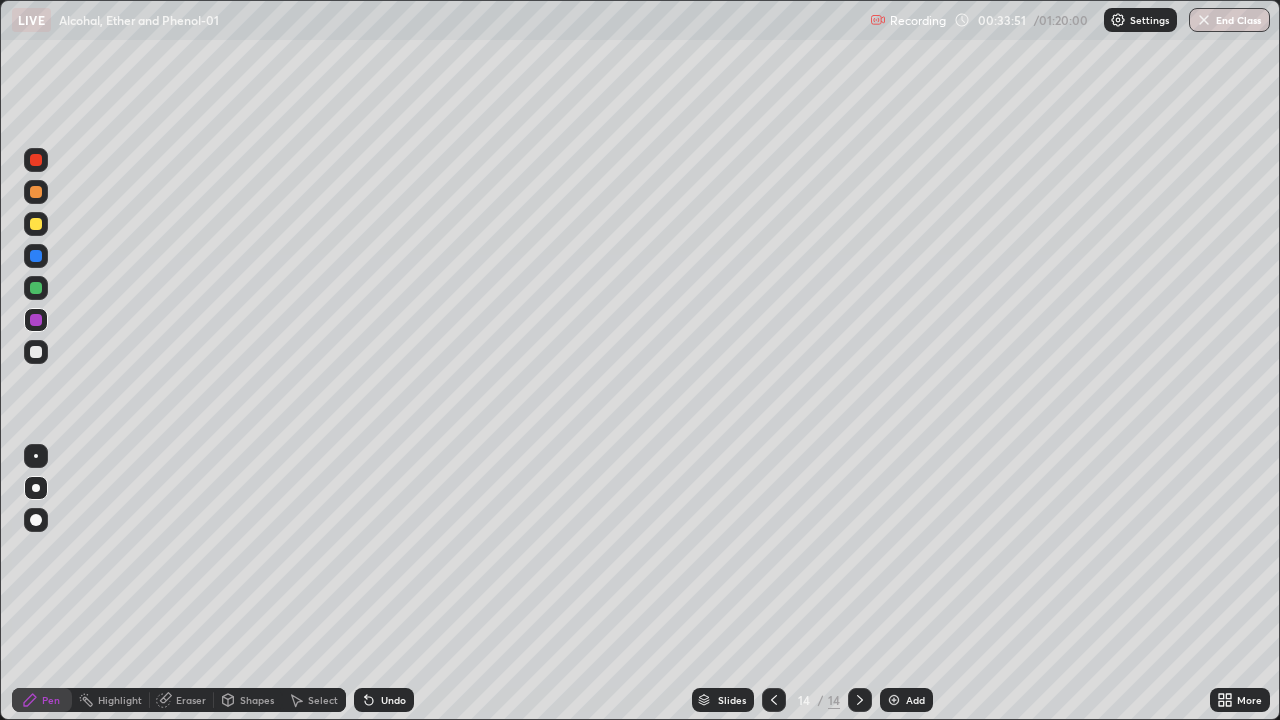 click on "Undo" at bounding box center (393, 700) 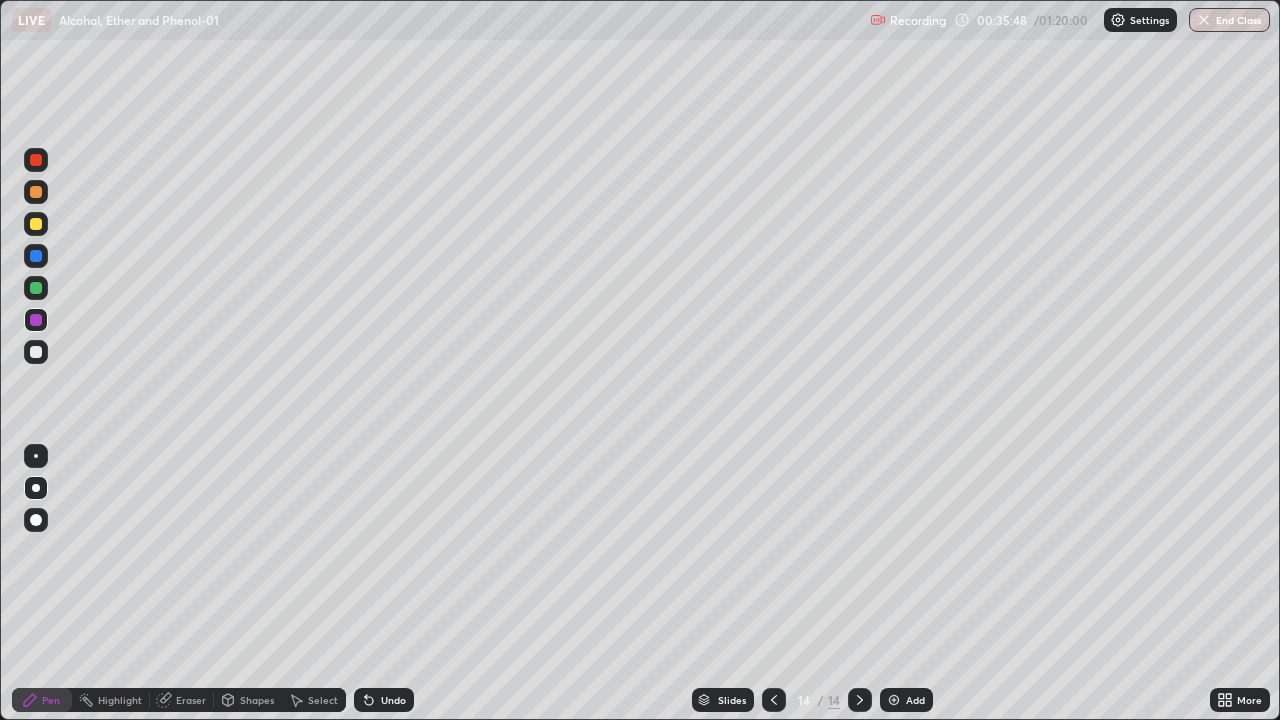 click on "Add" at bounding box center (915, 700) 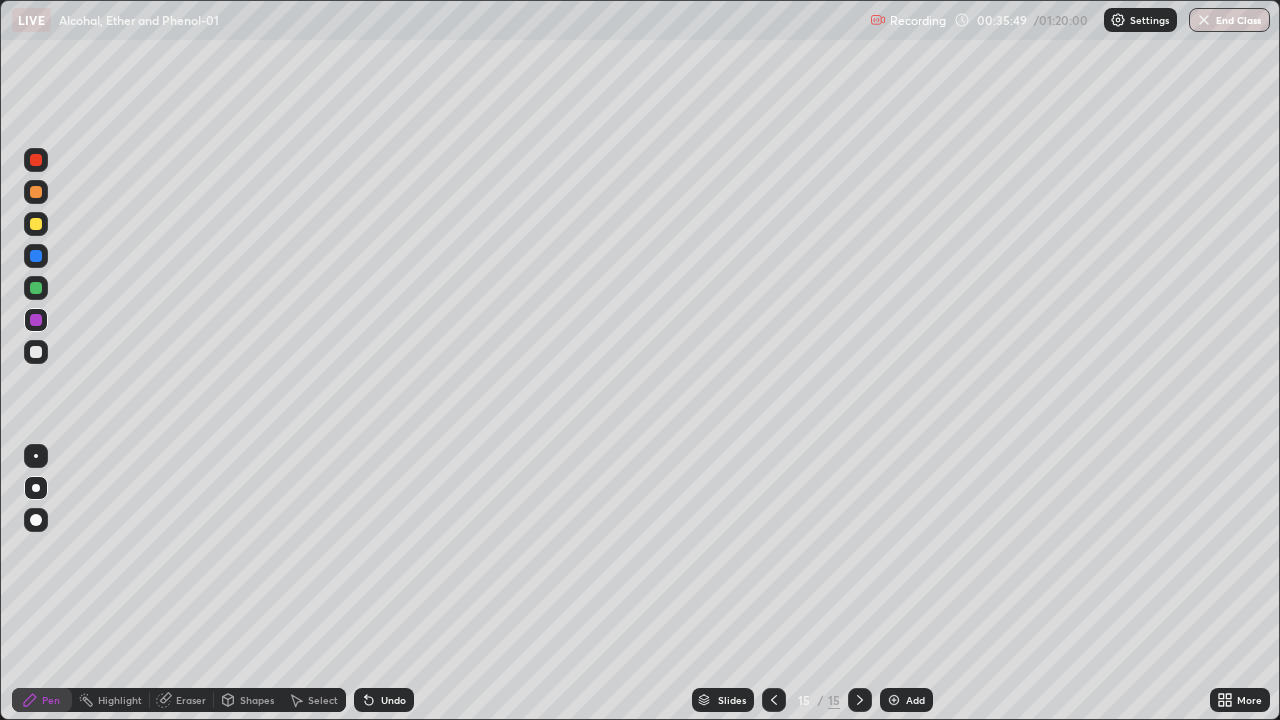 click at bounding box center [36, 224] 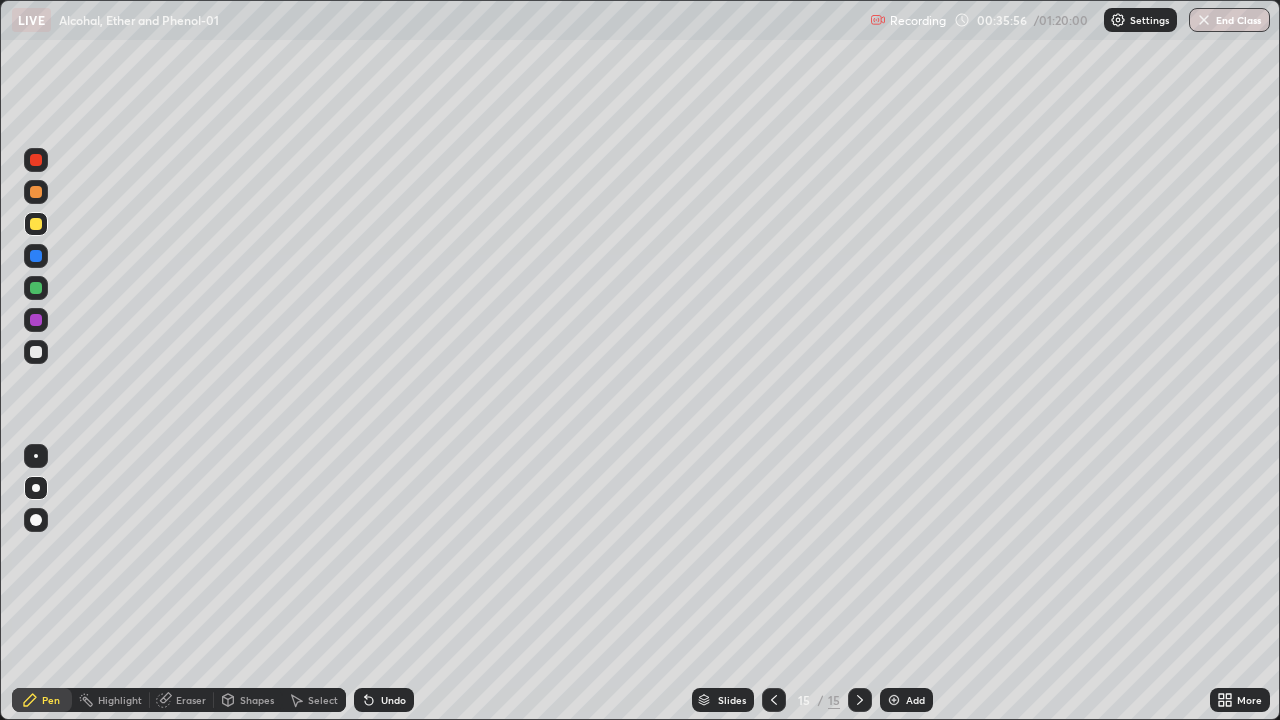 click at bounding box center (36, 256) 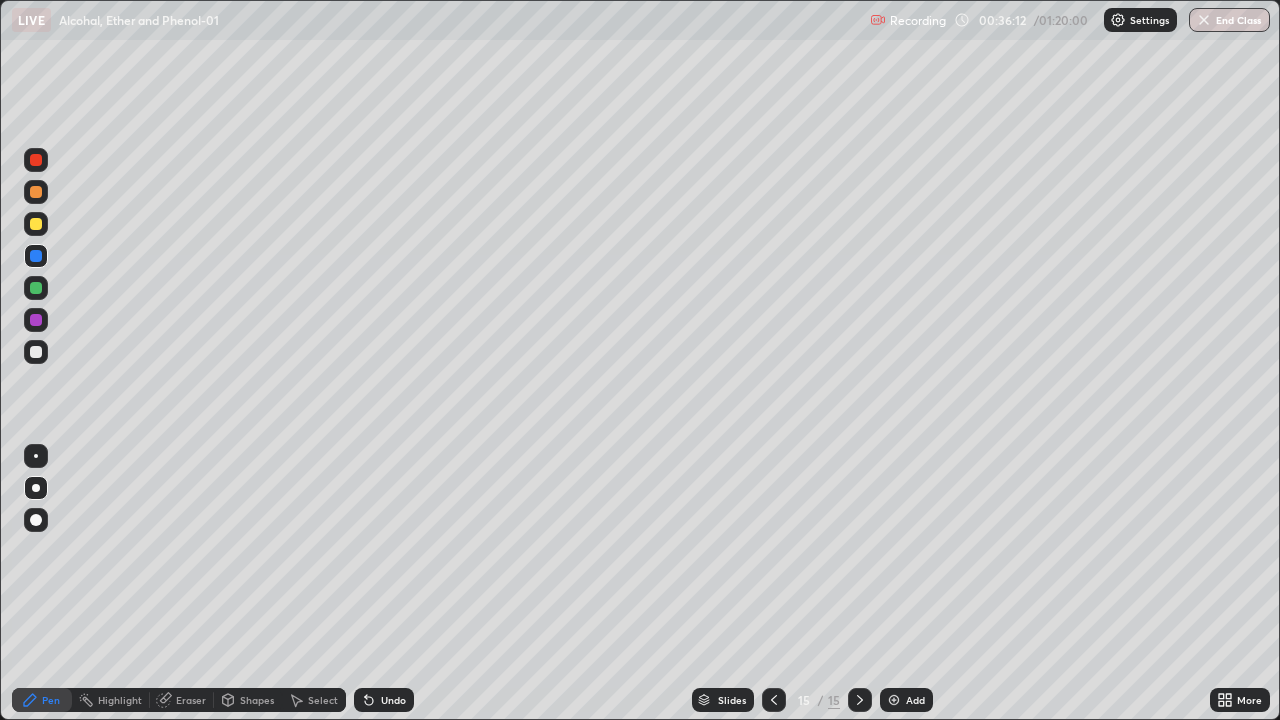 click at bounding box center [36, 352] 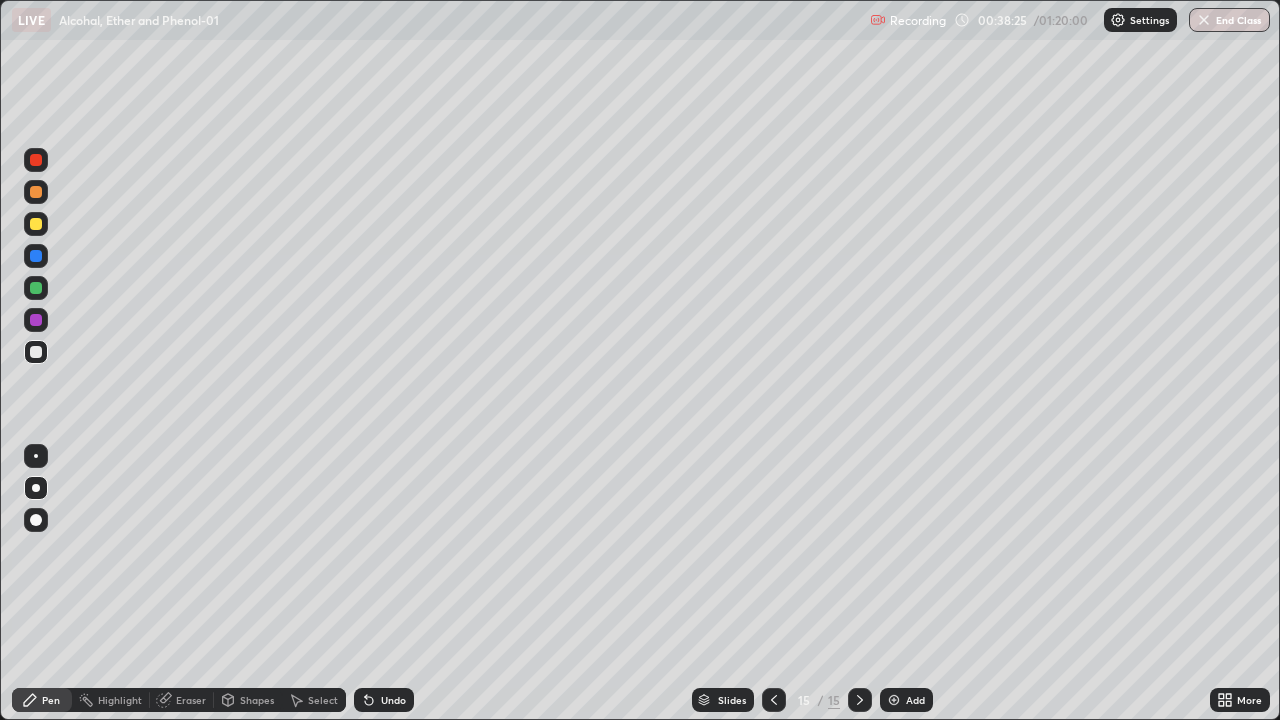 click on "Add" at bounding box center [906, 700] 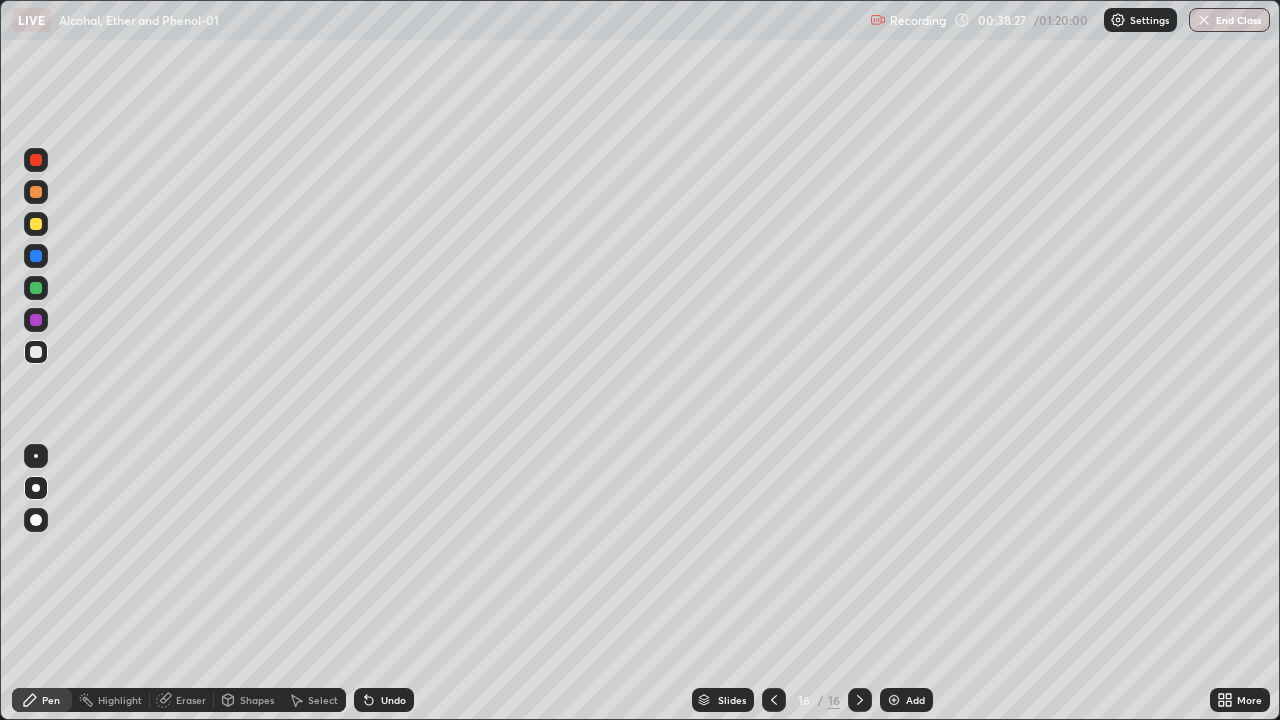 click at bounding box center [36, 224] 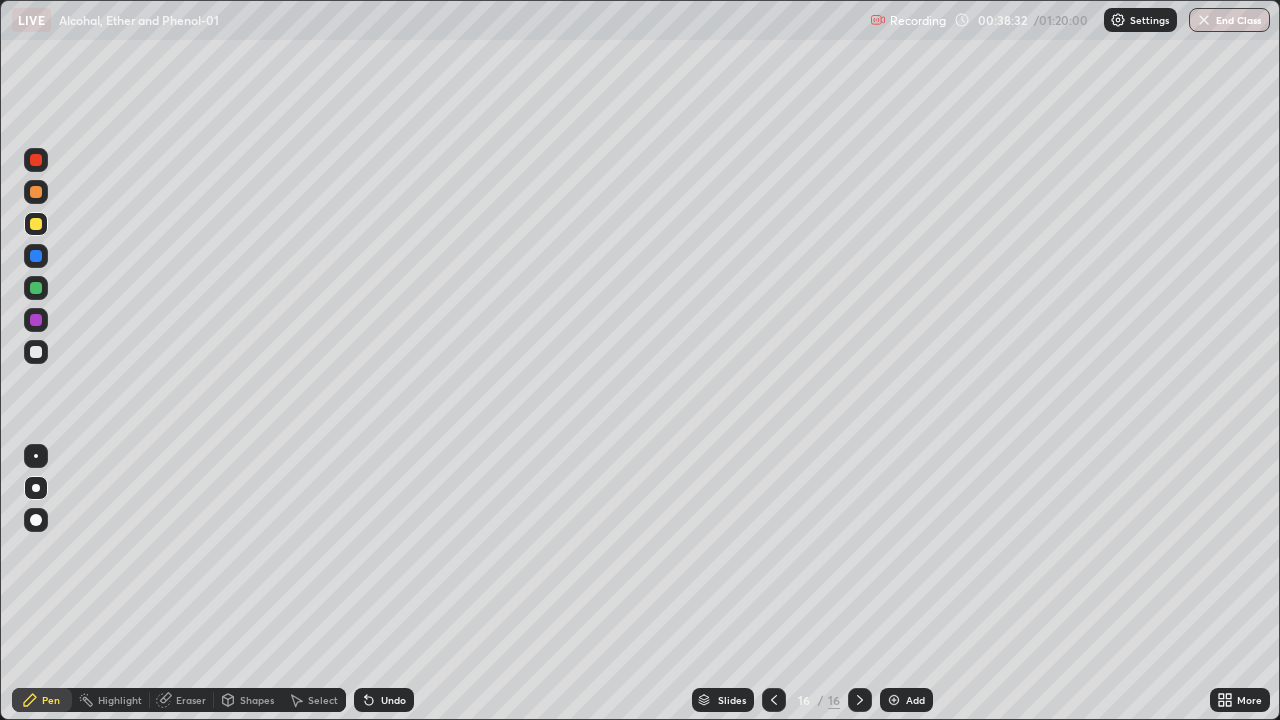 click at bounding box center [36, 320] 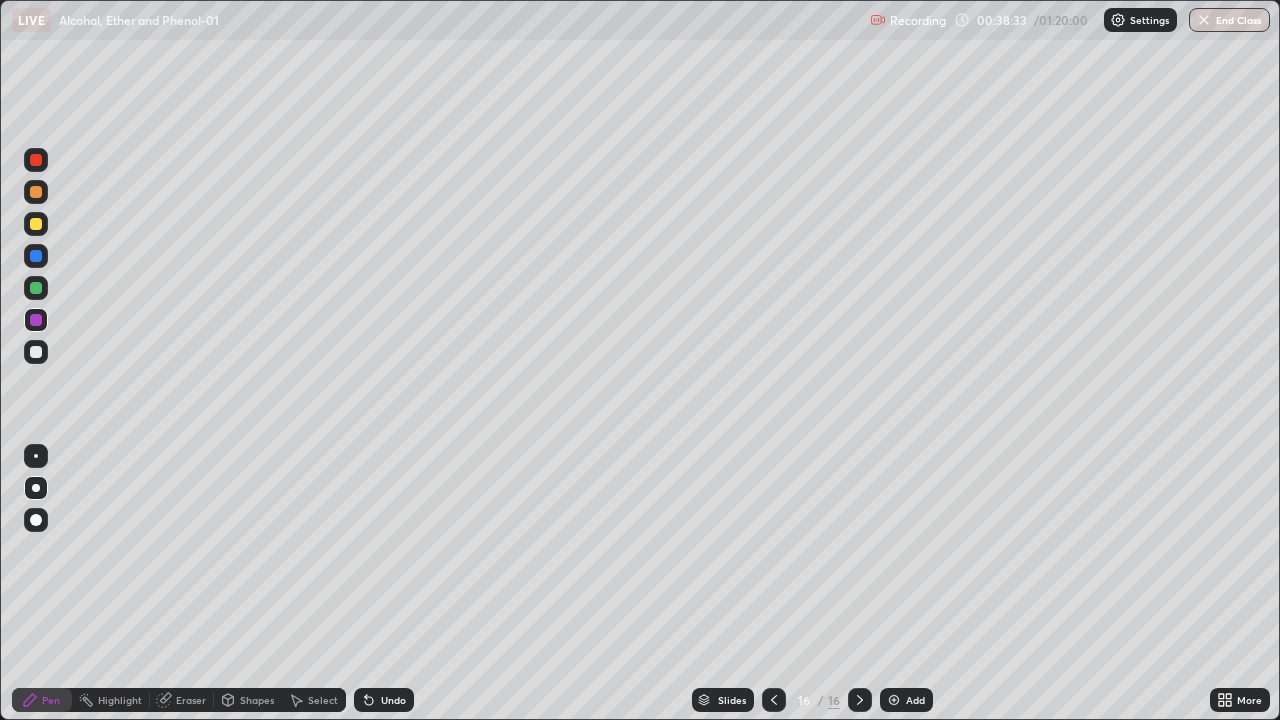 click at bounding box center [36, 352] 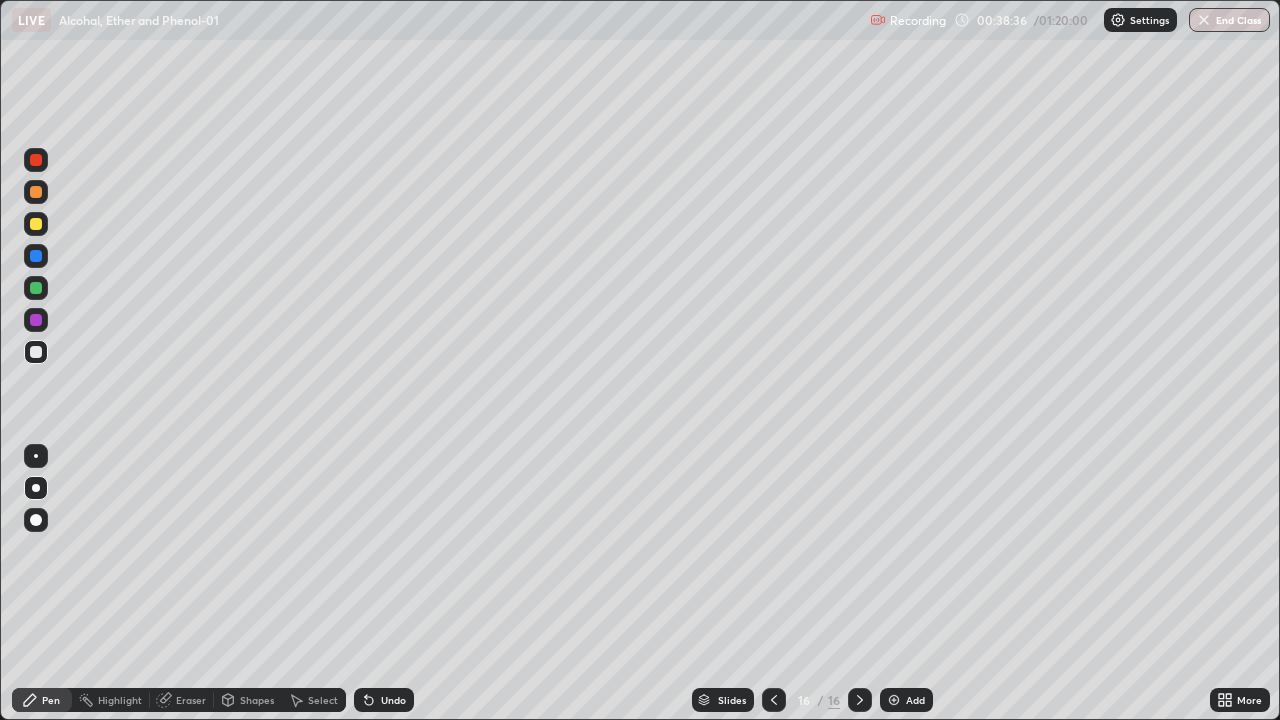 click at bounding box center (36, 352) 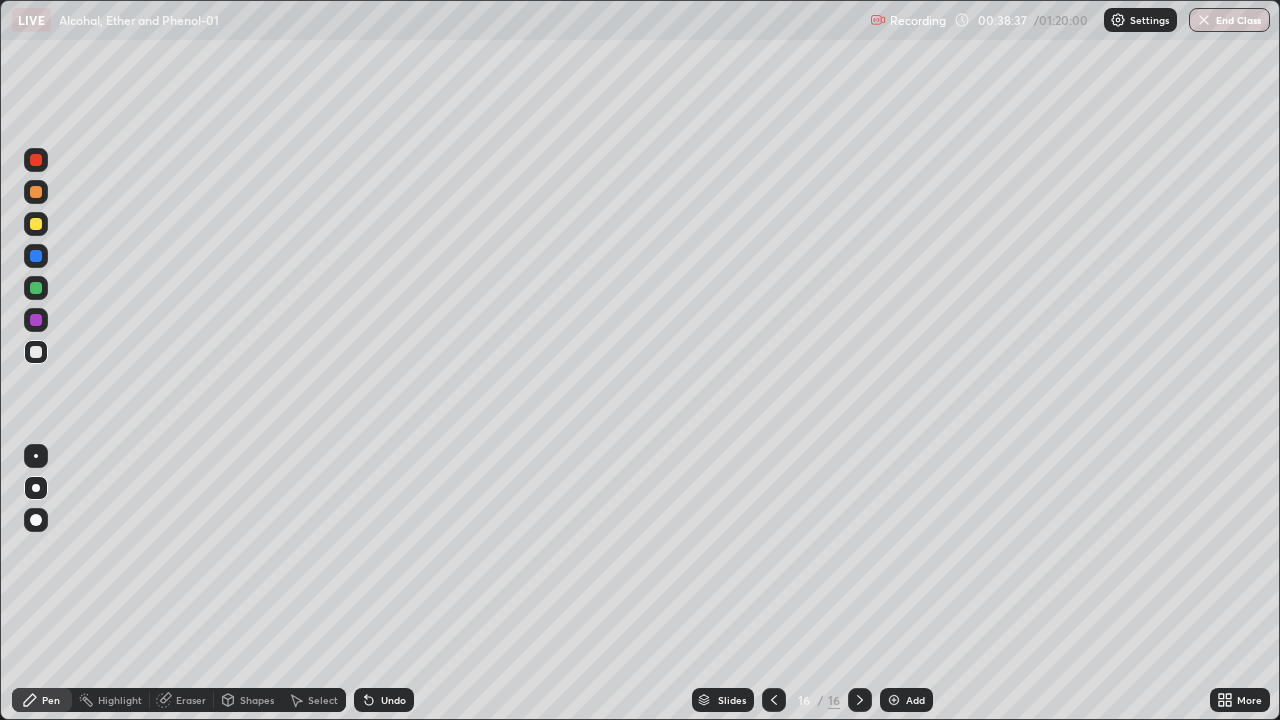 click at bounding box center [36, 320] 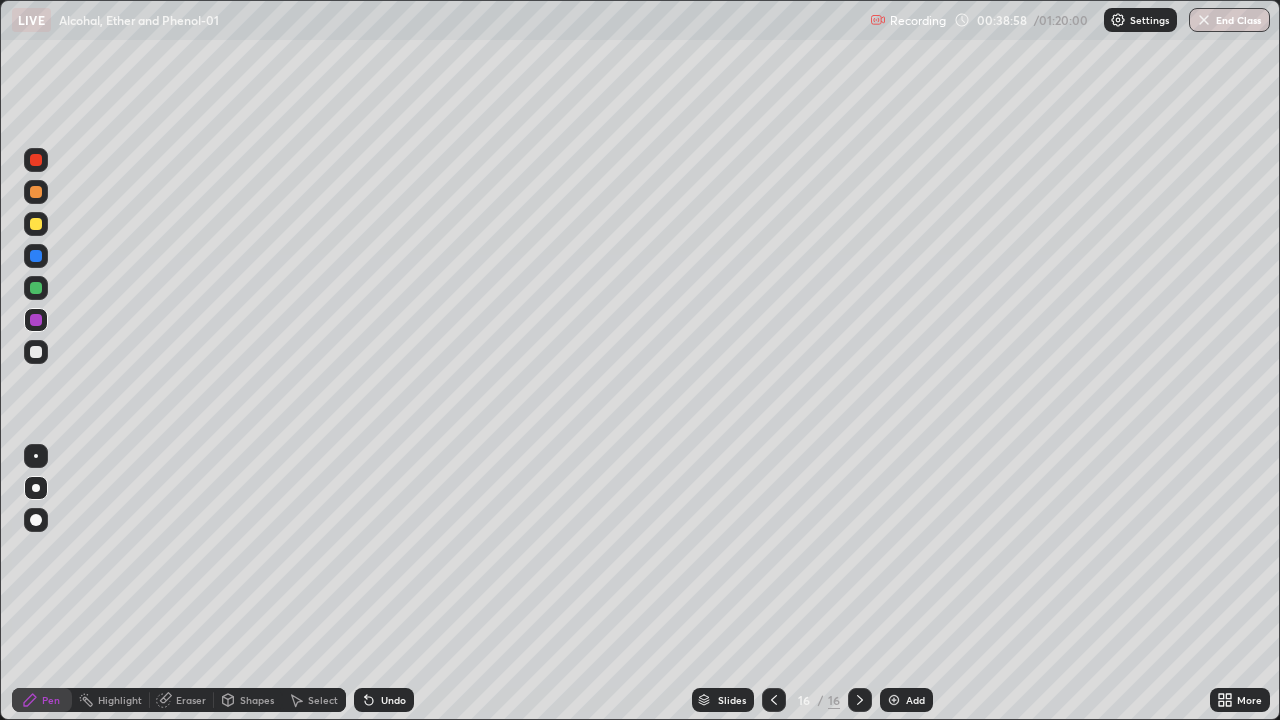 click at bounding box center (36, 224) 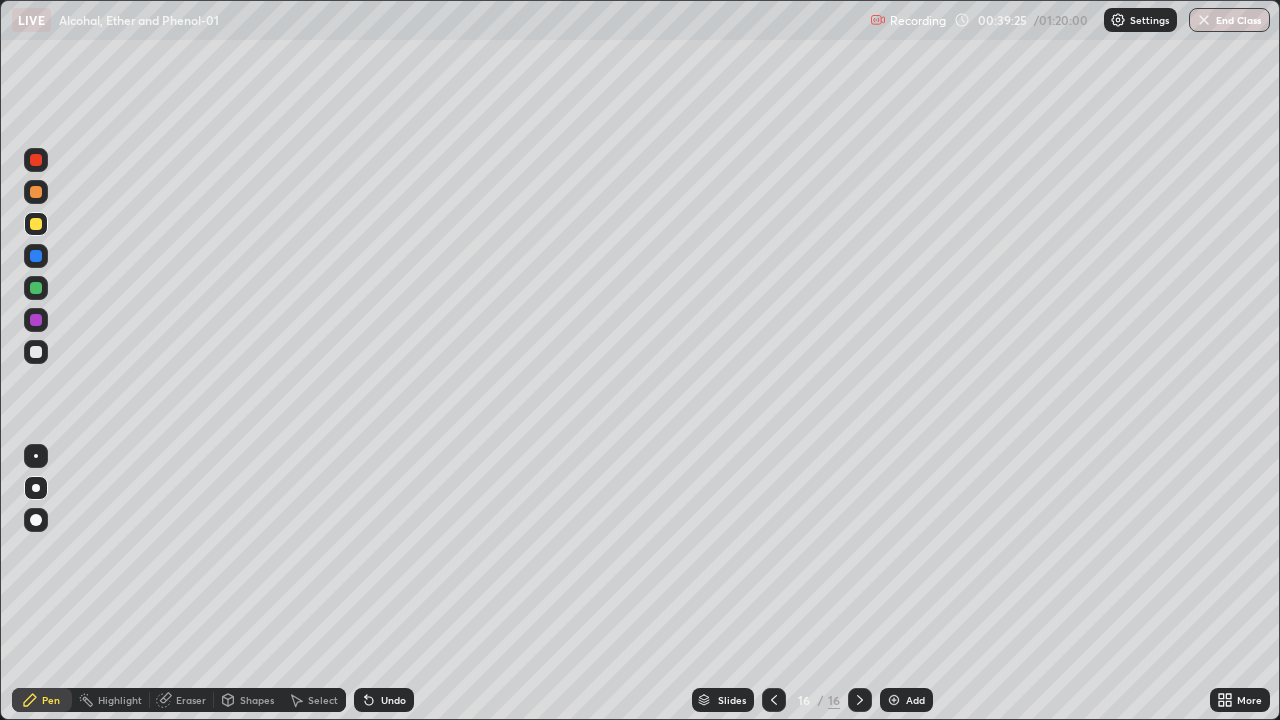 click on "Undo" at bounding box center [384, 700] 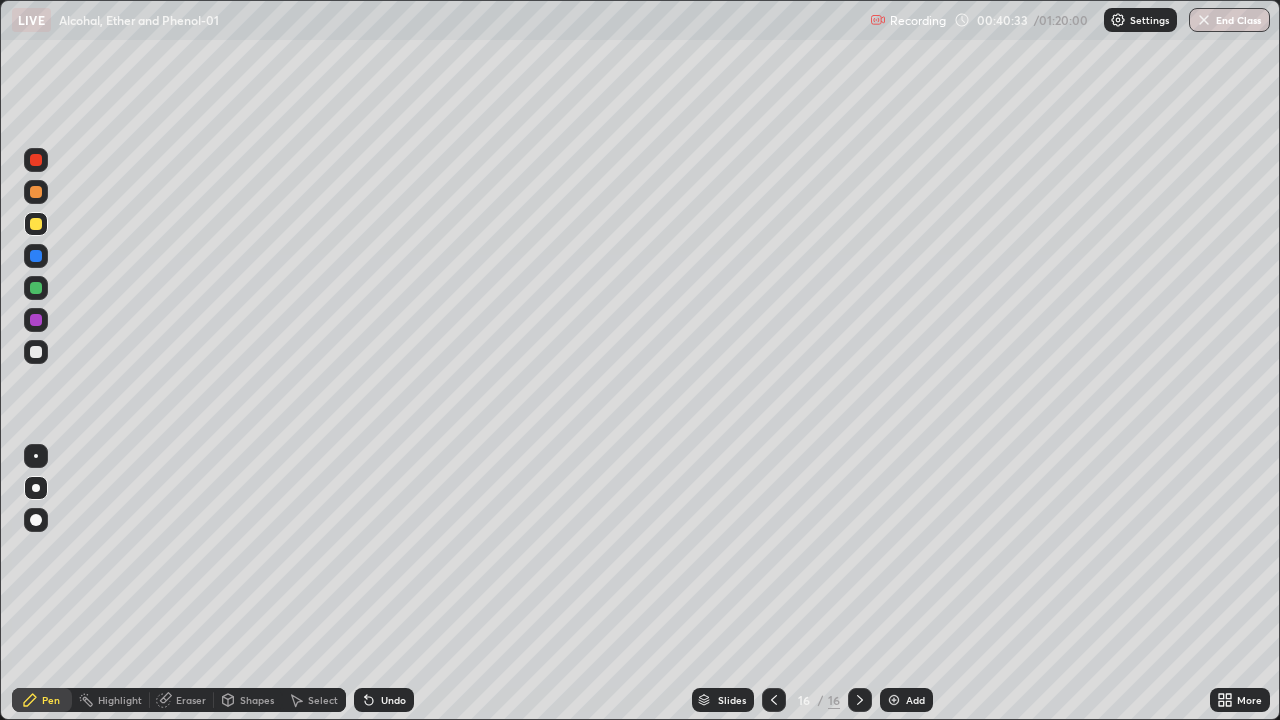 click at bounding box center [36, 352] 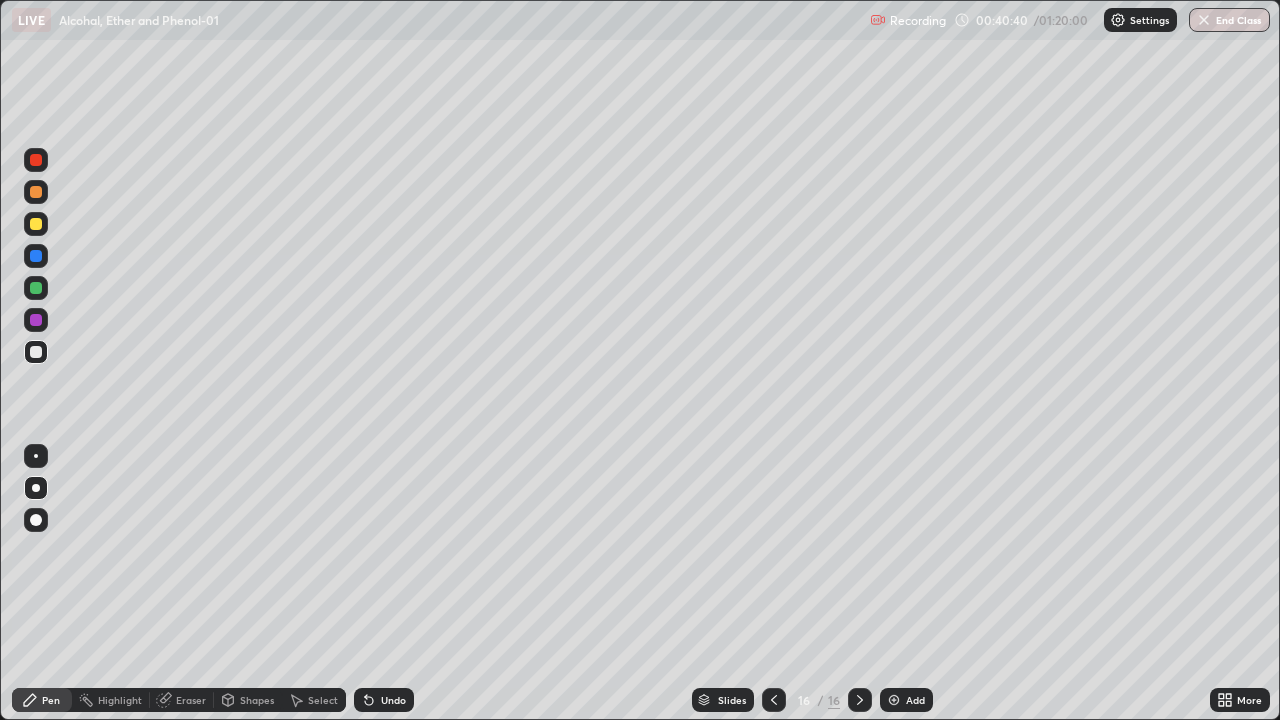 click at bounding box center (36, 320) 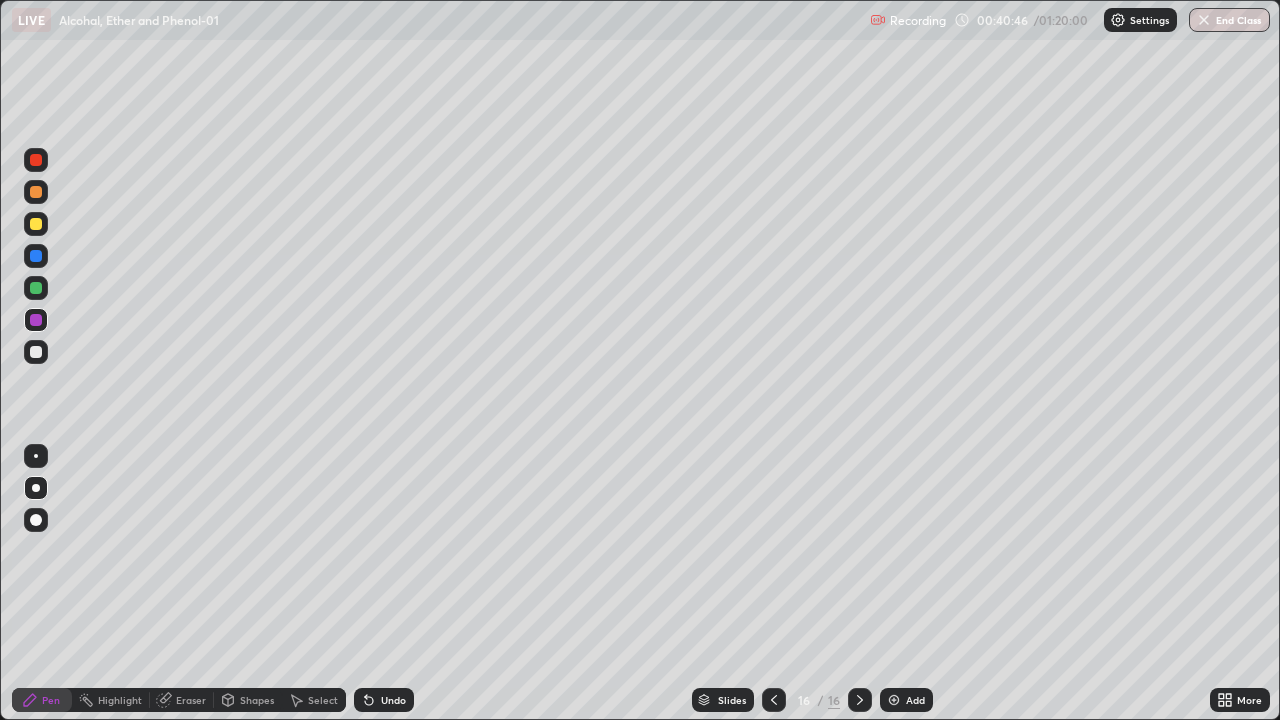 click at bounding box center [36, 352] 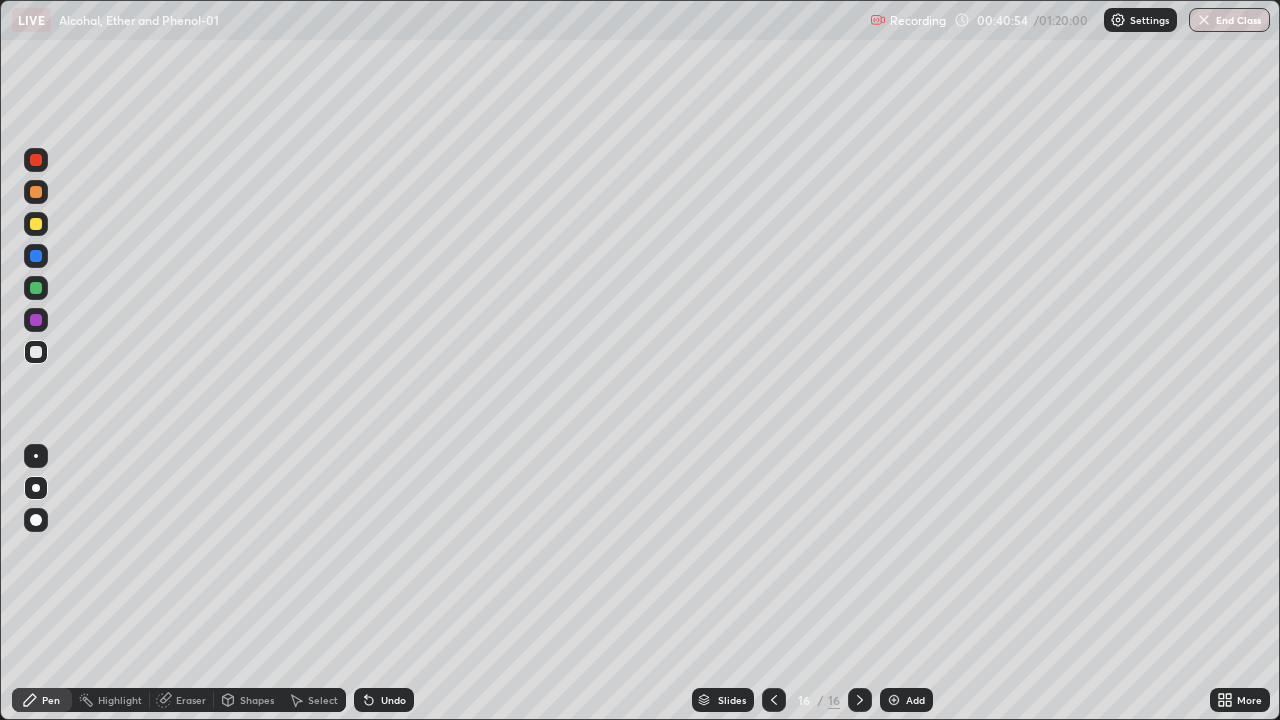 click at bounding box center [36, 224] 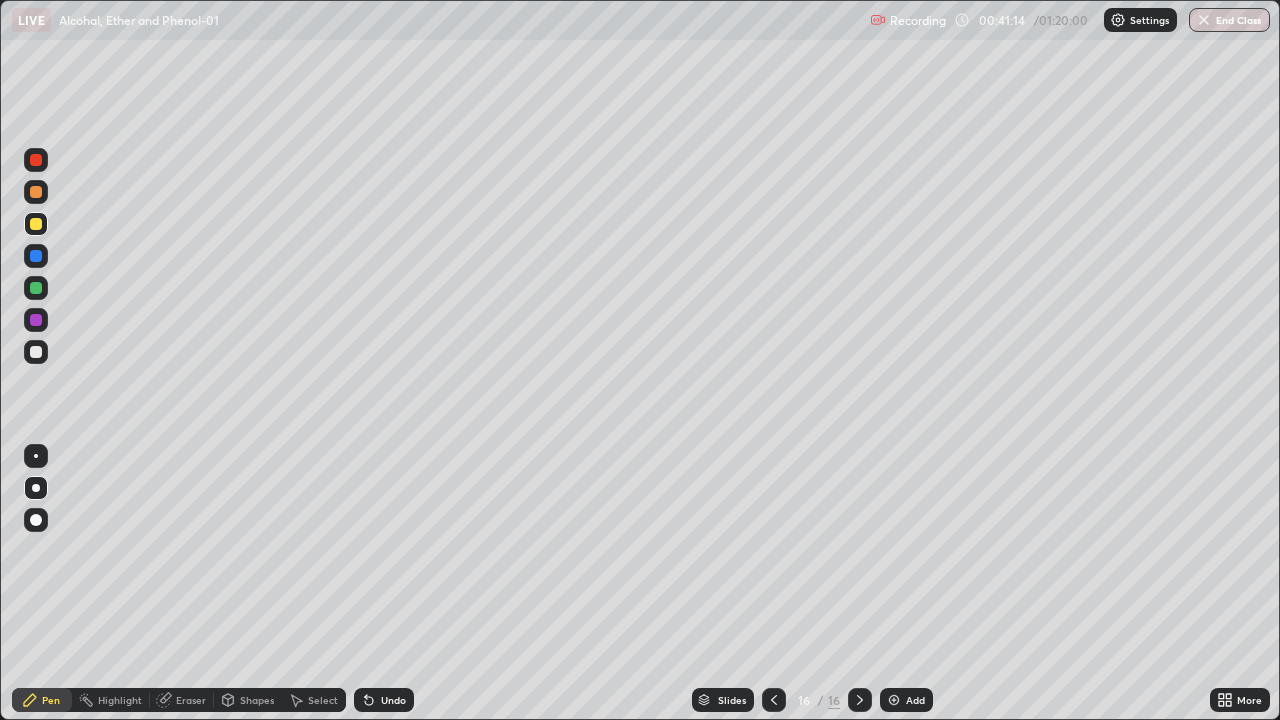 click at bounding box center [36, 320] 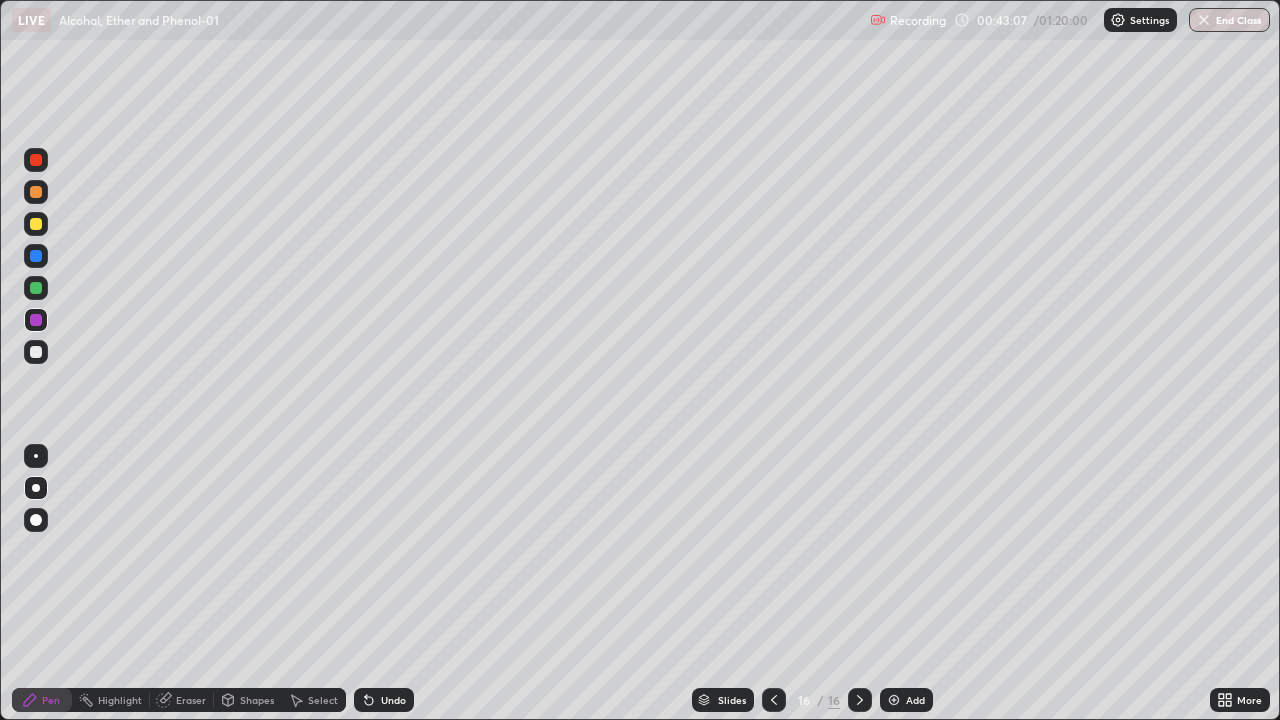 click on "Add" at bounding box center [906, 700] 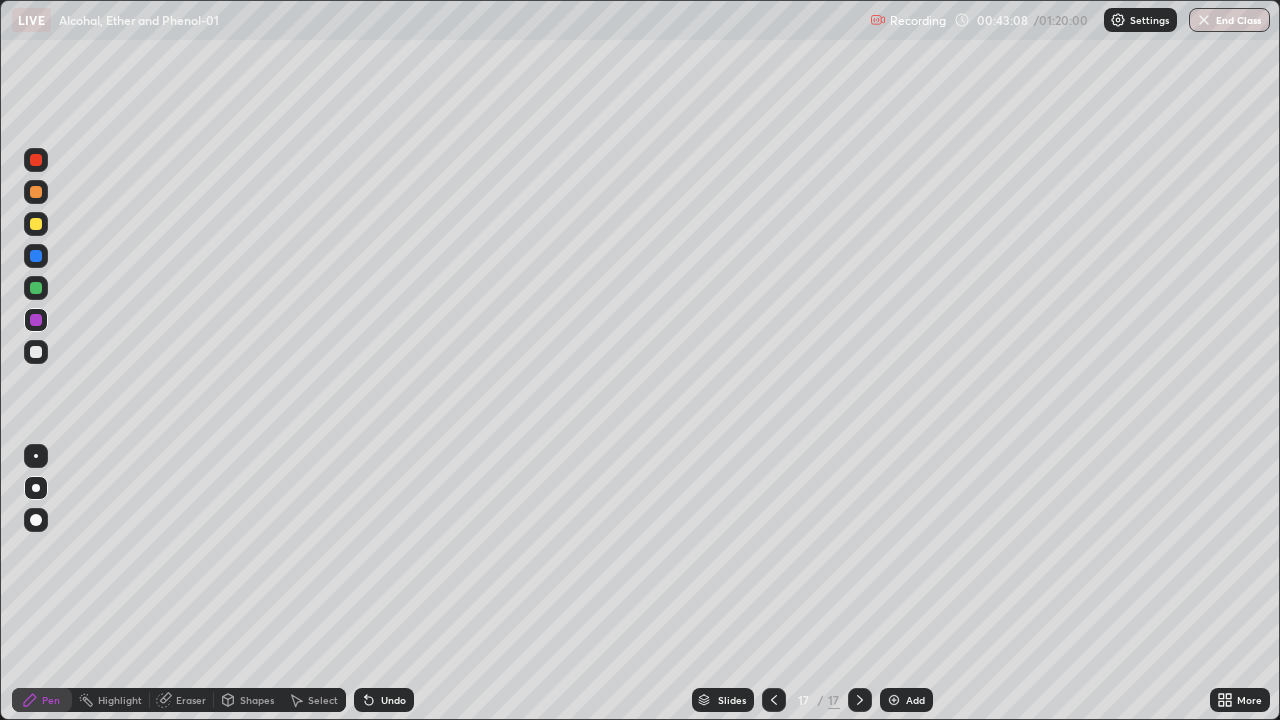 click at bounding box center [36, 224] 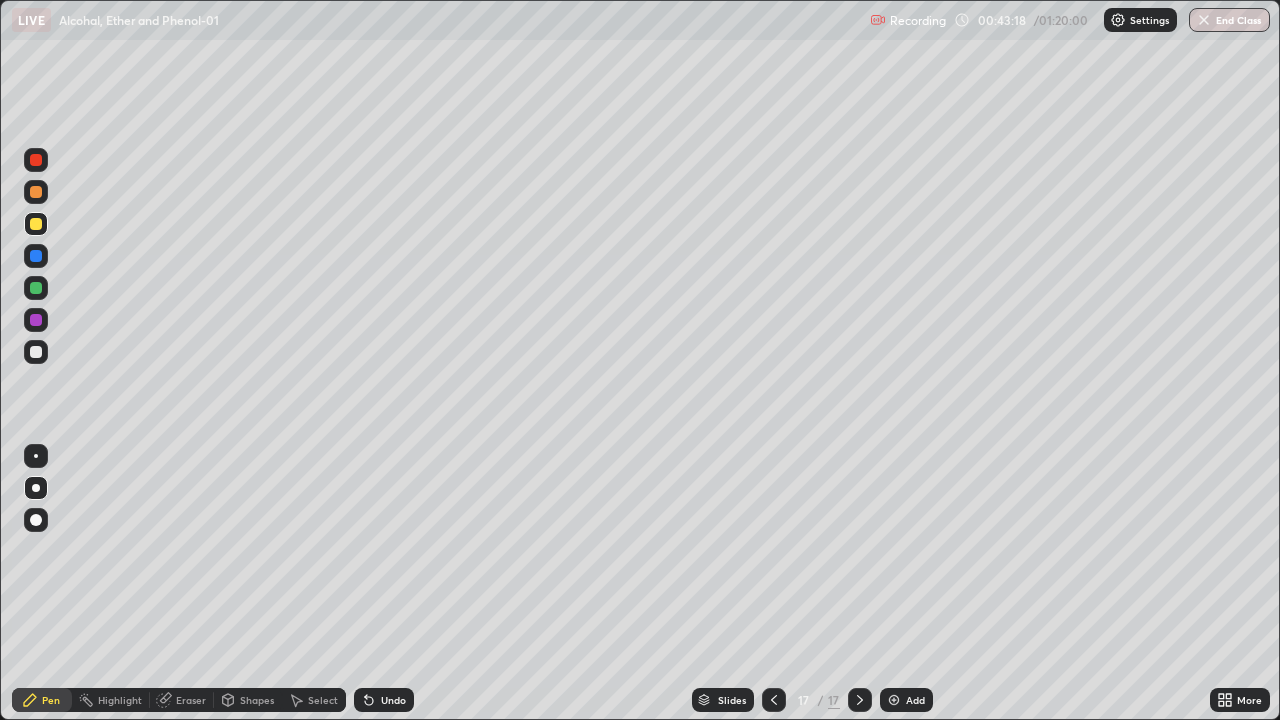 click at bounding box center [36, 352] 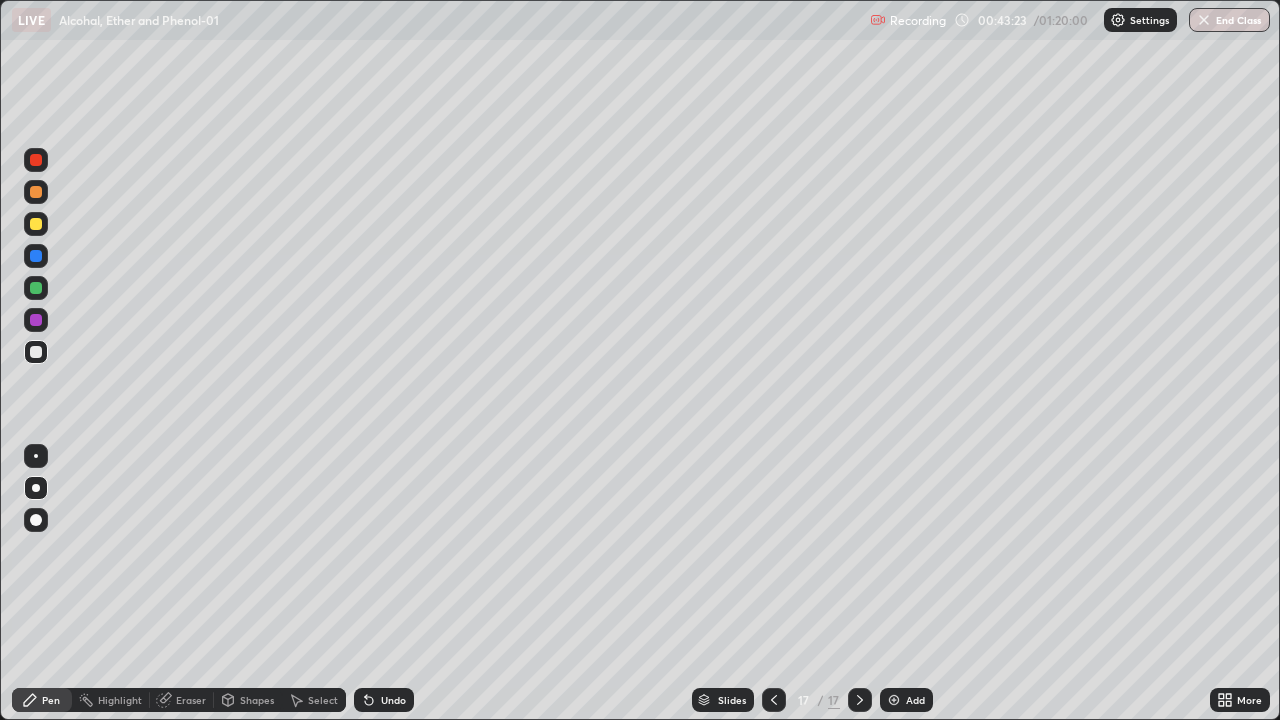 click at bounding box center [36, 224] 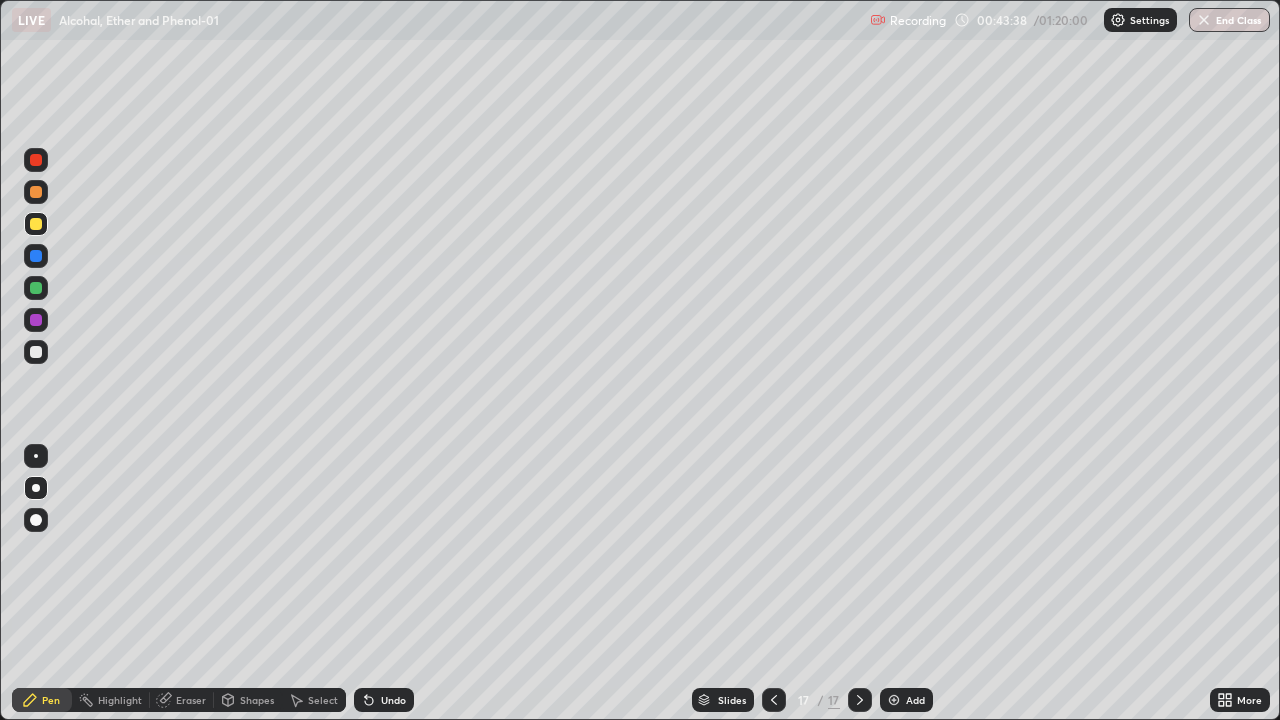 click at bounding box center [36, 352] 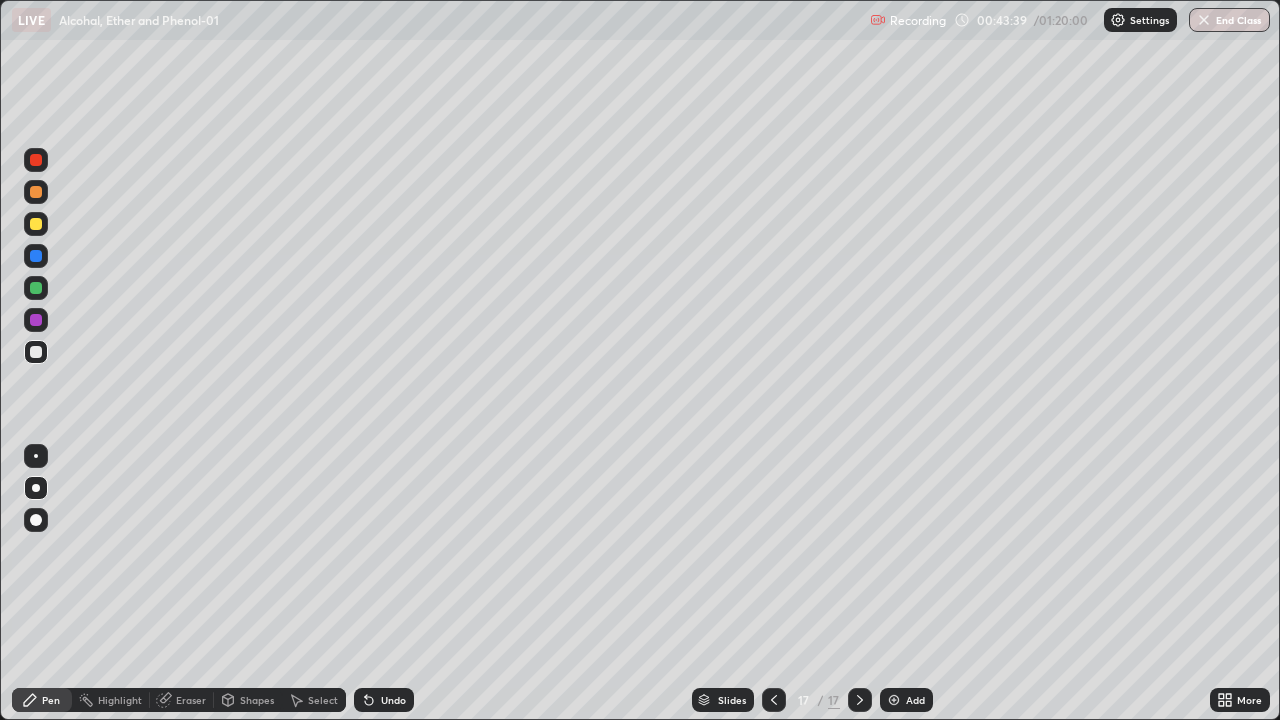 click at bounding box center (36, 224) 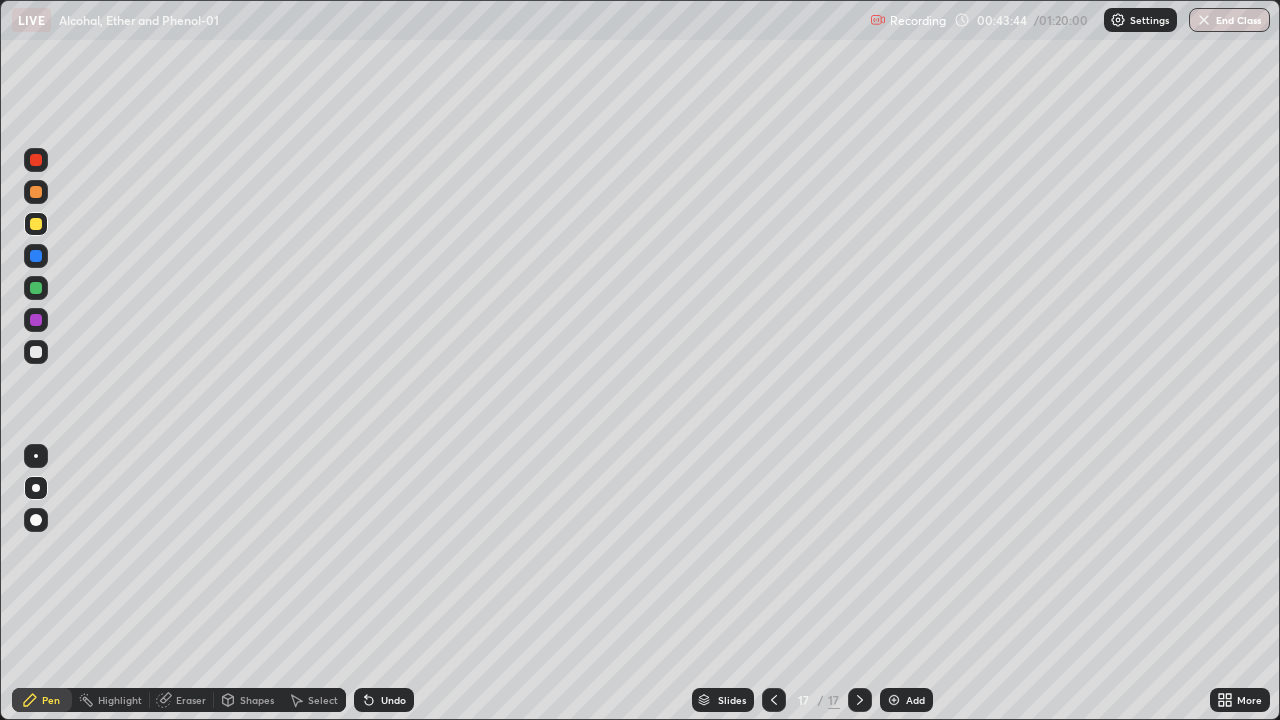click at bounding box center (36, 320) 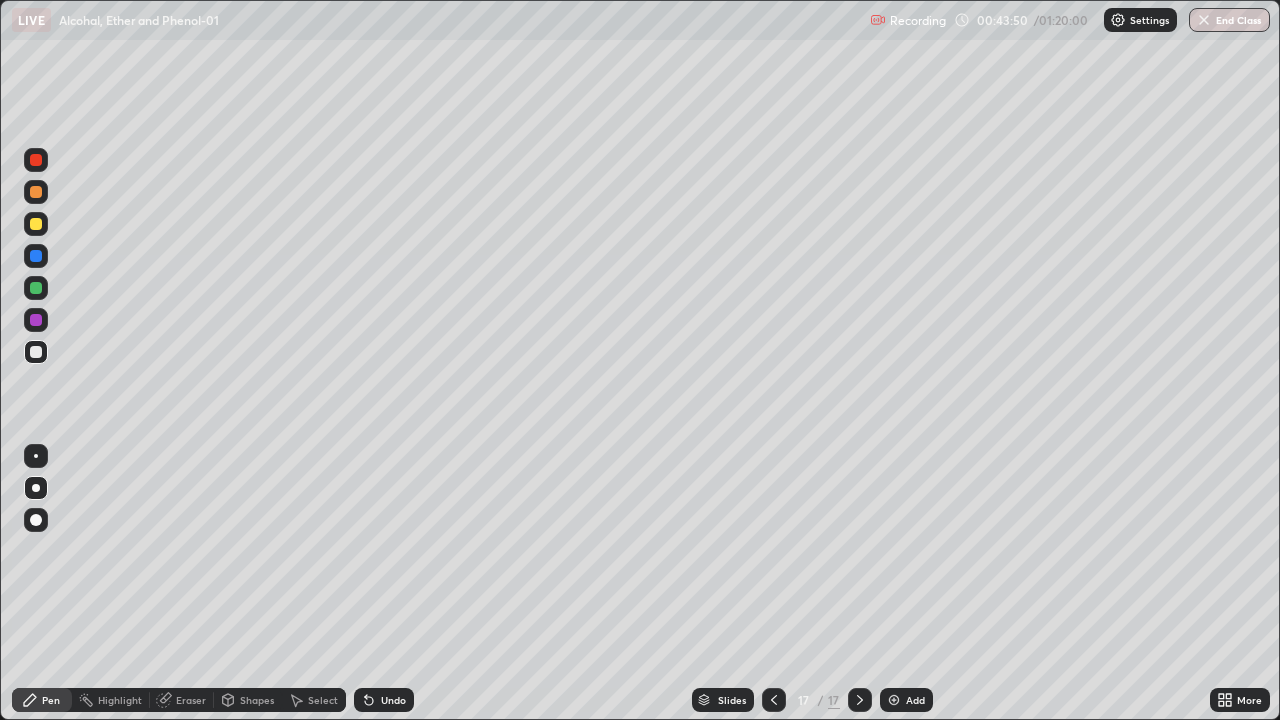 click at bounding box center [36, 256] 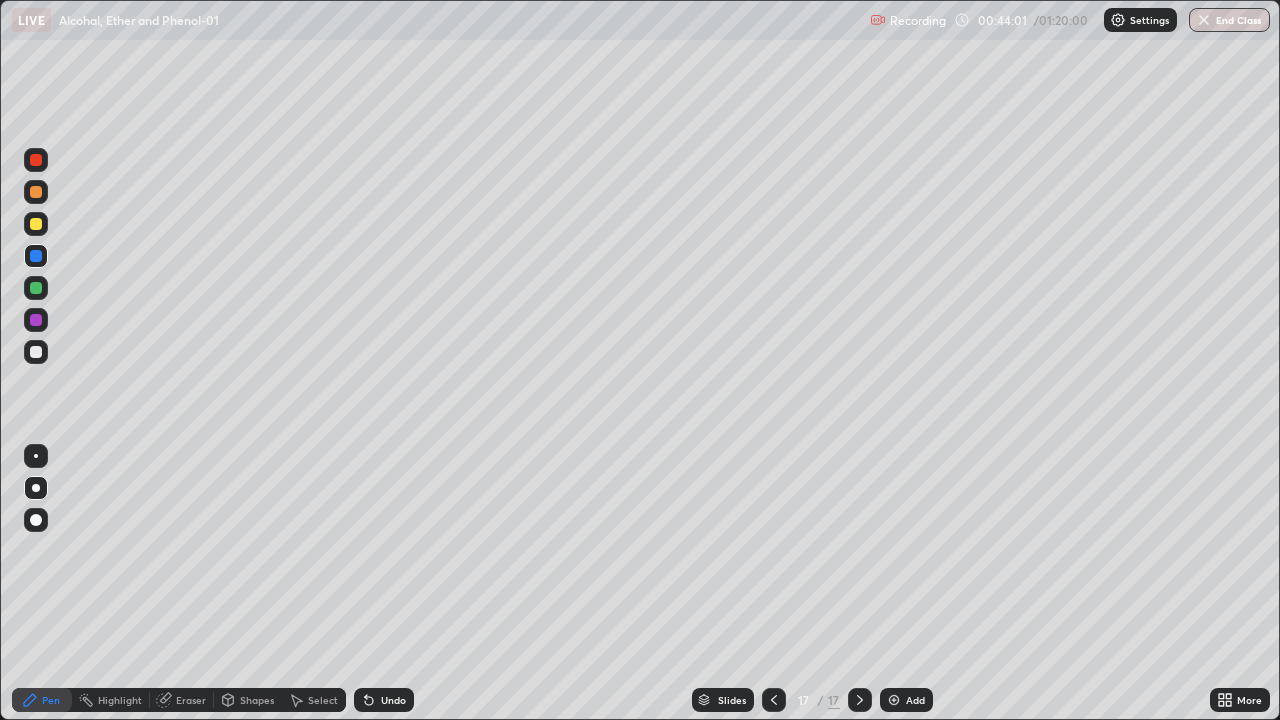 click at bounding box center (36, 256) 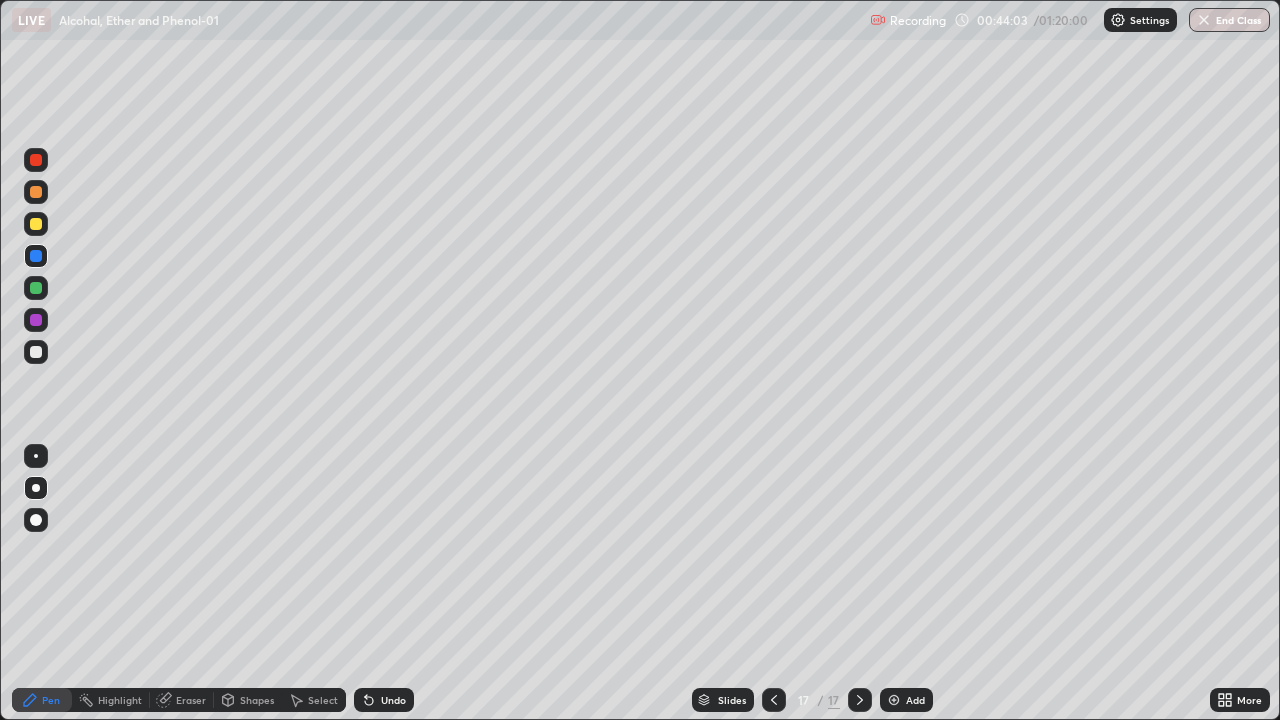 click at bounding box center [36, 320] 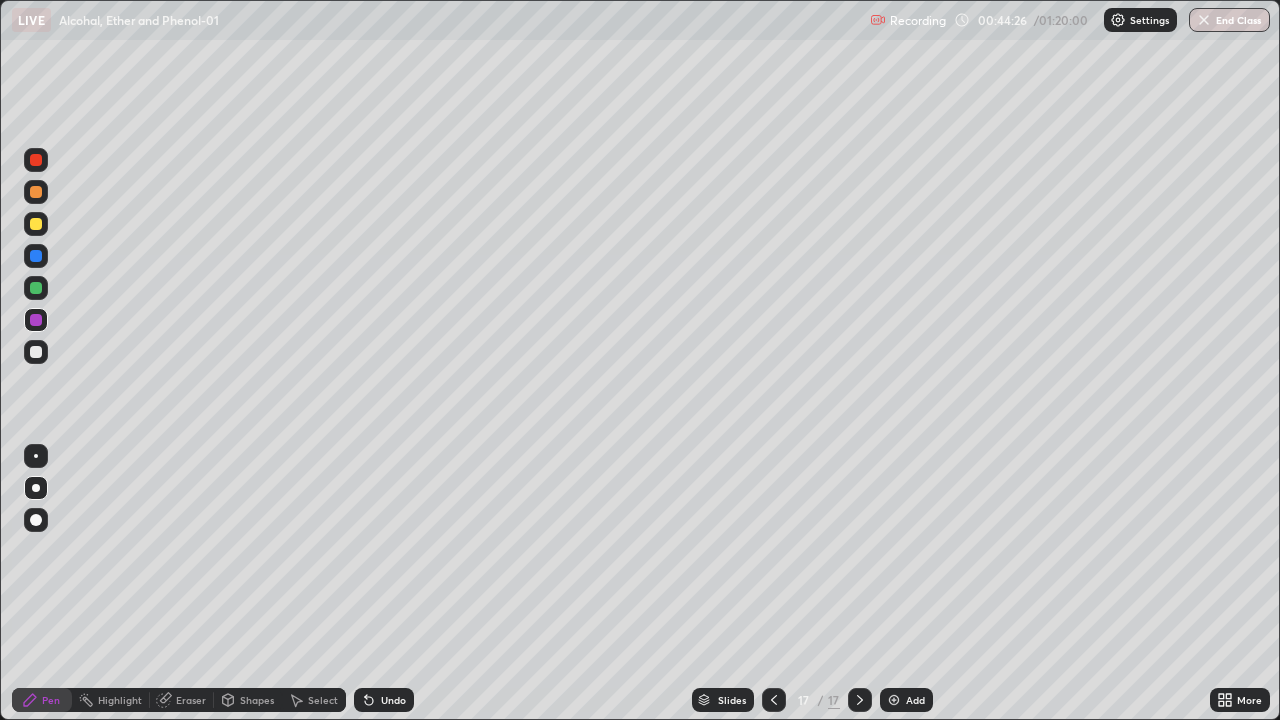 click at bounding box center [36, 224] 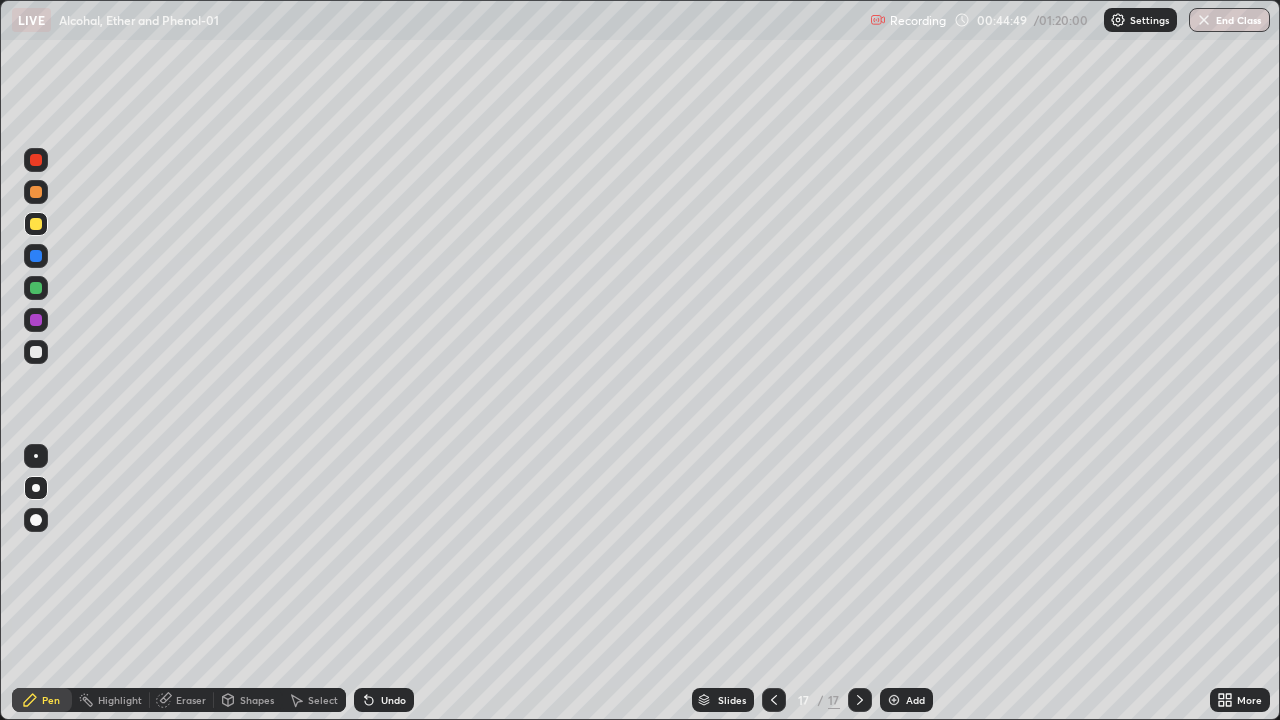 click at bounding box center [36, 224] 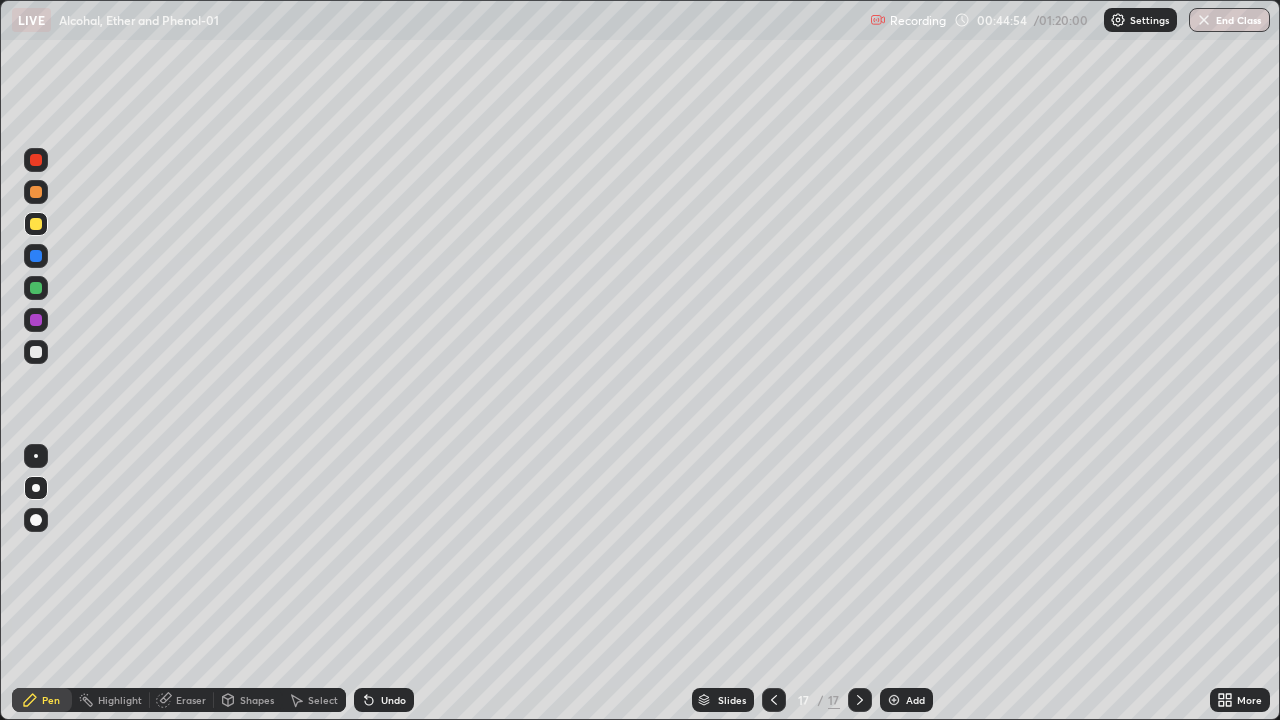 click at bounding box center (36, 352) 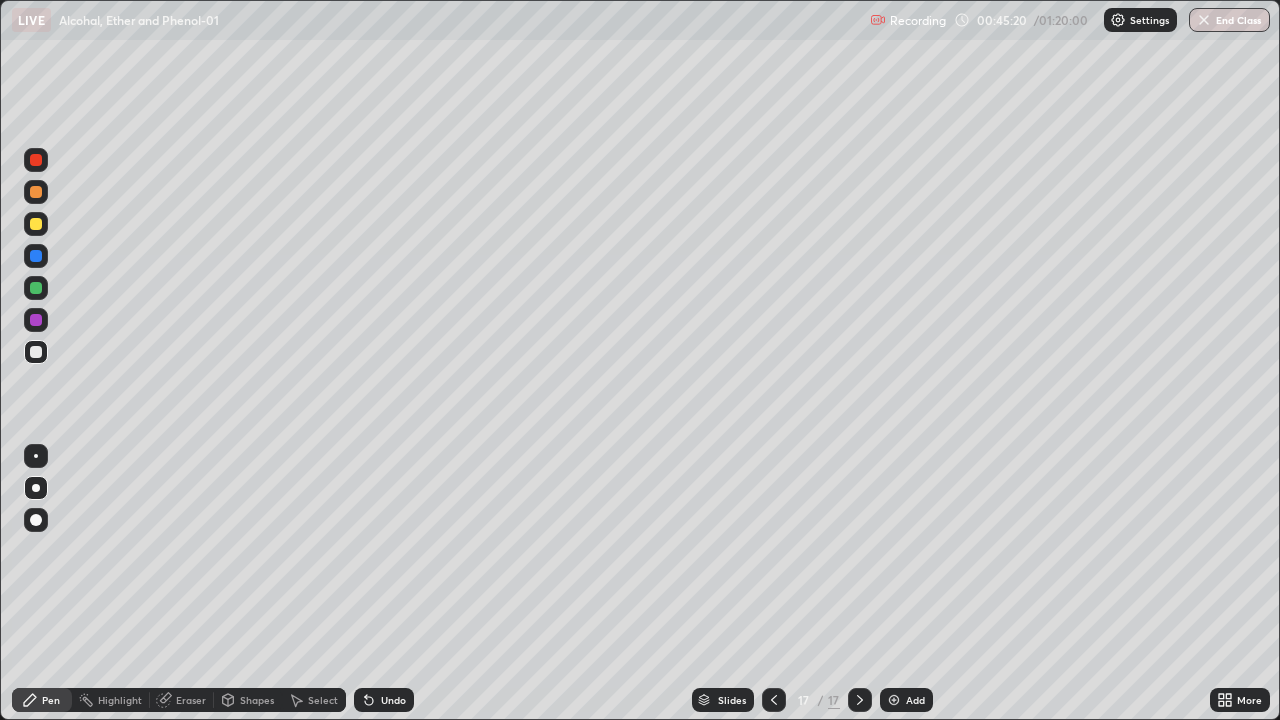 click at bounding box center (36, 224) 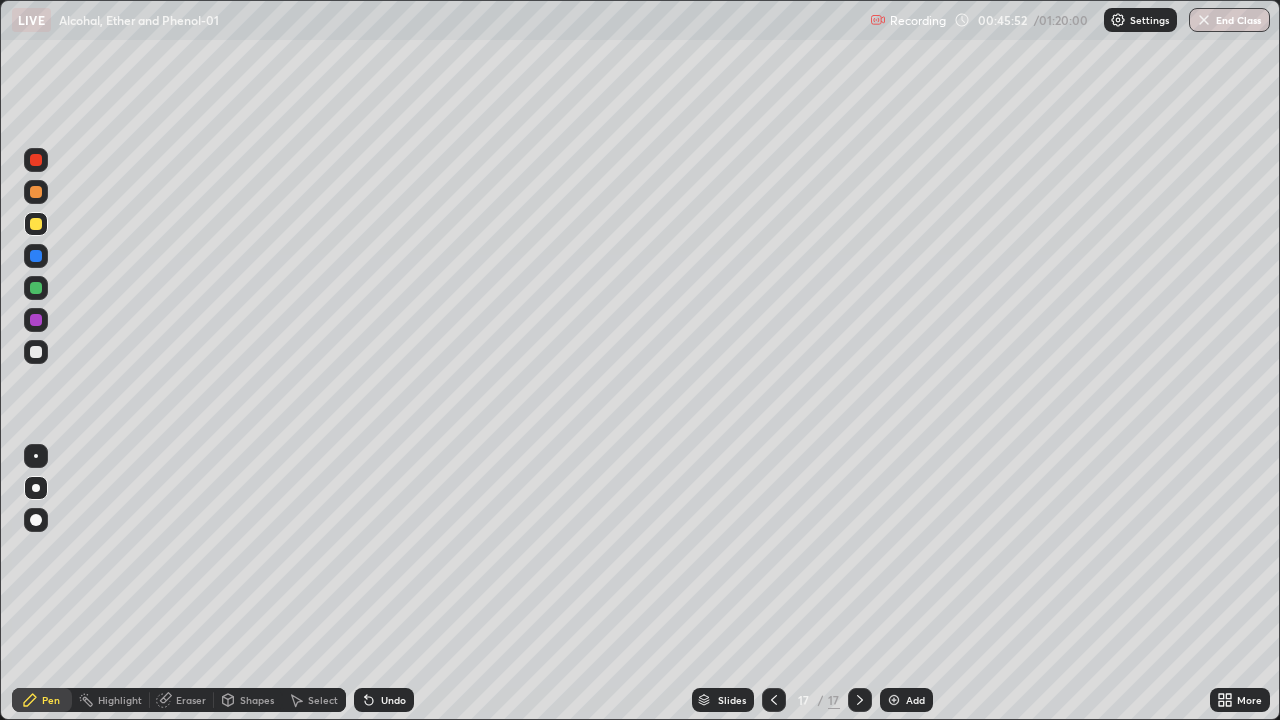 click at bounding box center (36, 224) 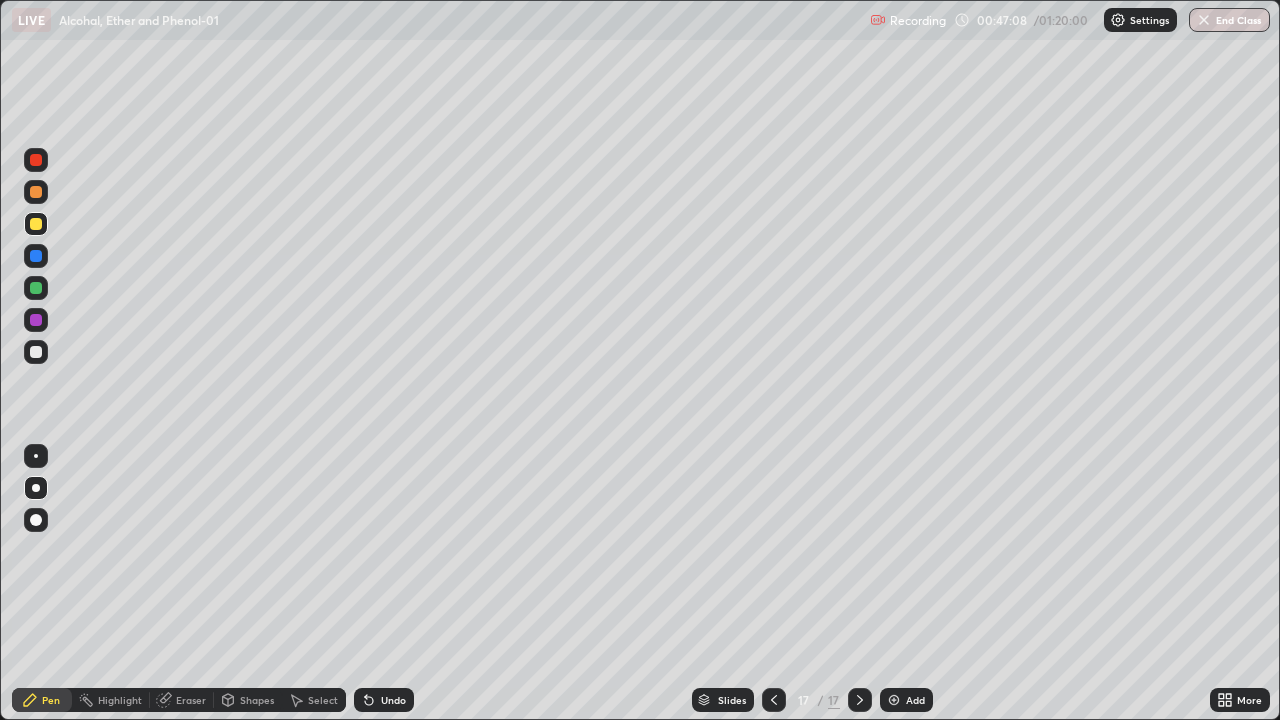 click at bounding box center [894, 700] 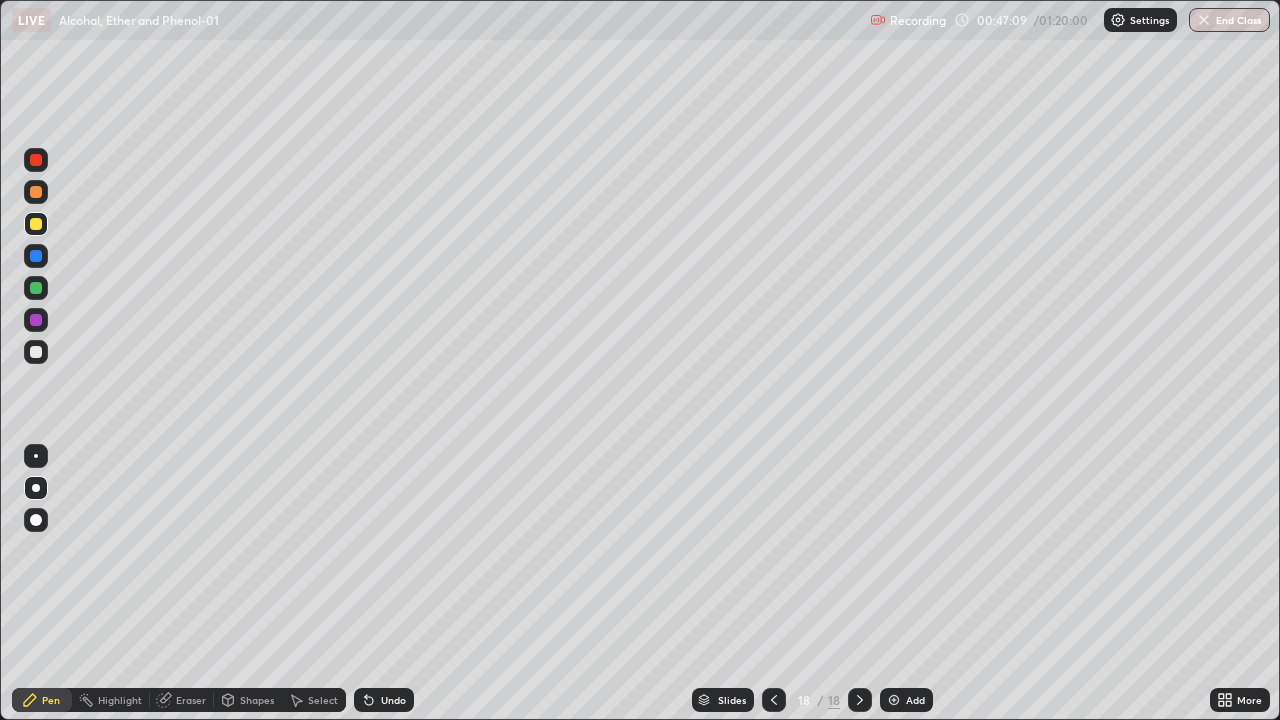 click at bounding box center (36, 192) 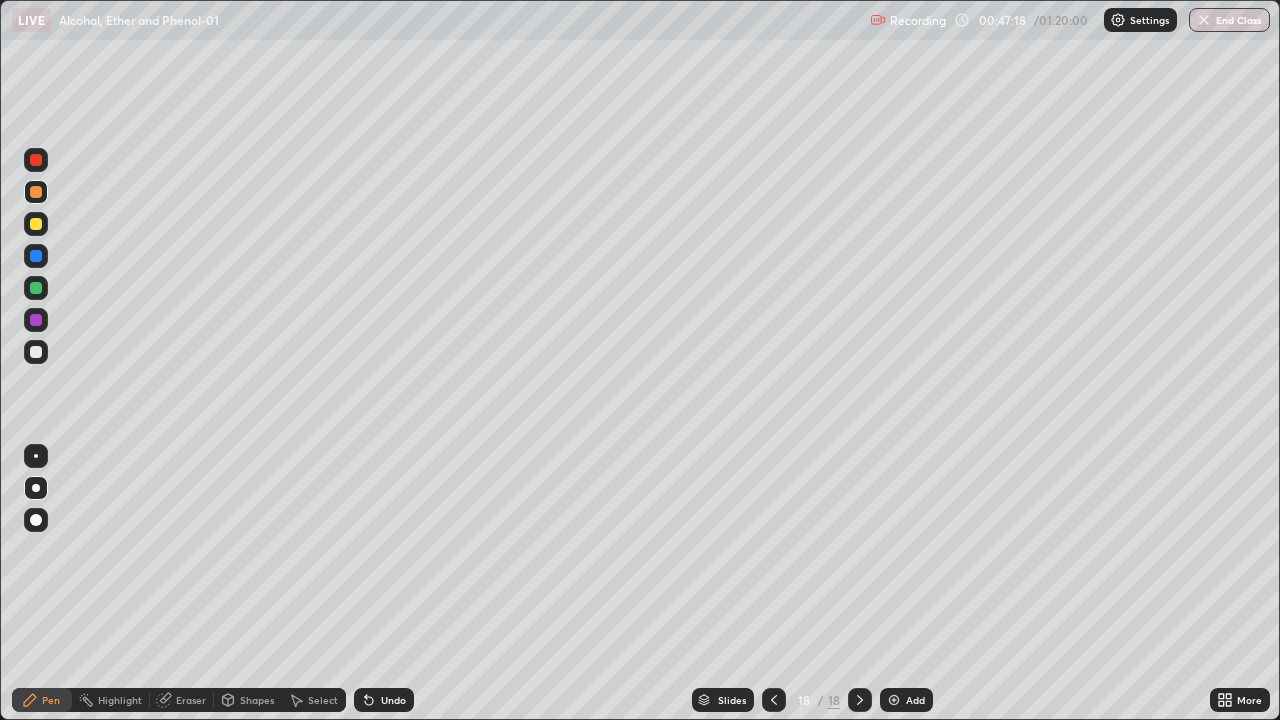 click at bounding box center [36, 256] 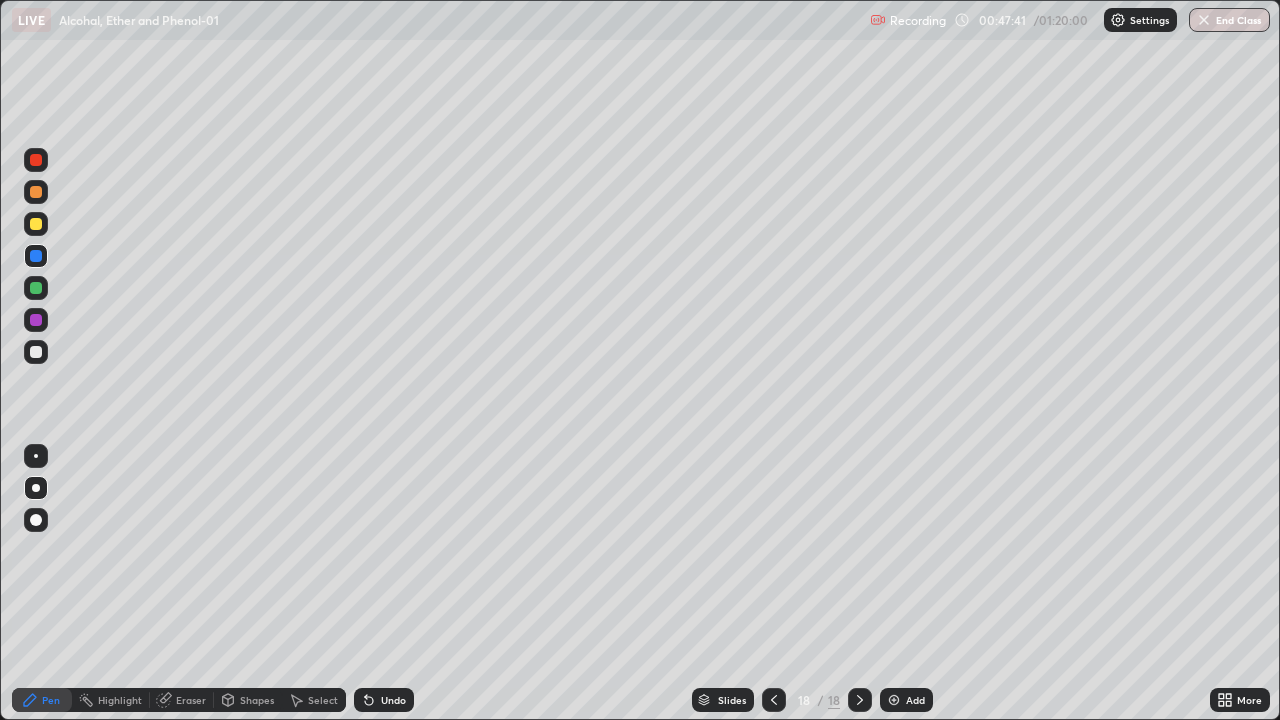 click at bounding box center [36, 224] 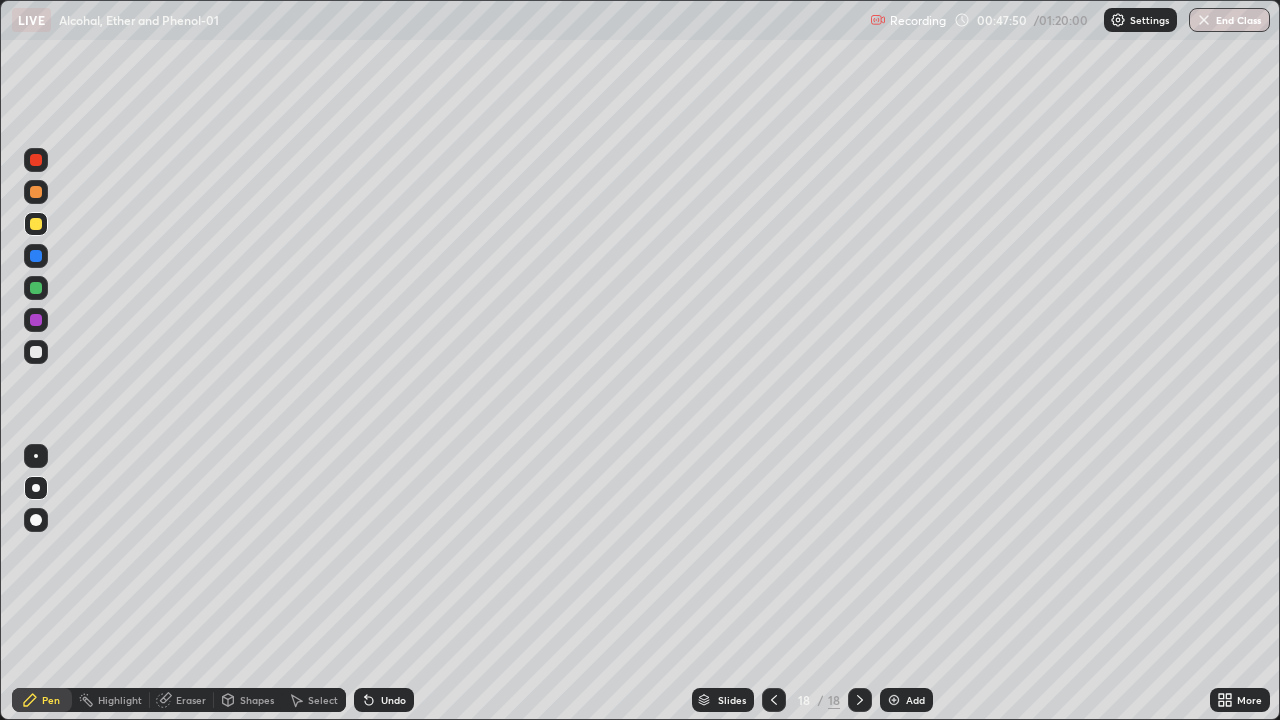 click at bounding box center (36, 256) 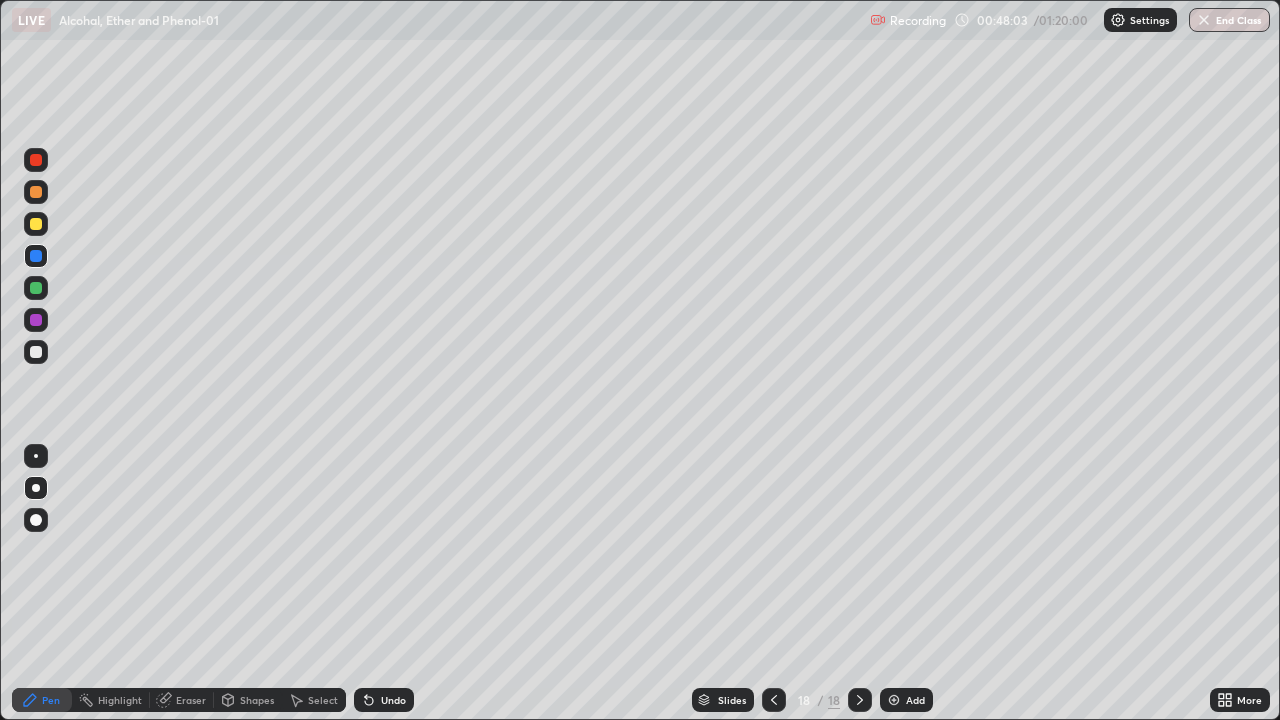 click at bounding box center [36, 192] 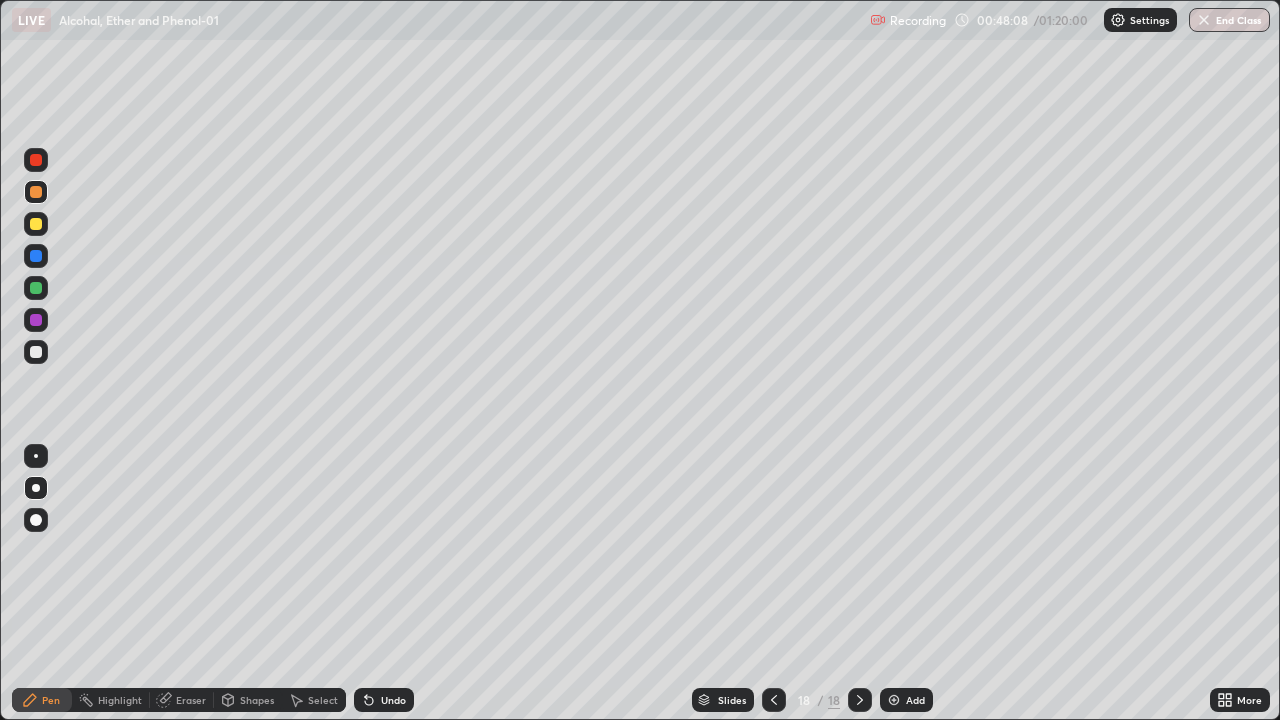 click at bounding box center (36, 256) 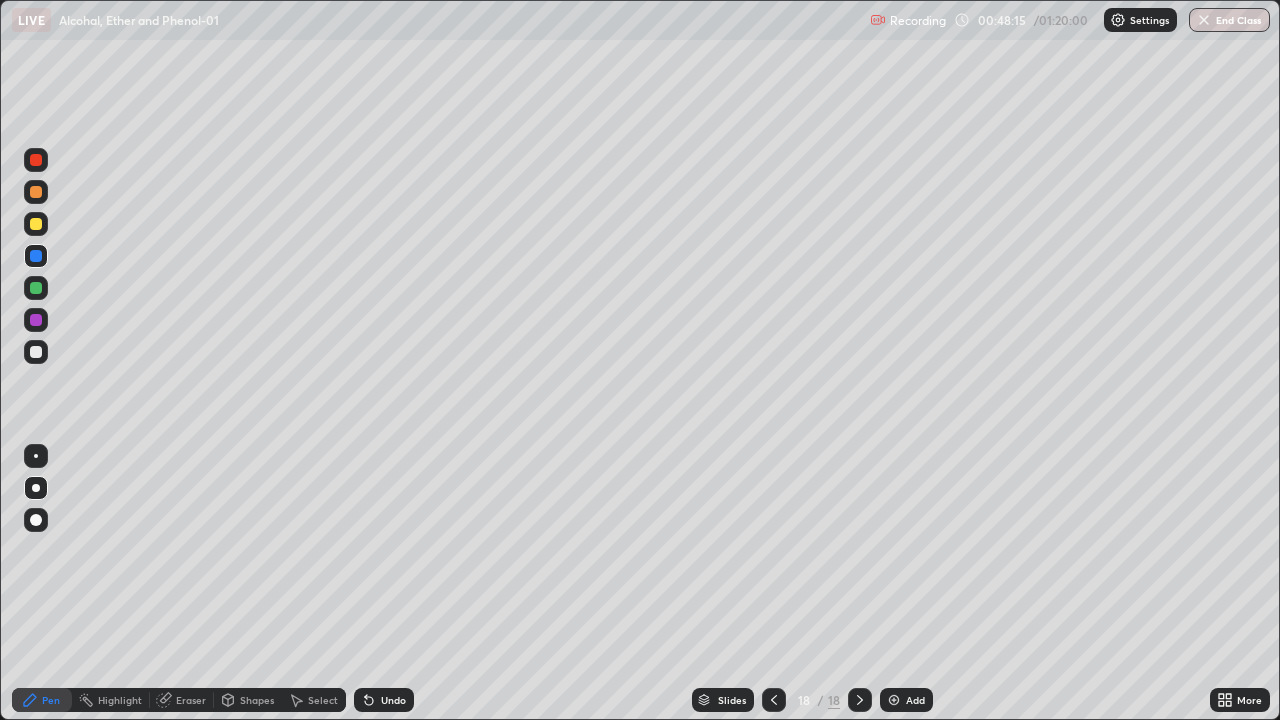 click at bounding box center [36, 224] 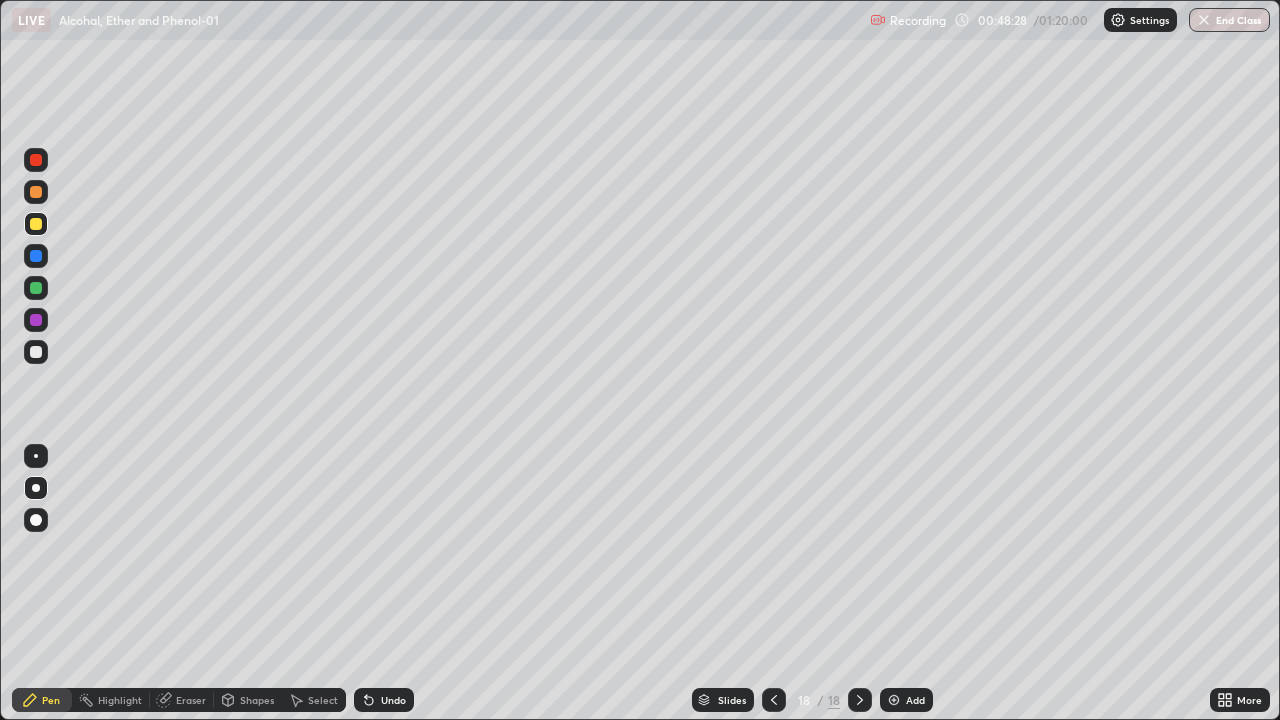 click at bounding box center (36, 320) 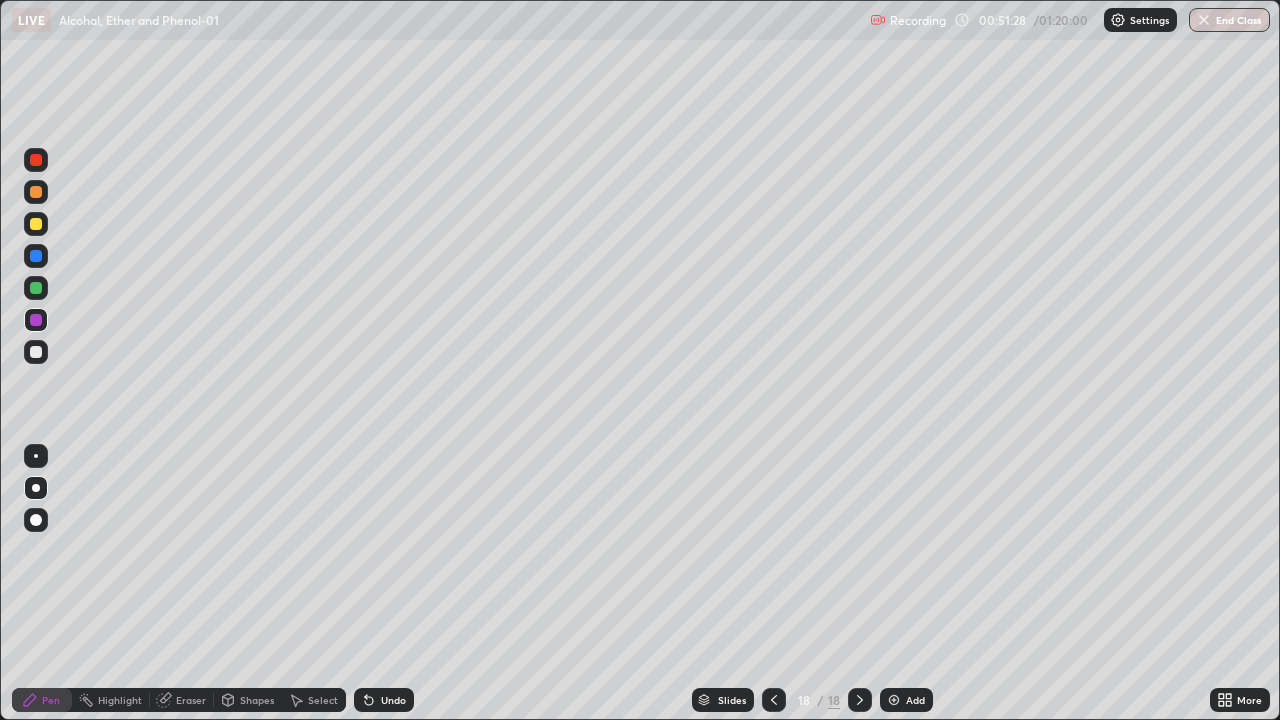 click at bounding box center [36, 352] 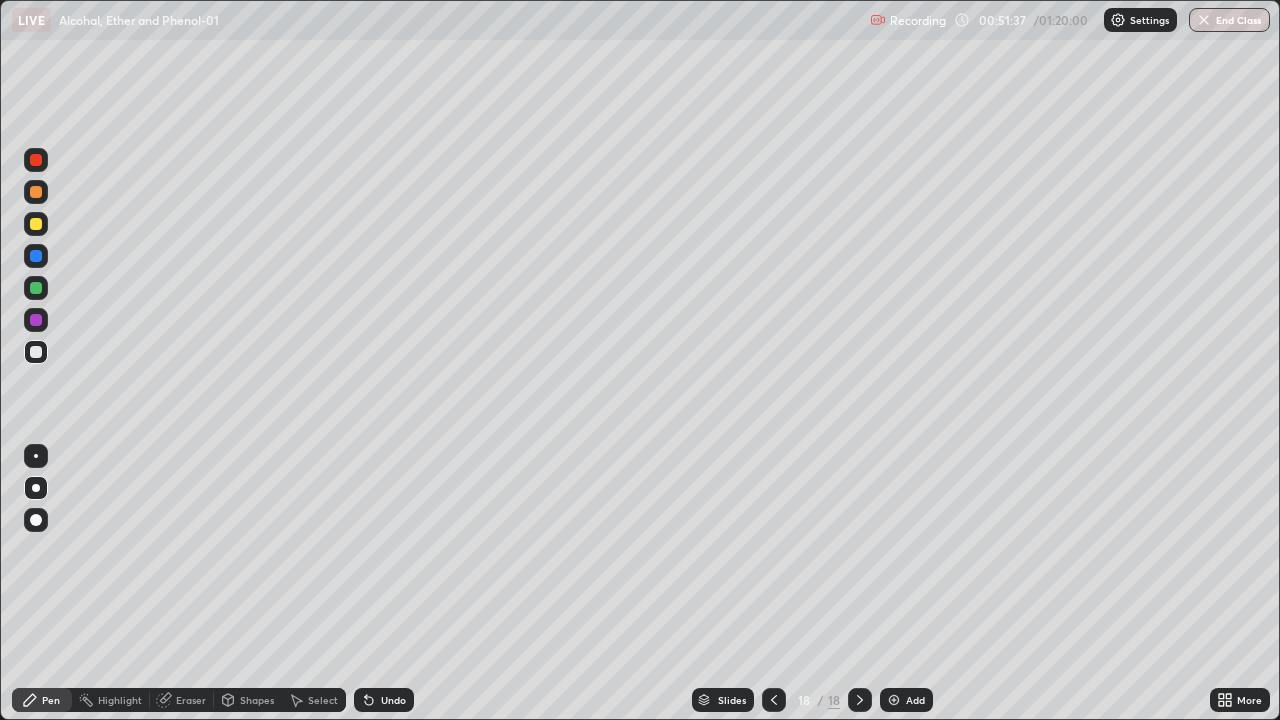 click at bounding box center (894, 700) 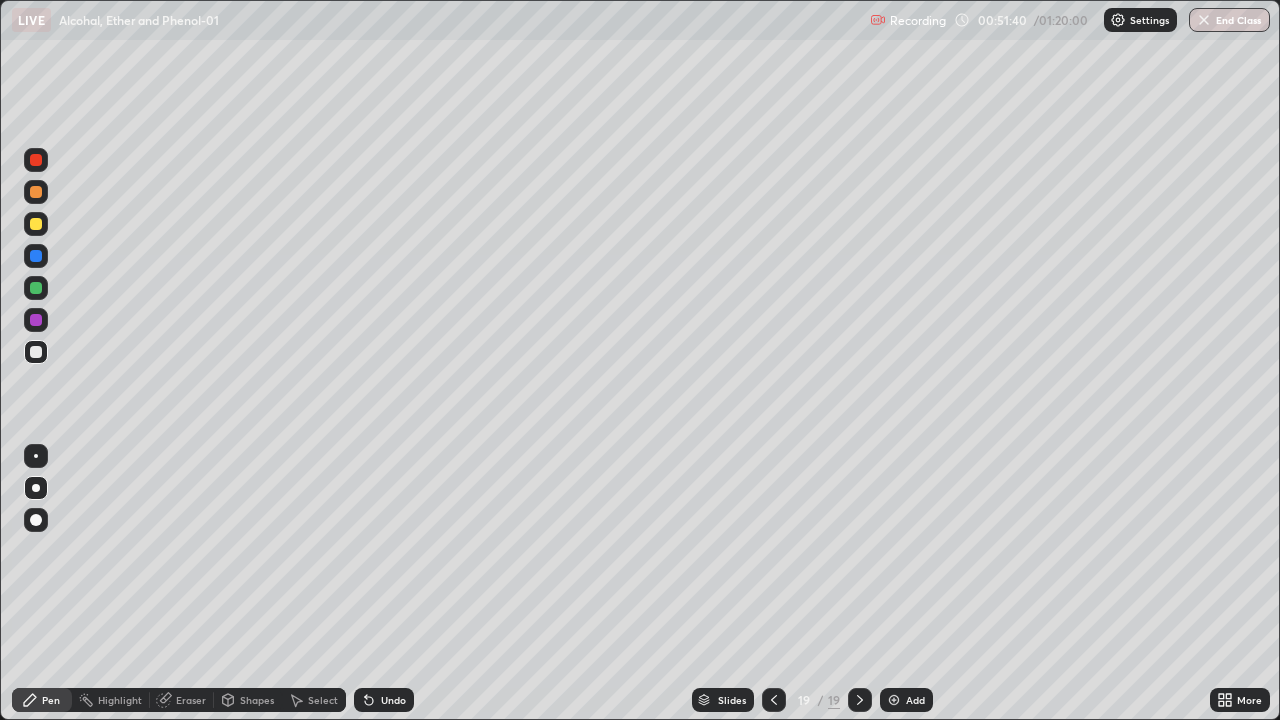 click at bounding box center (36, 352) 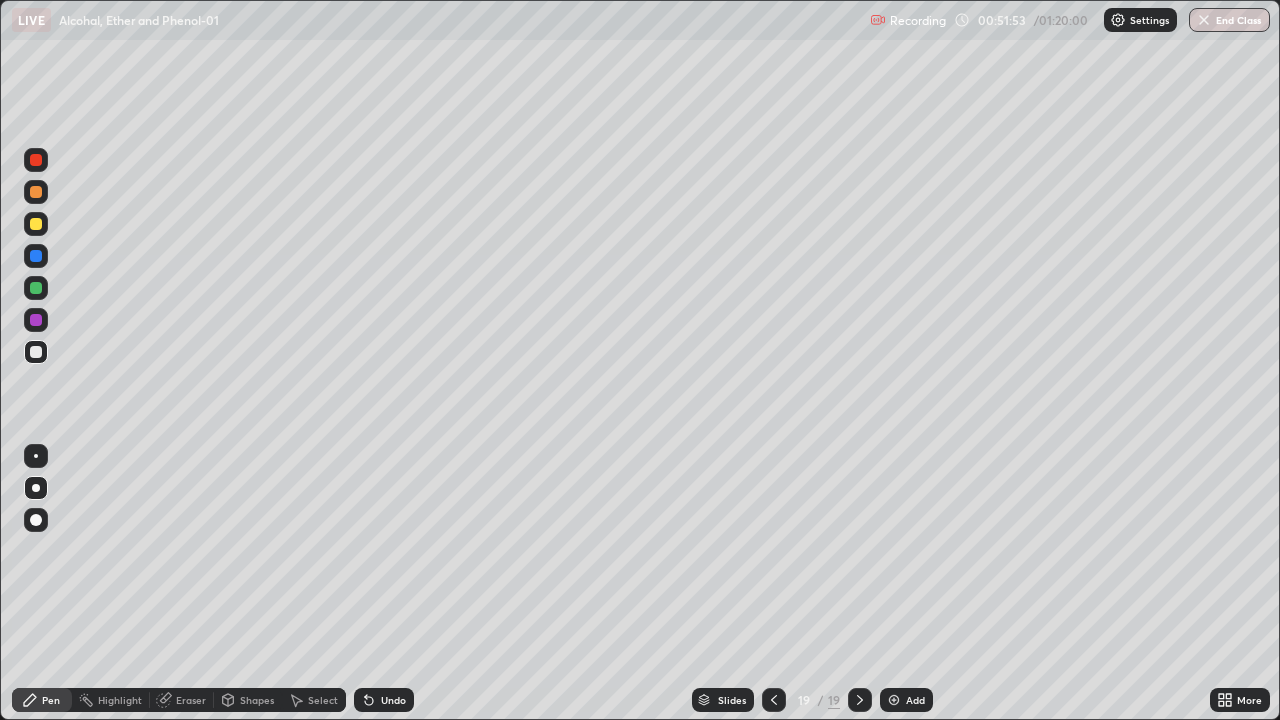 click at bounding box center [36, 224] 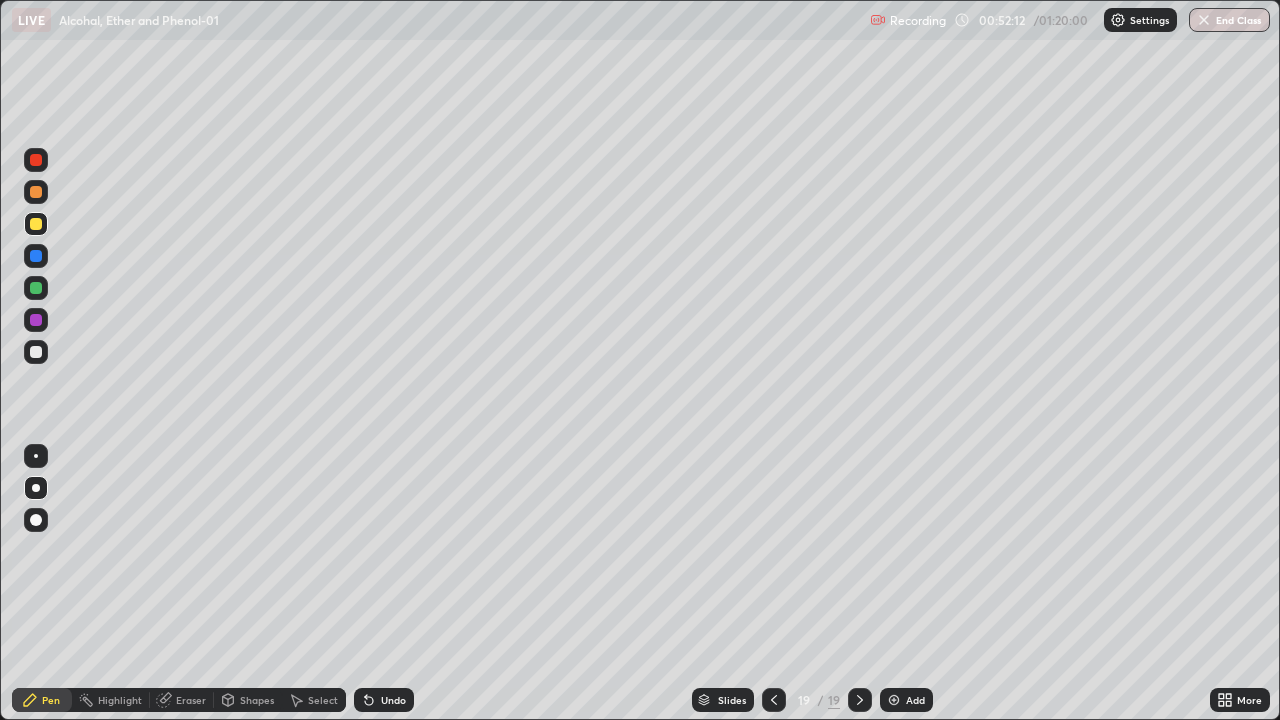 click at bounding box center [36, 352] 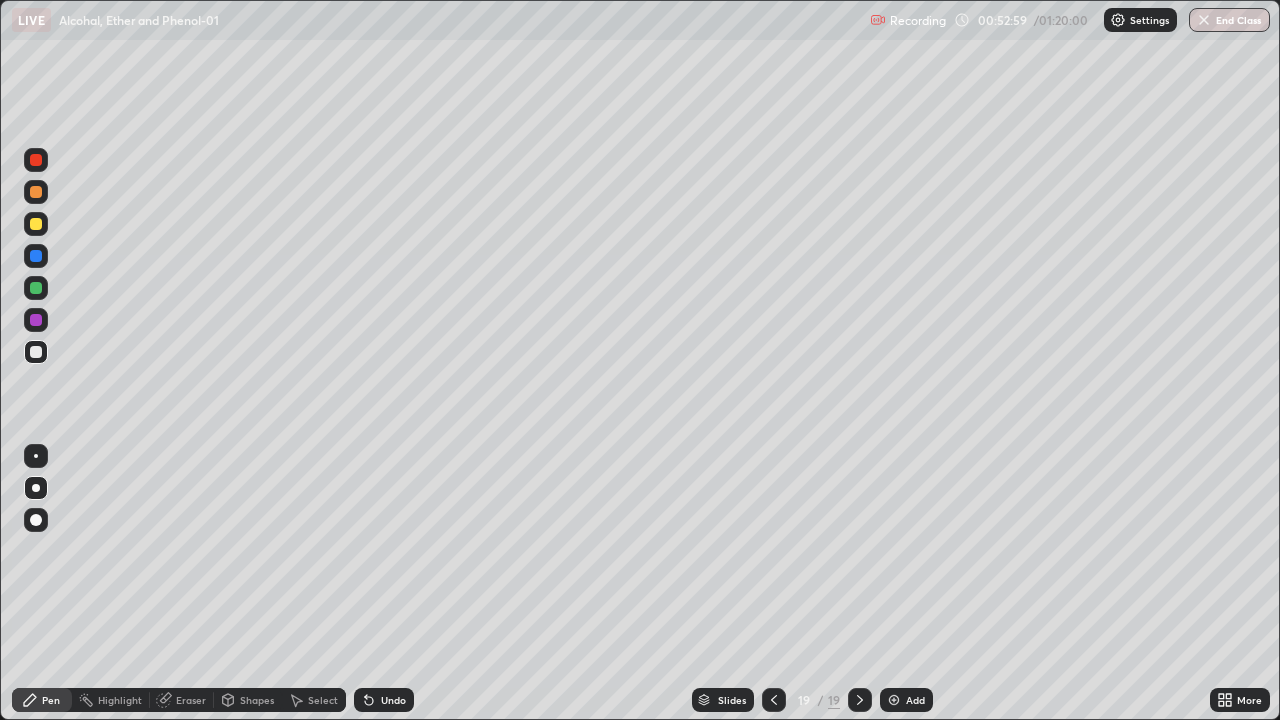 click at bounding box center [36, 352] 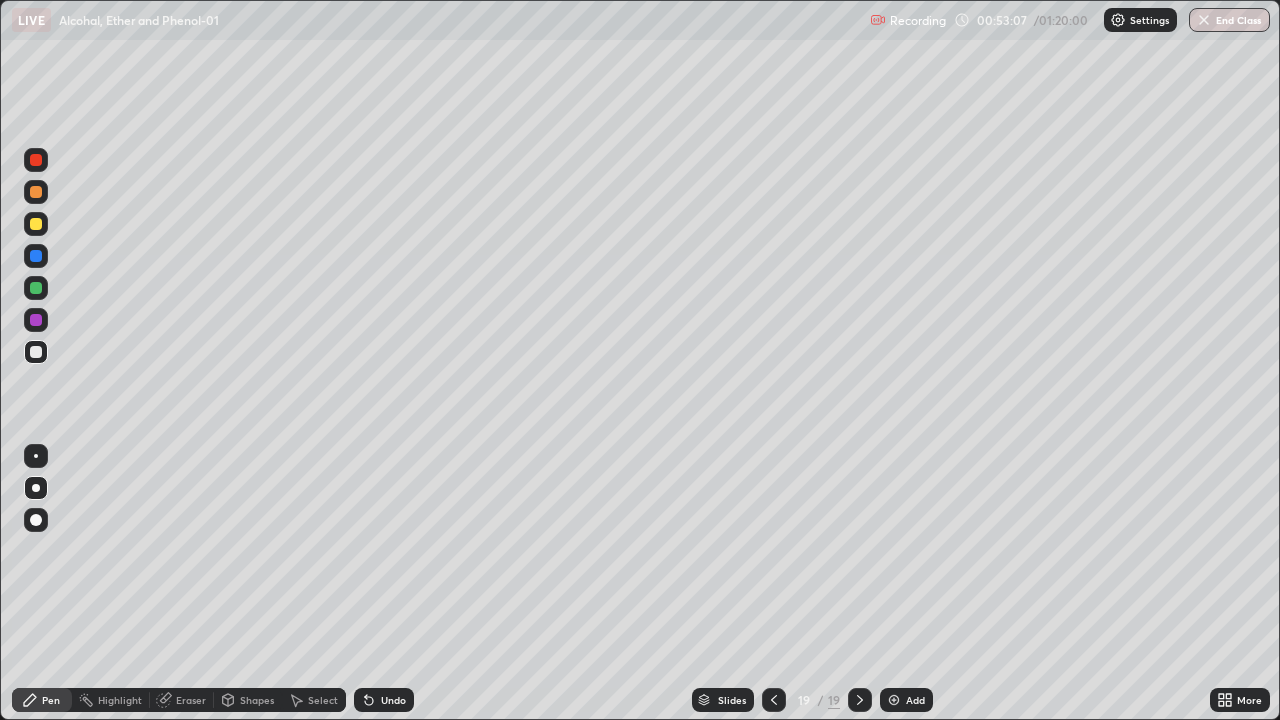 click at bounding box center (36, 224) 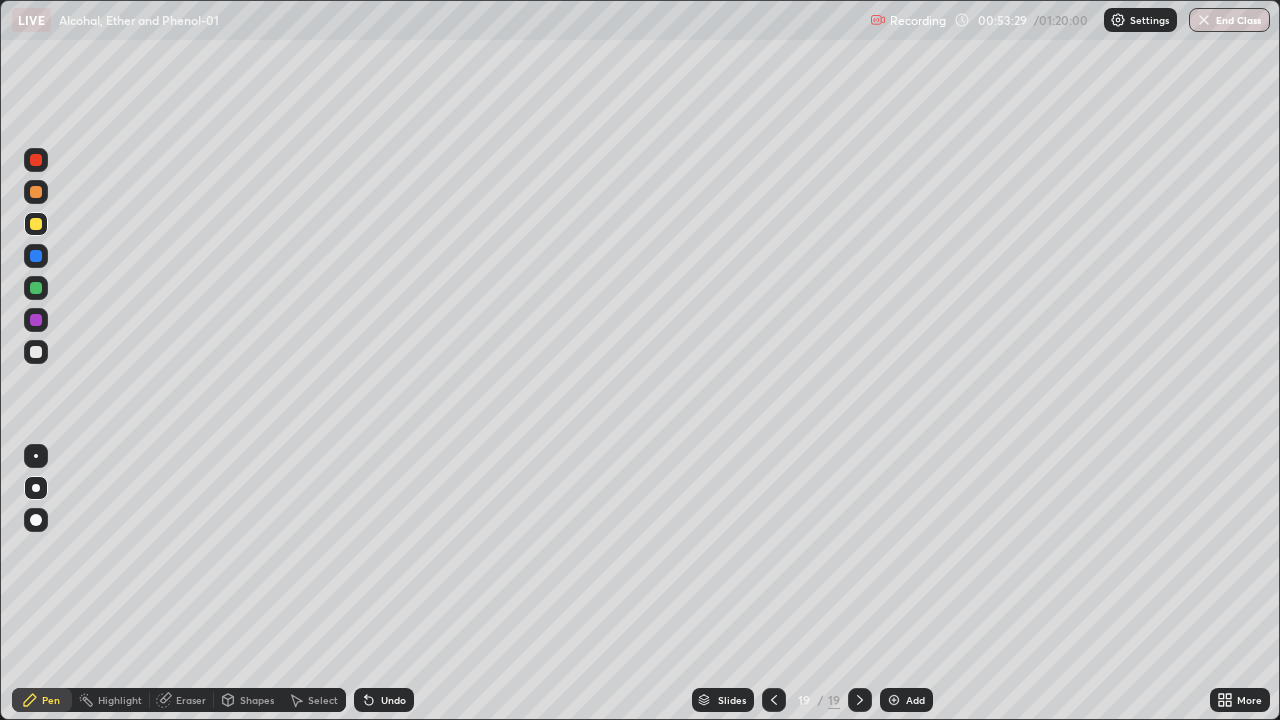 click at bounding box center (36, 352) 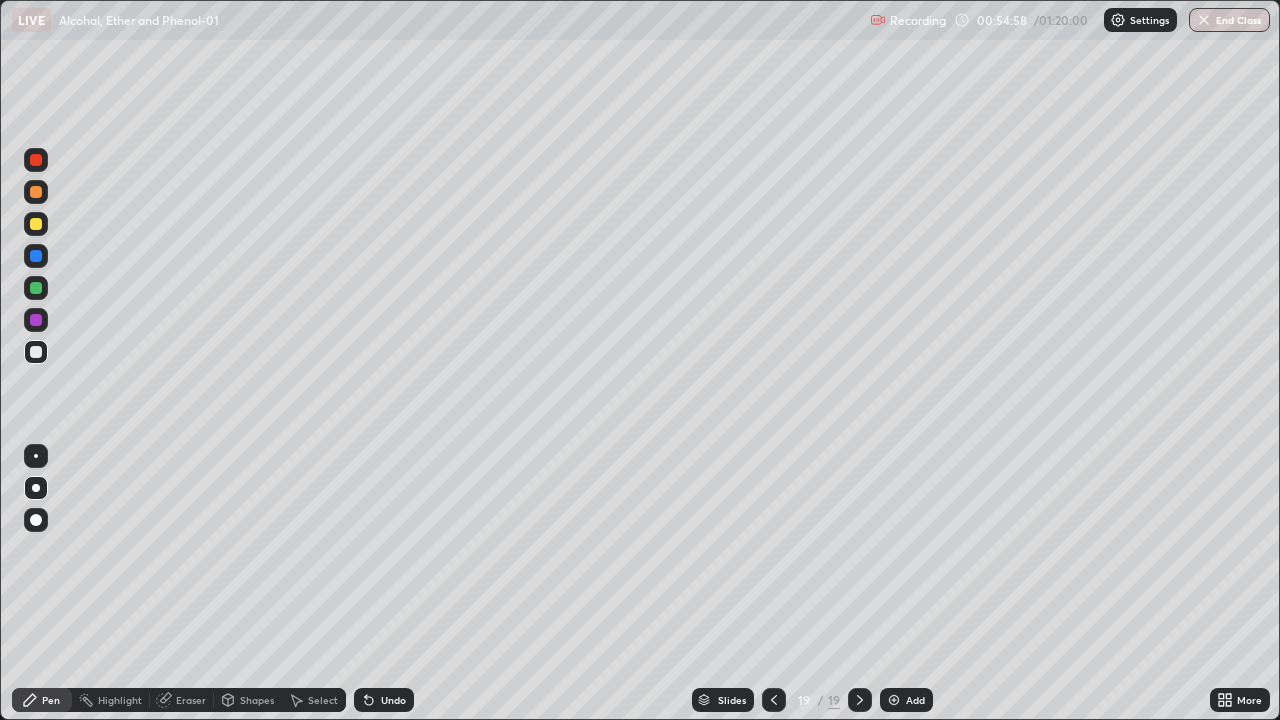 click on "Undo" at bounding box center (393, 700) 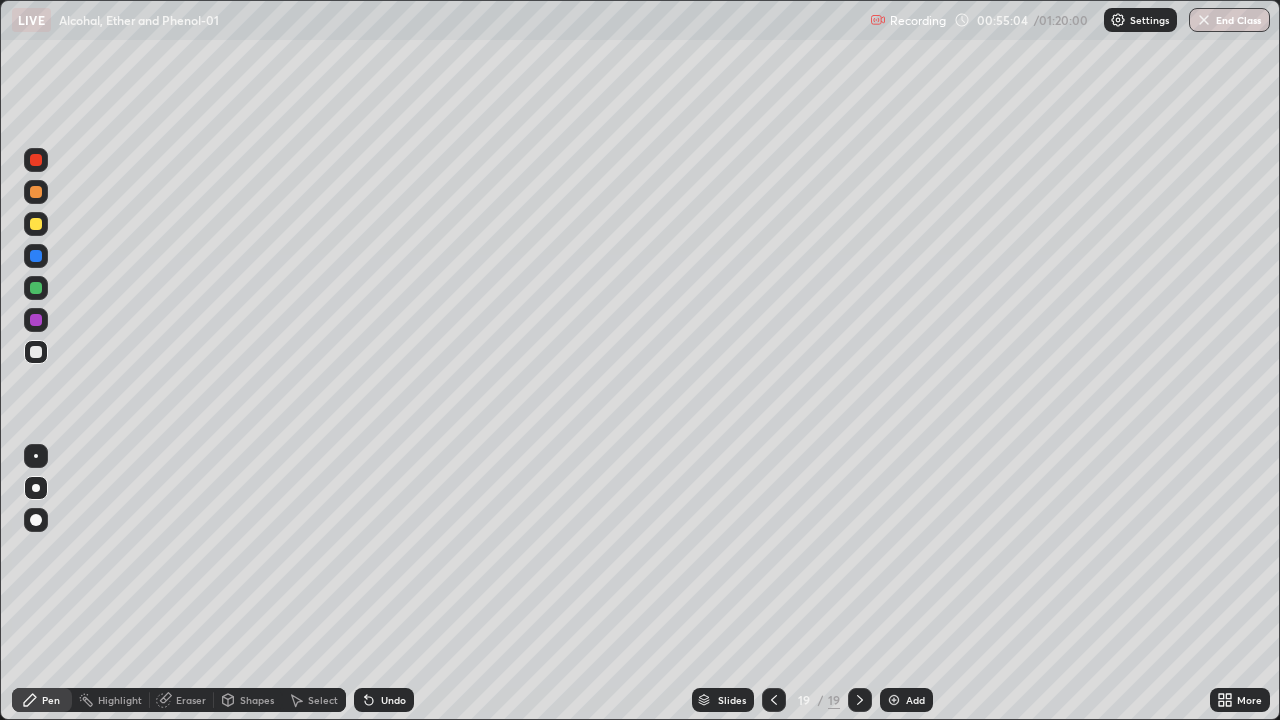 click on "Add" at bounding box center (915, 700) 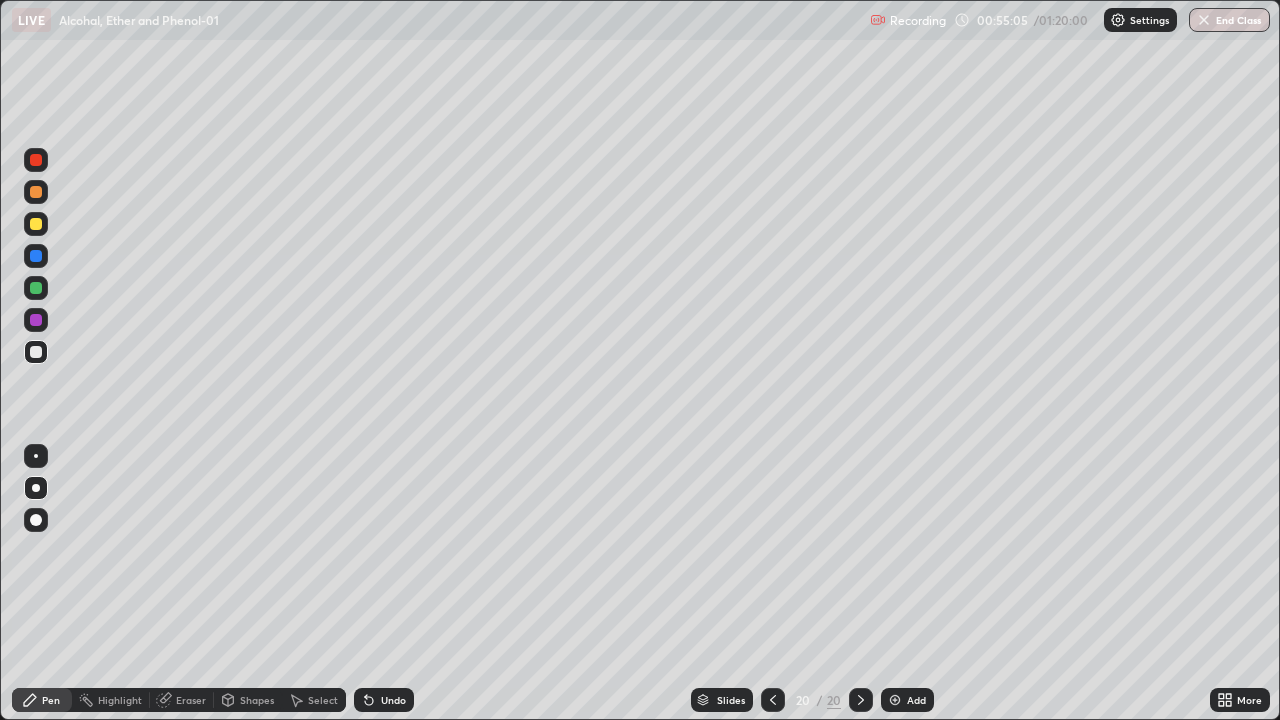 click at bounding box center (36, 224) 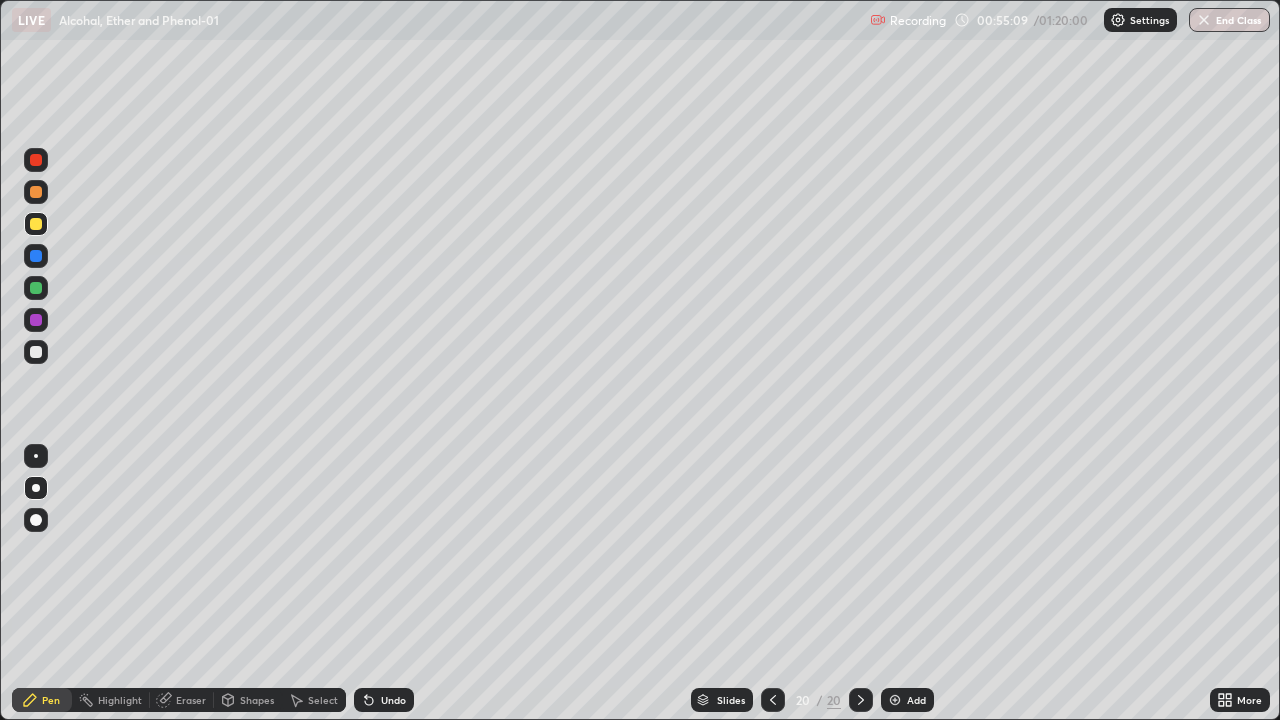 click on "Undo" at bounding box center (384, 700) 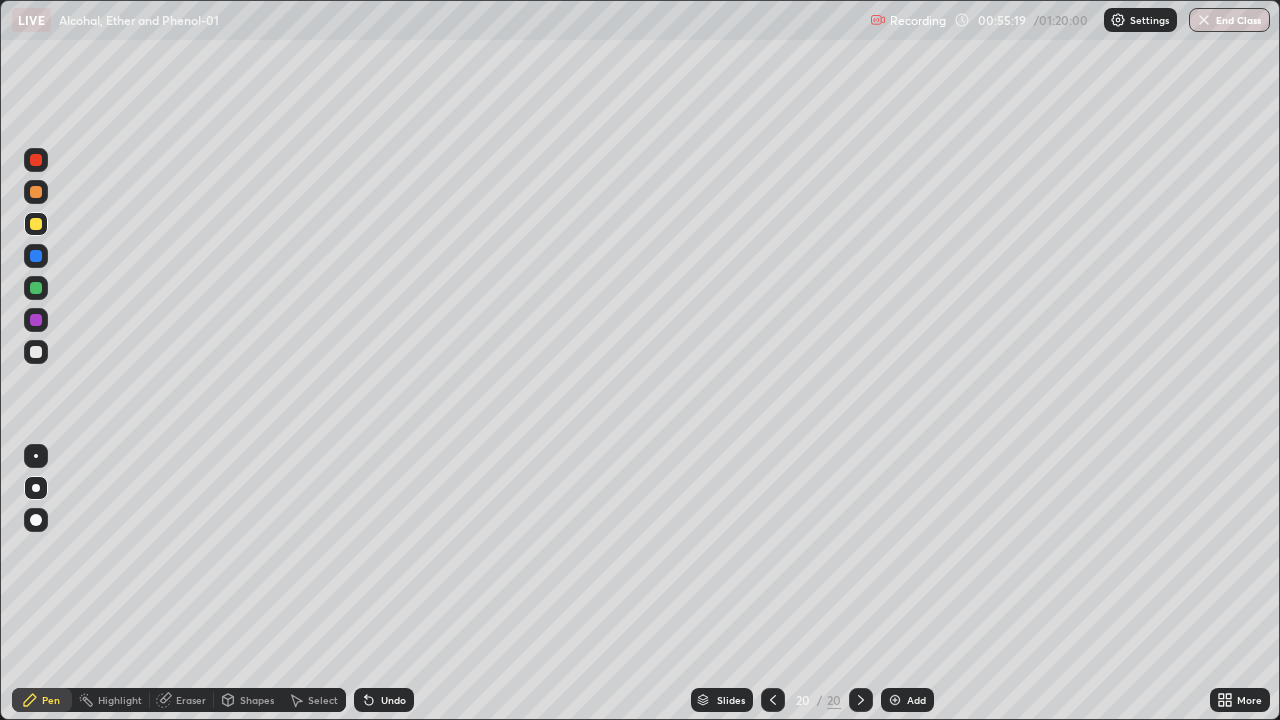 click at bounding box center [36, 192] 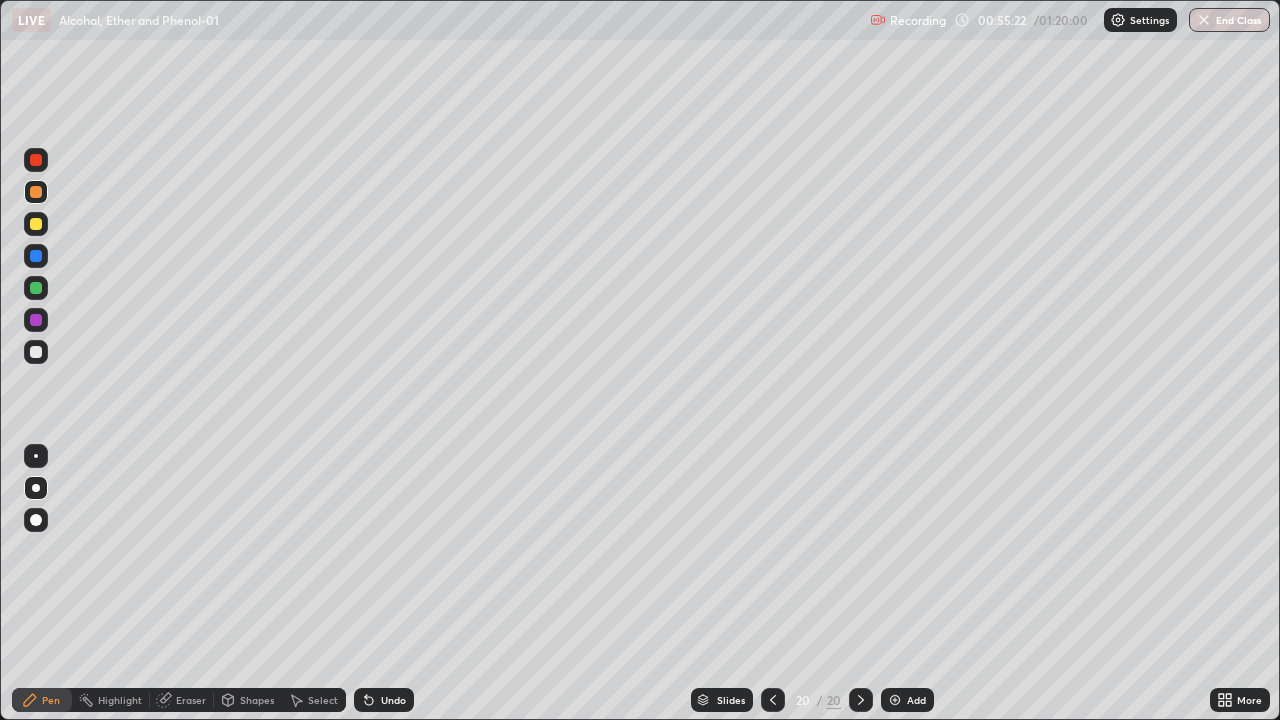 click at bounding box center [36, 256] 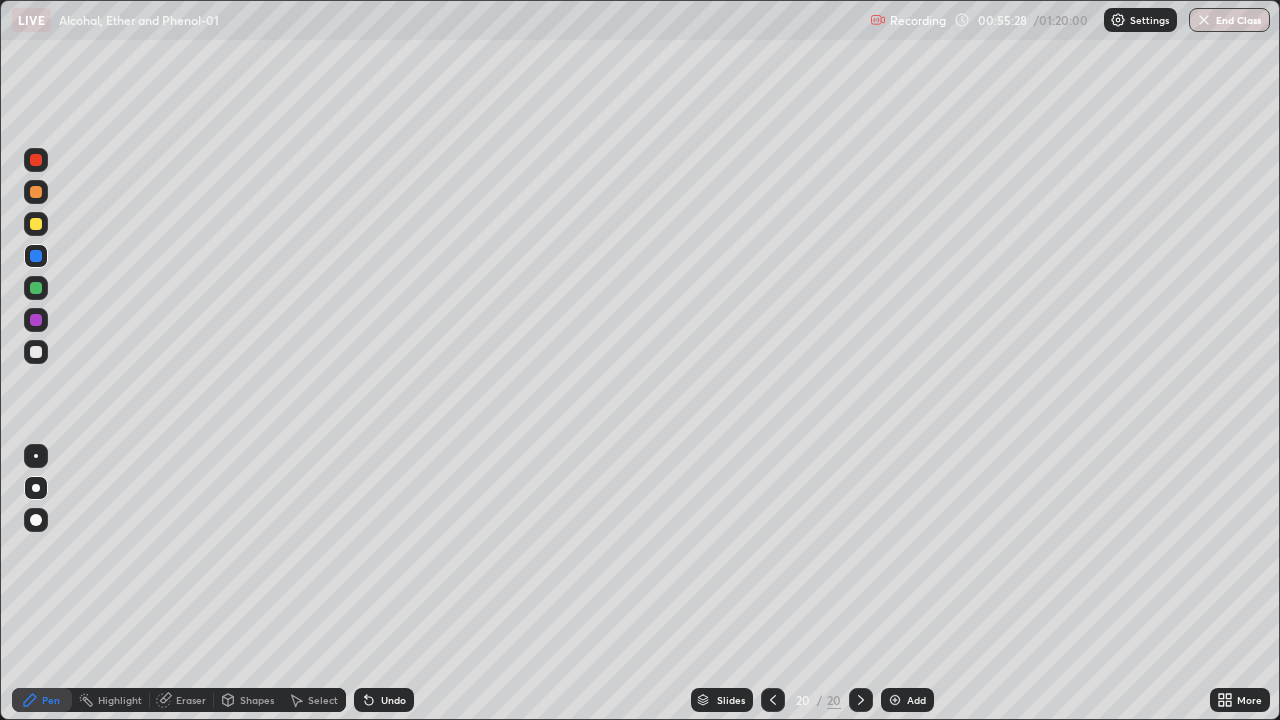 click 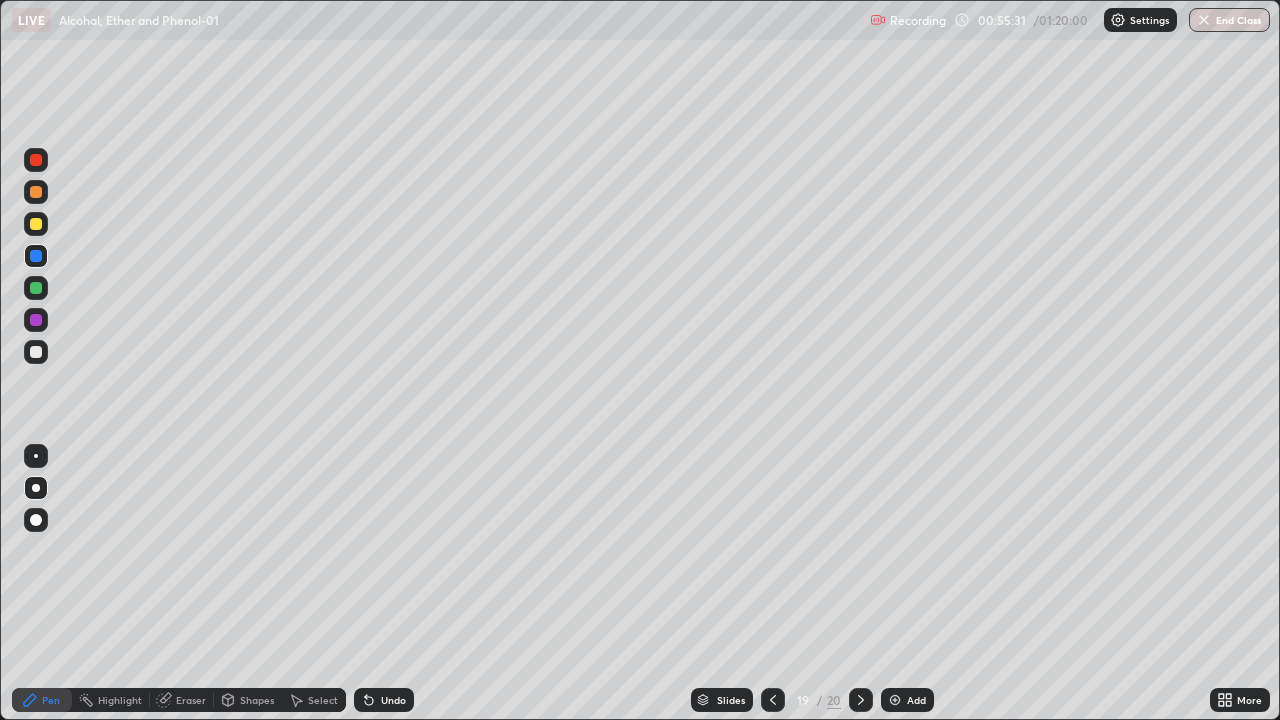 click 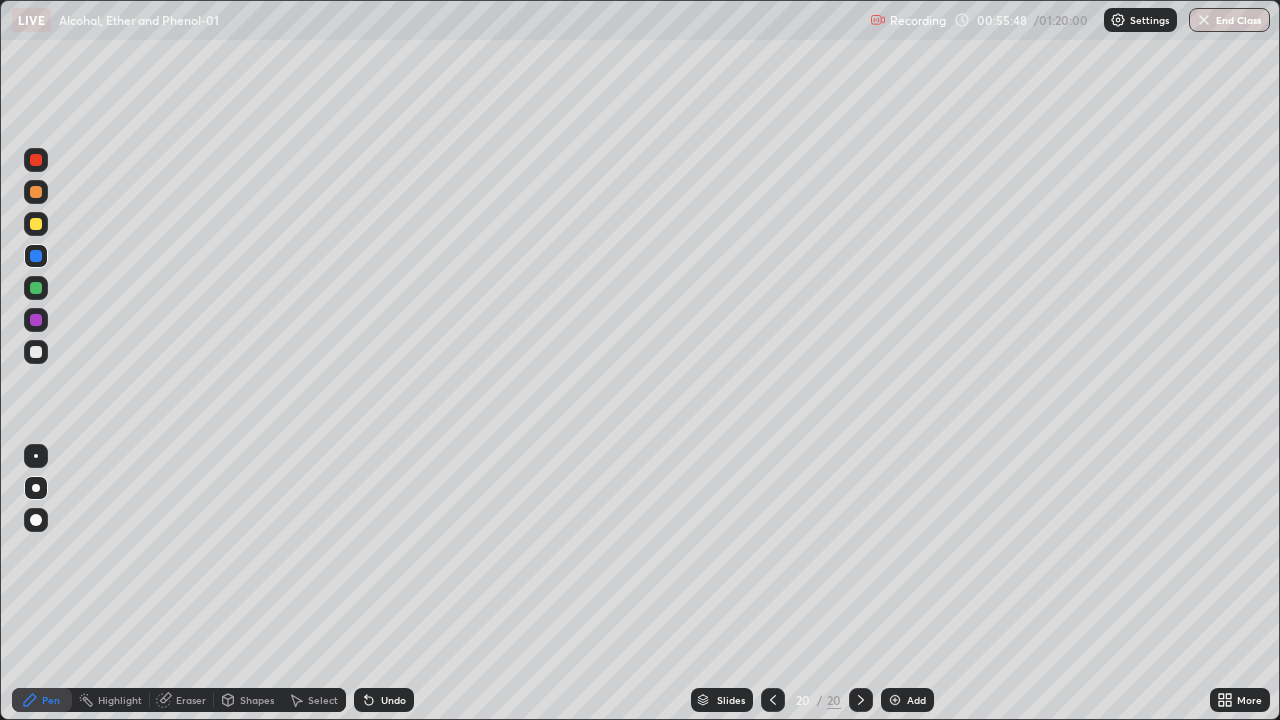 click at bounding box center (36, 224) 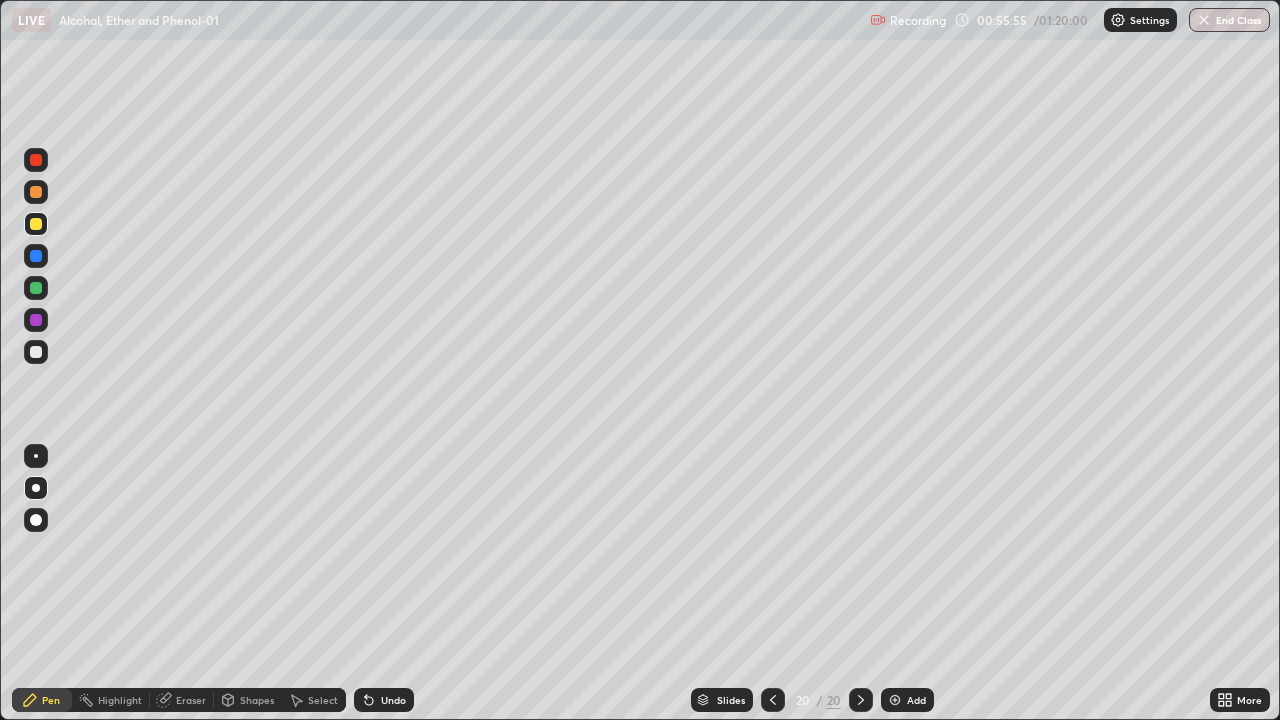 click at bounding box center [36, 352] 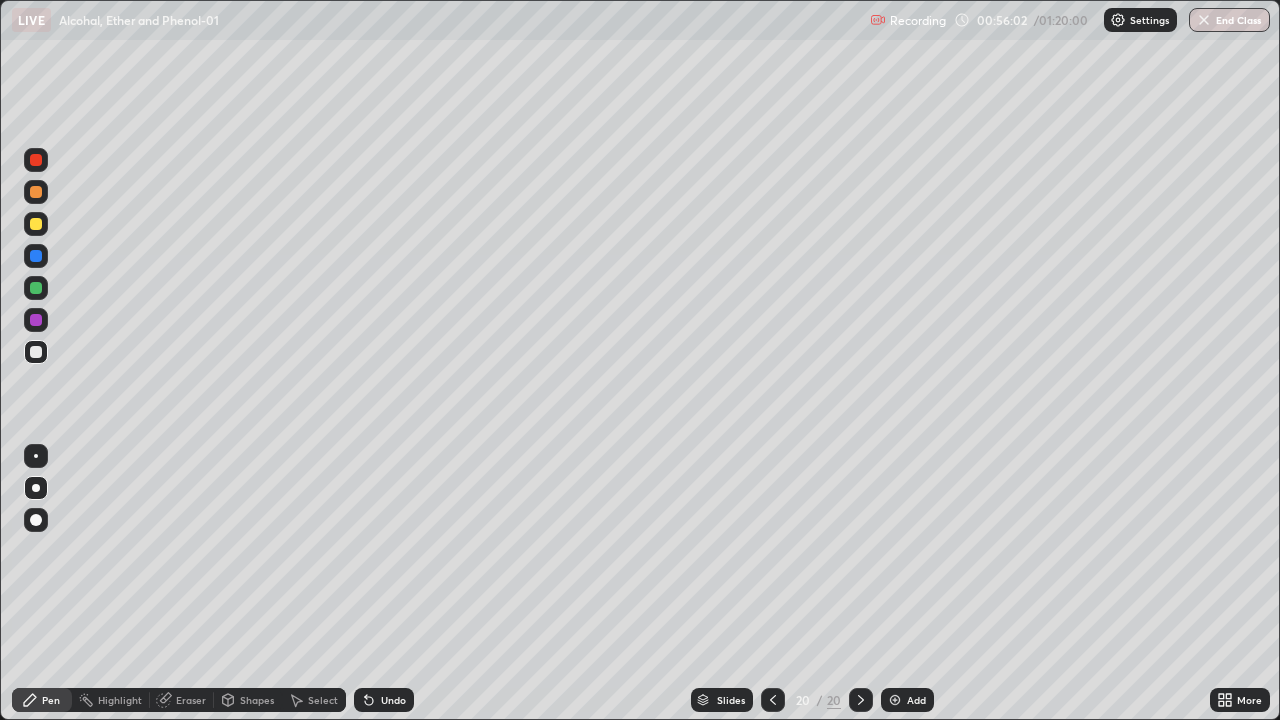click 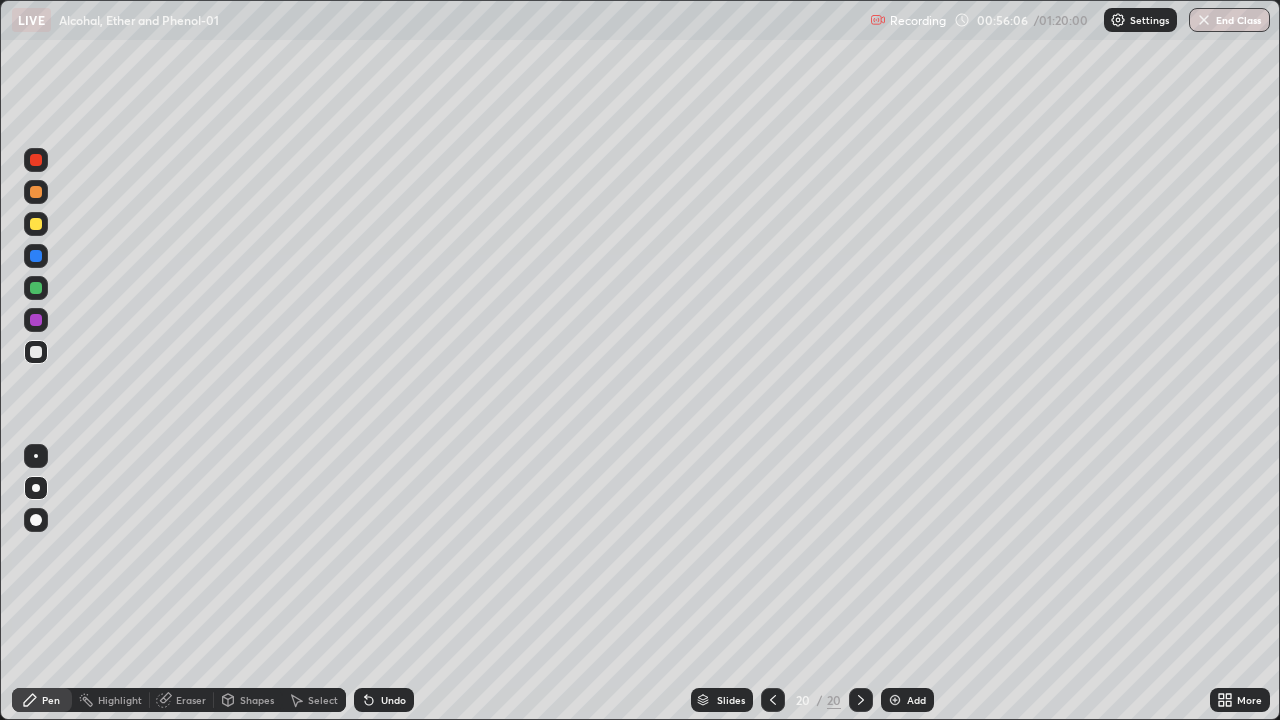 click on "Undo" at bounding box center (393, 700) 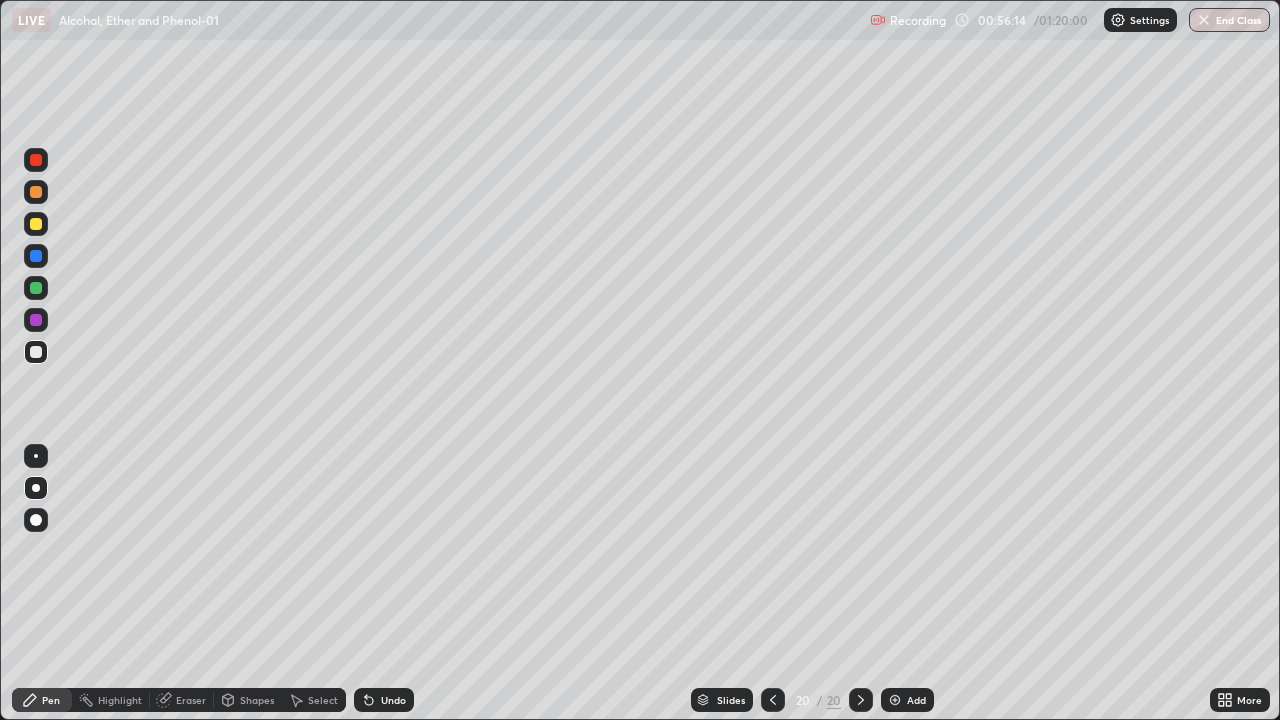 click at bounding box center (36, 256) 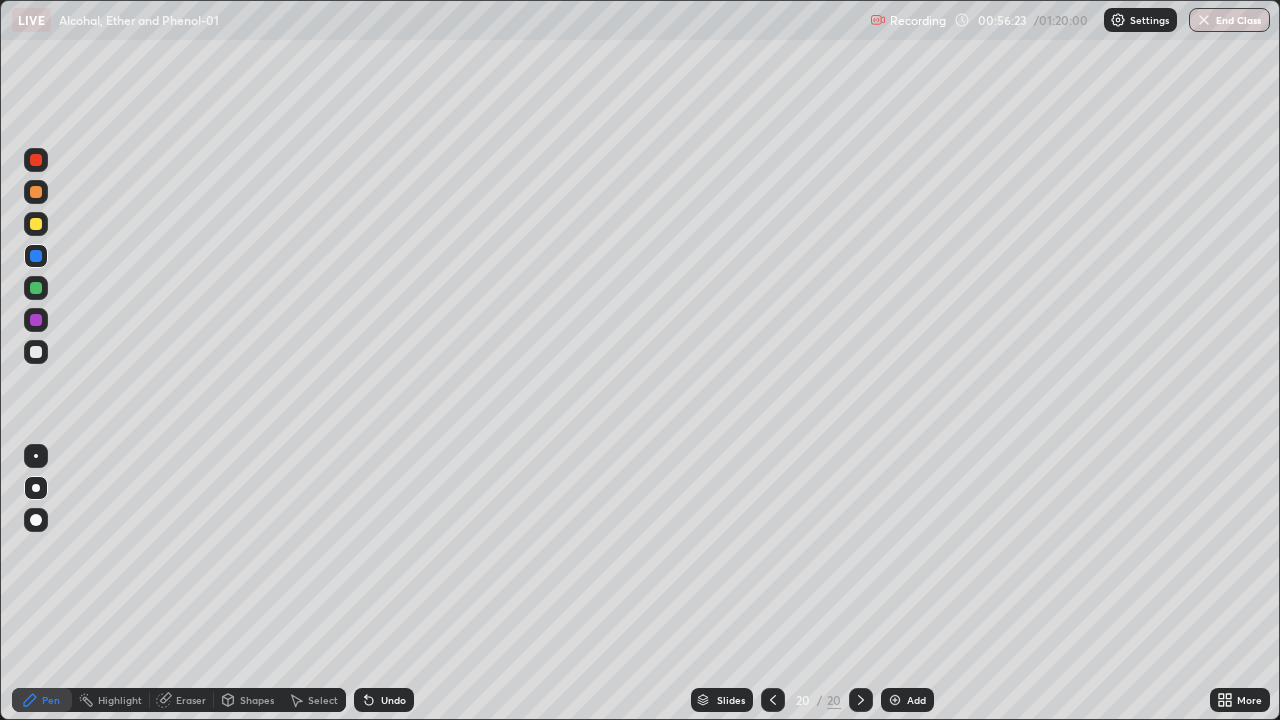 click at bounding box center [36, 352] 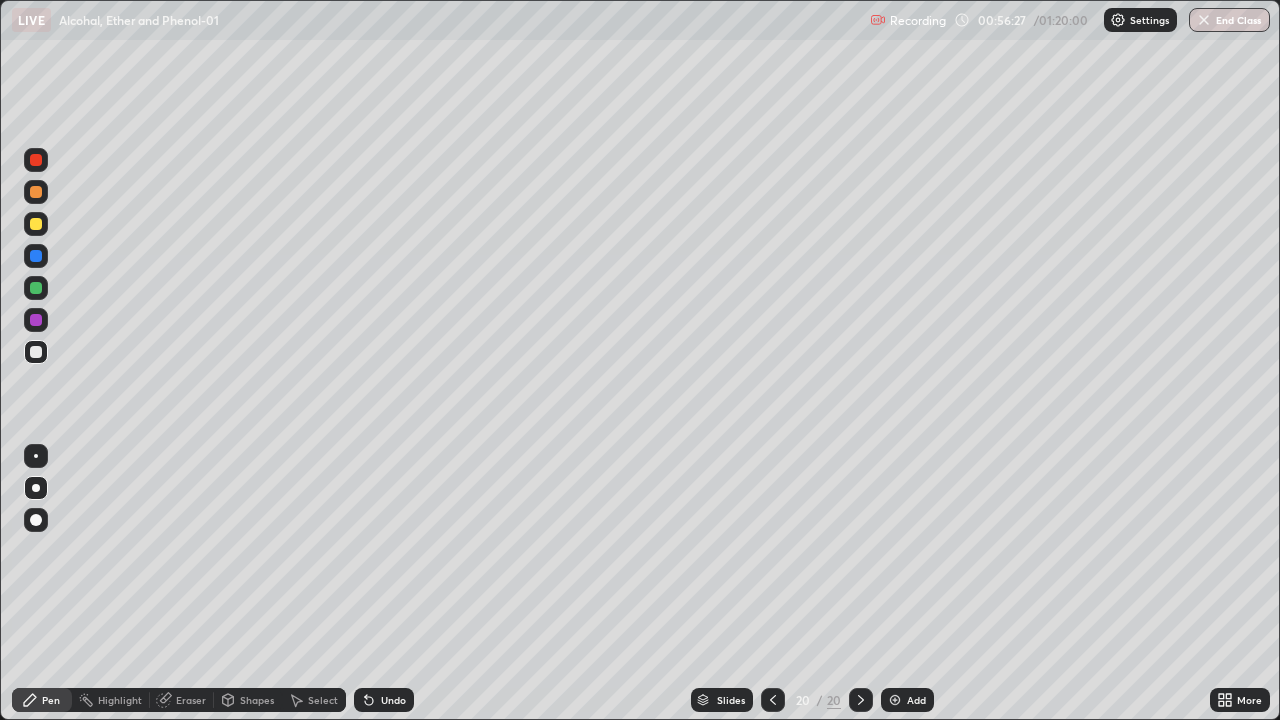 click at bounding box center (36, 224) 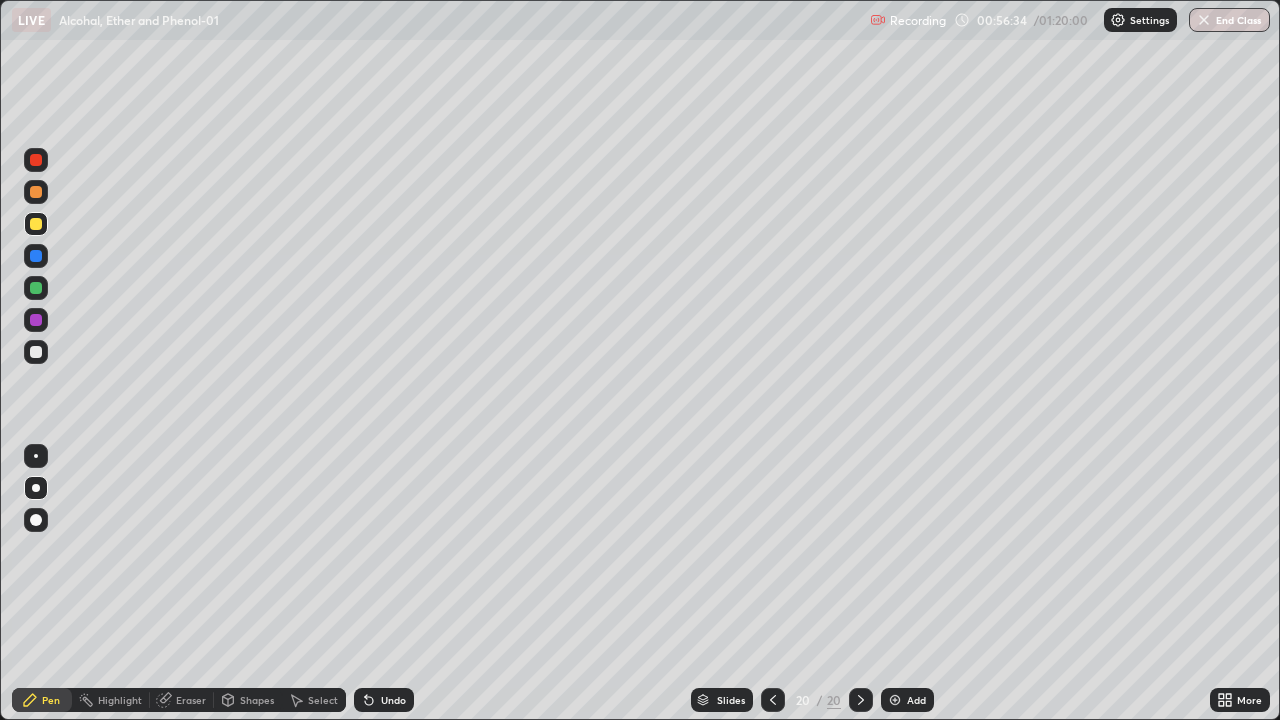 click at bounding box center [36, 352] 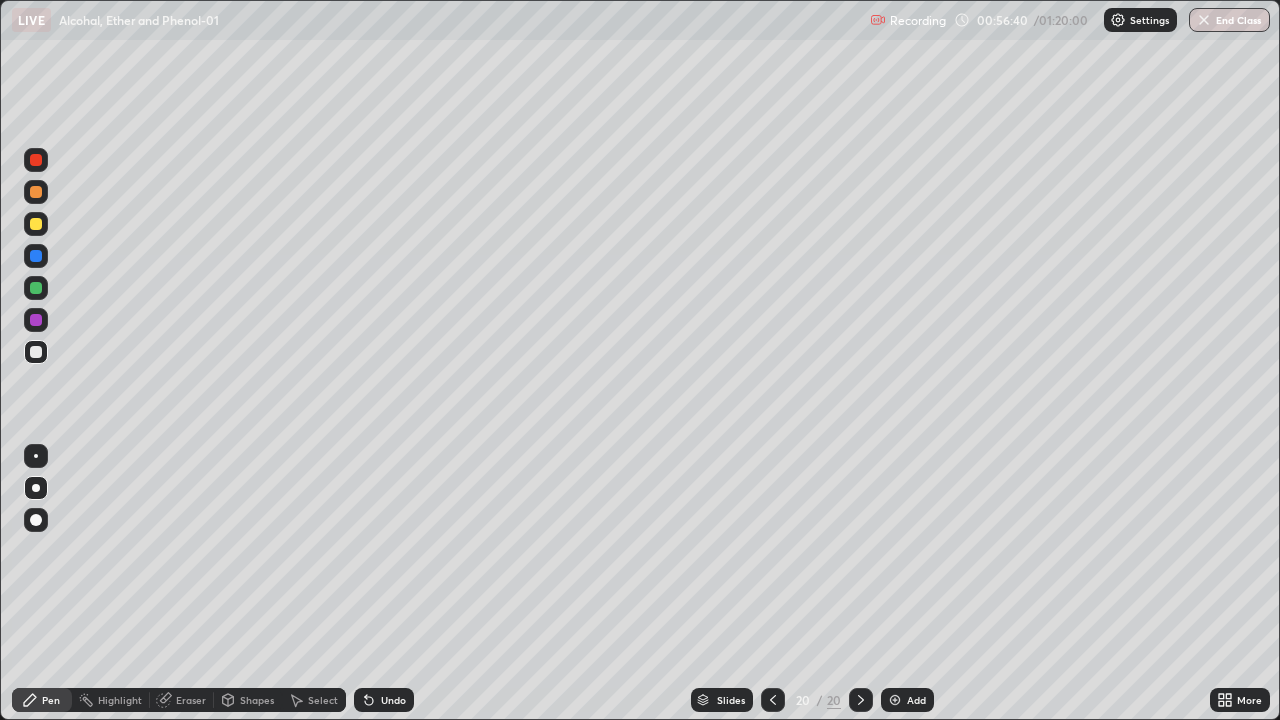 click at bounding box center (36, 224) 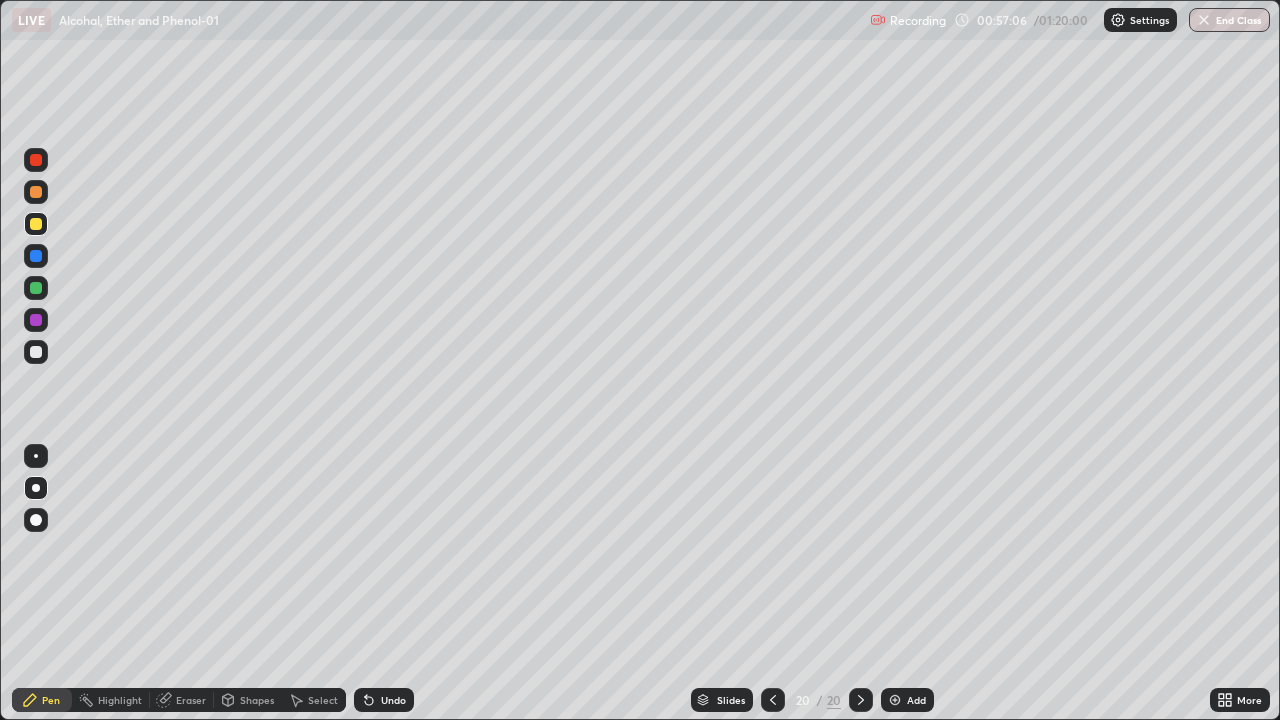 click at bounding box center [36, 352] 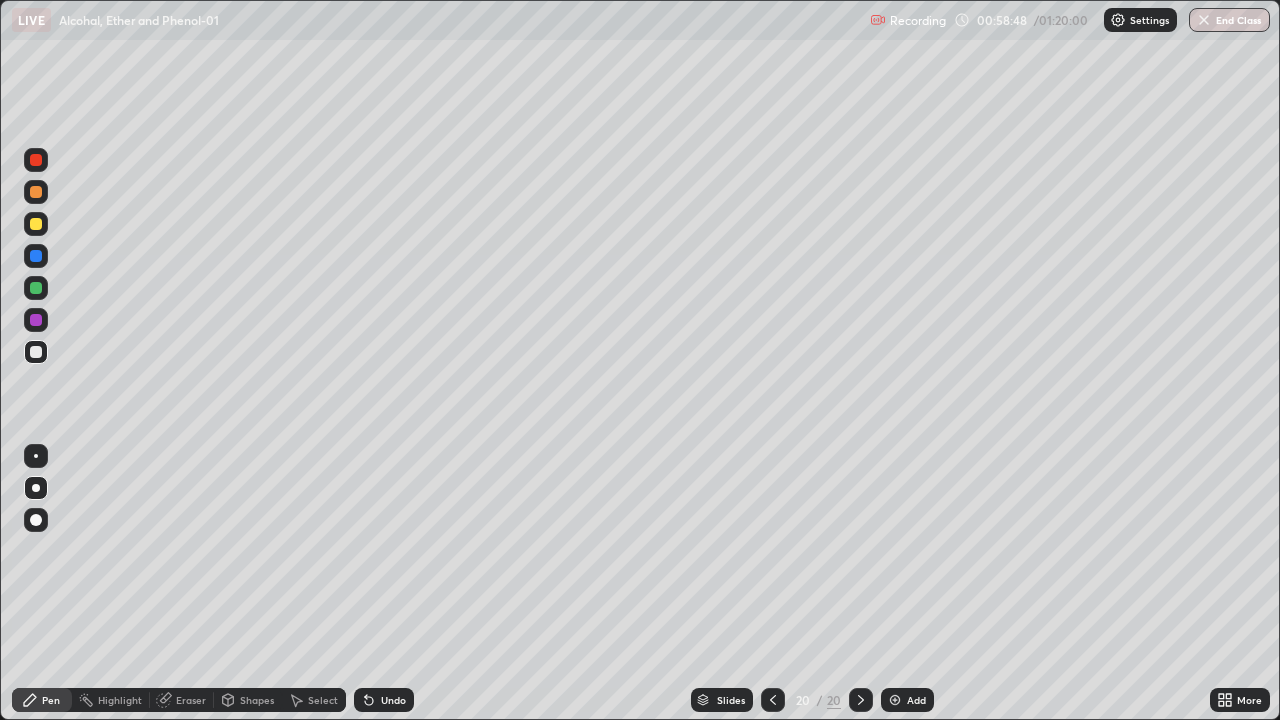 click on "Add" at bounding box center (907, 700) 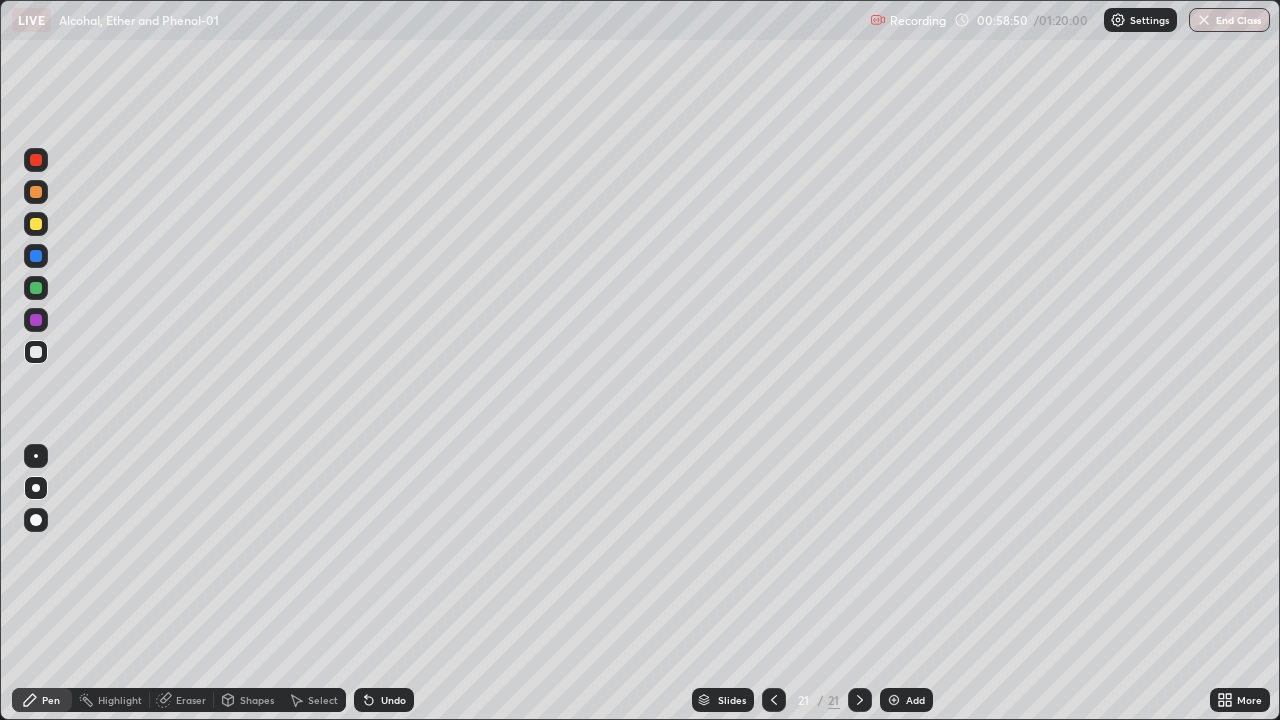 click at bounding box center [36, 224] 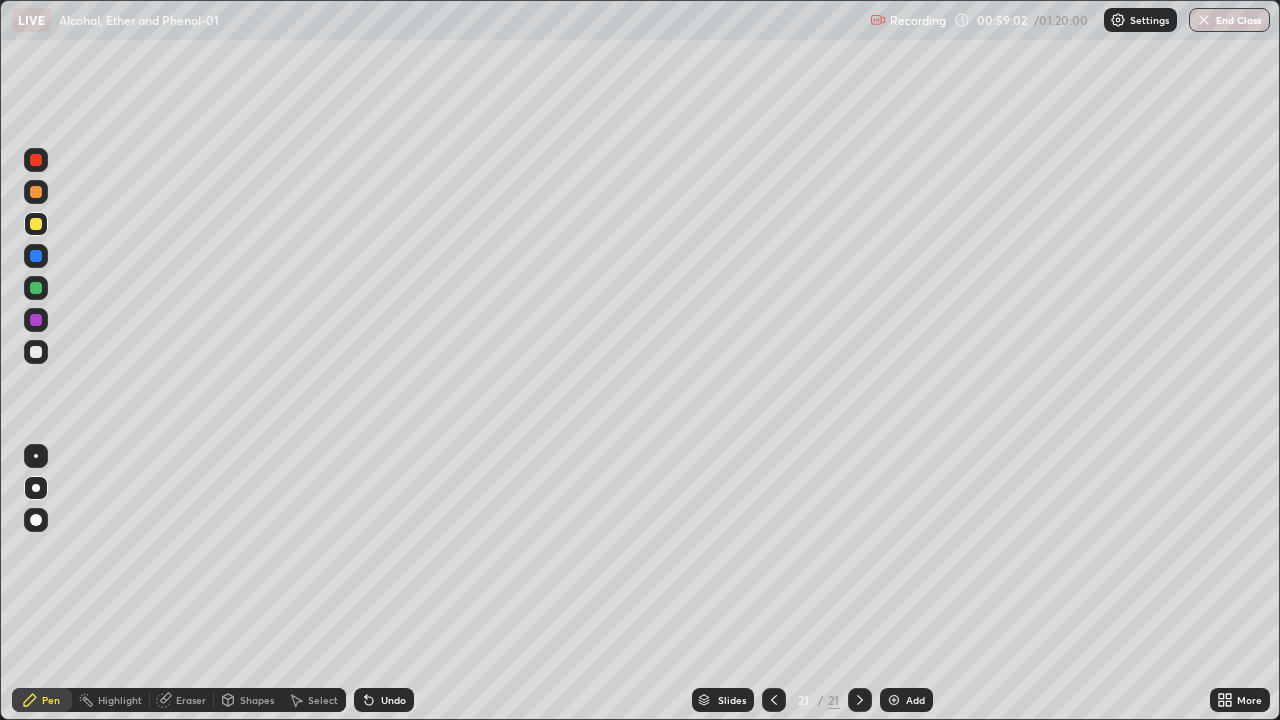 click at bounding box center (36, 320) 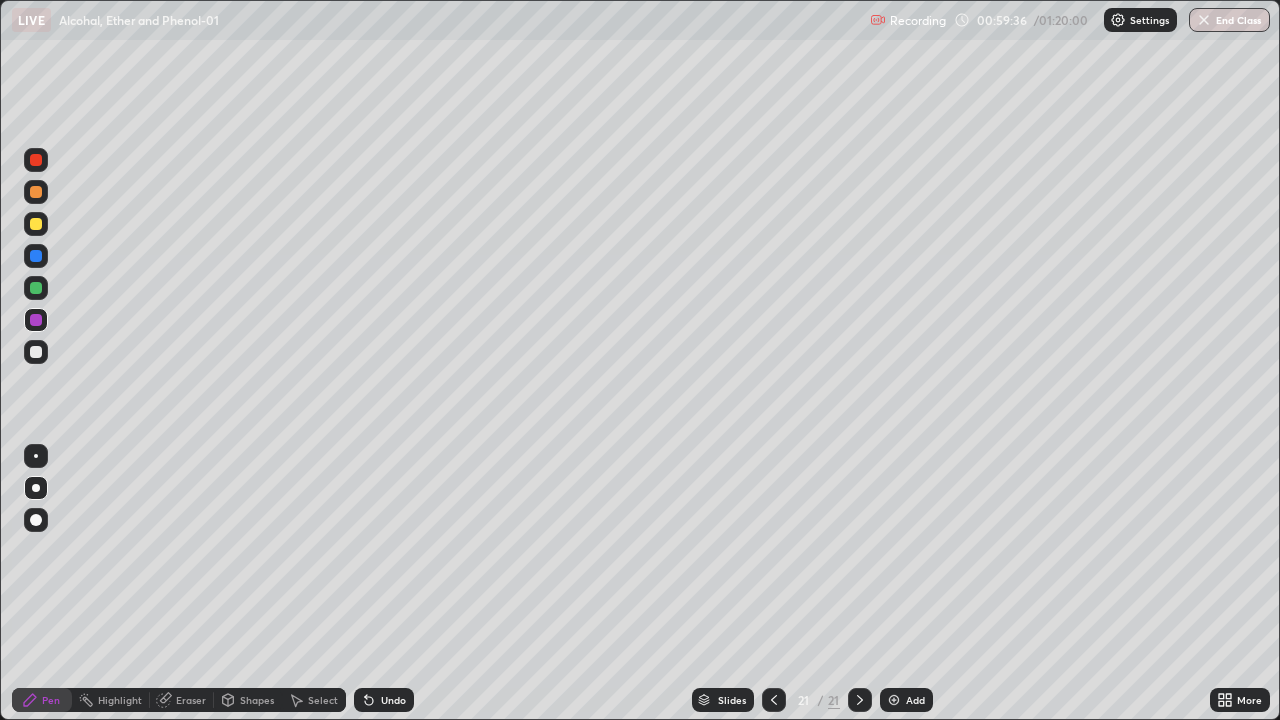 click at bounding box center [36, 224] 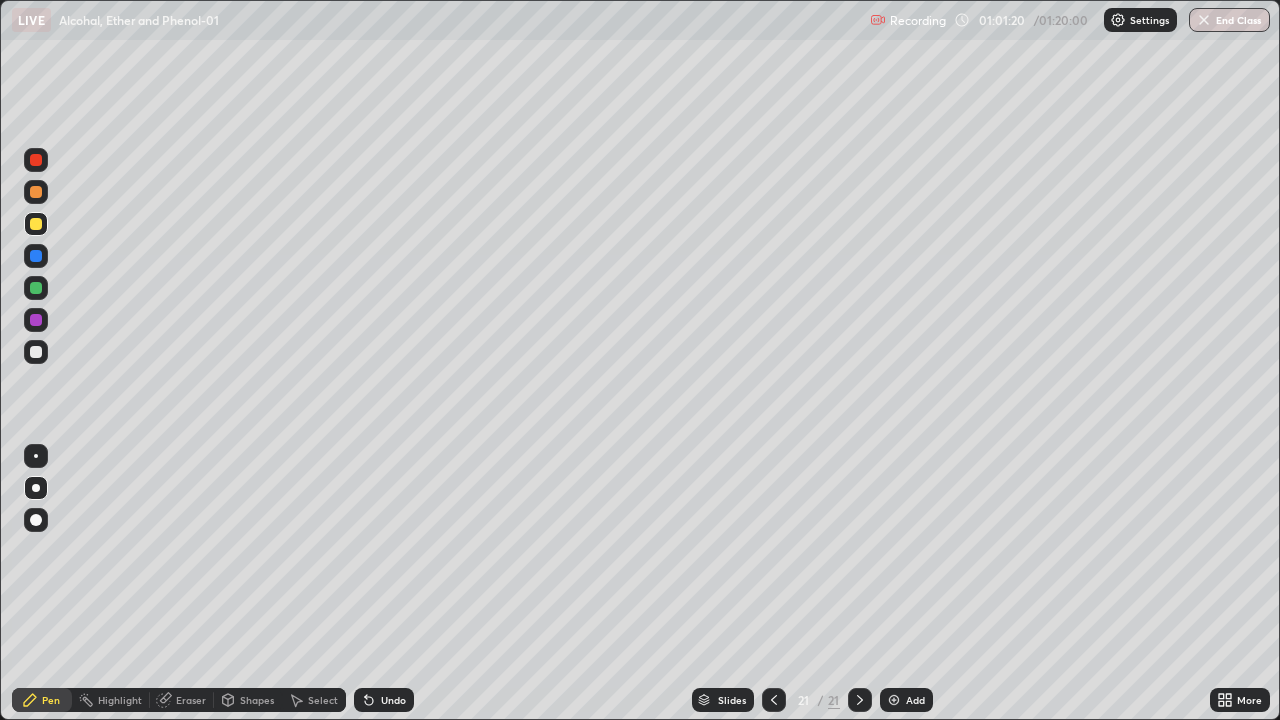 click at bounding box center (36, 352) 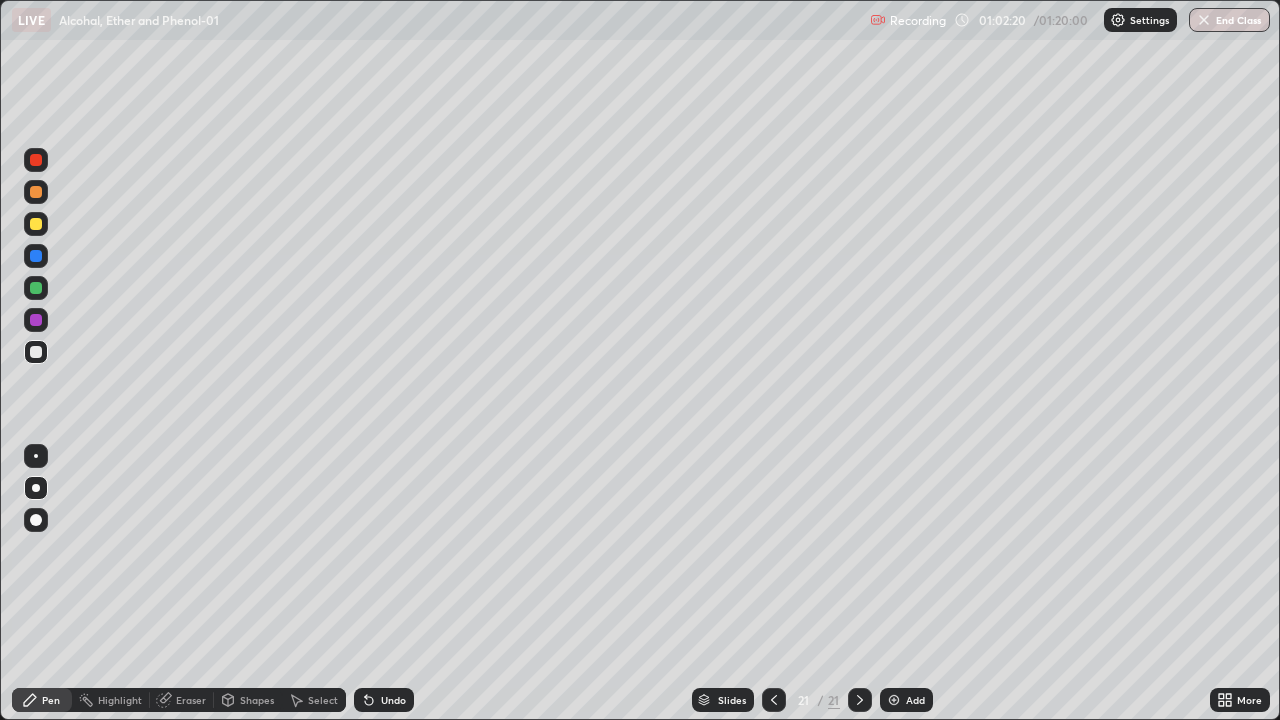 click at bounding box center (36, 224) 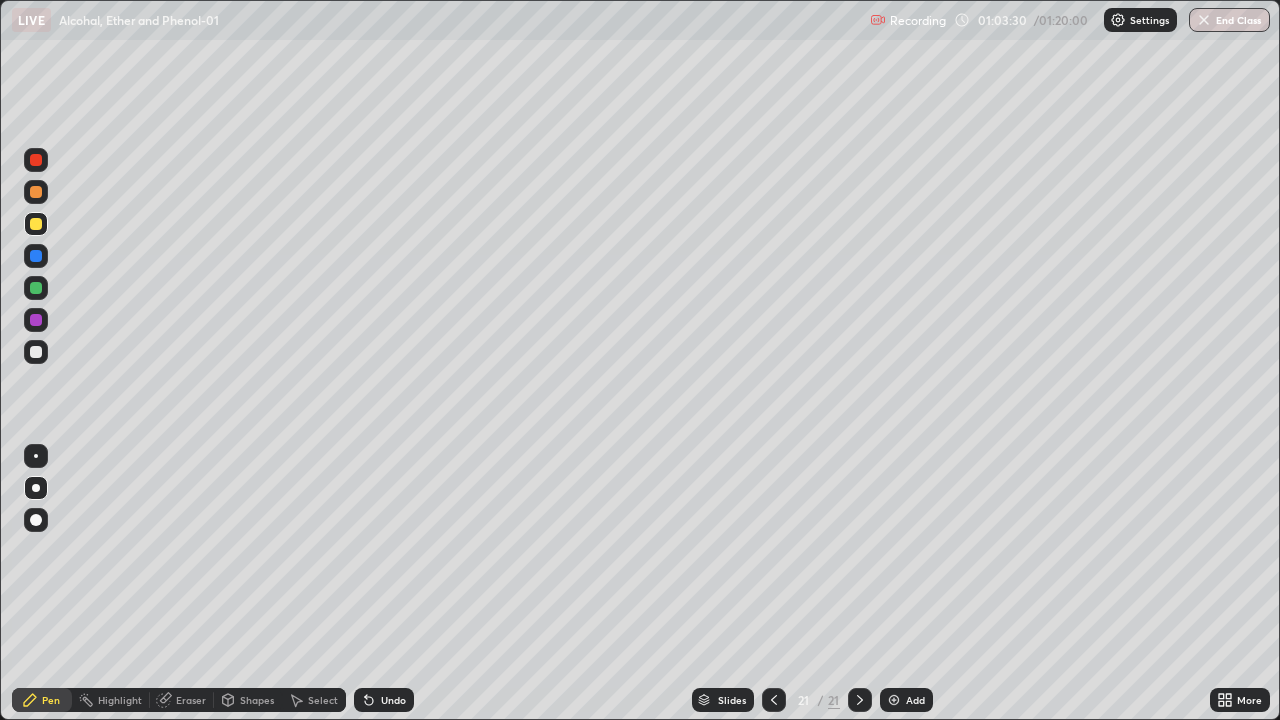 click at bounding box center (36, 352) 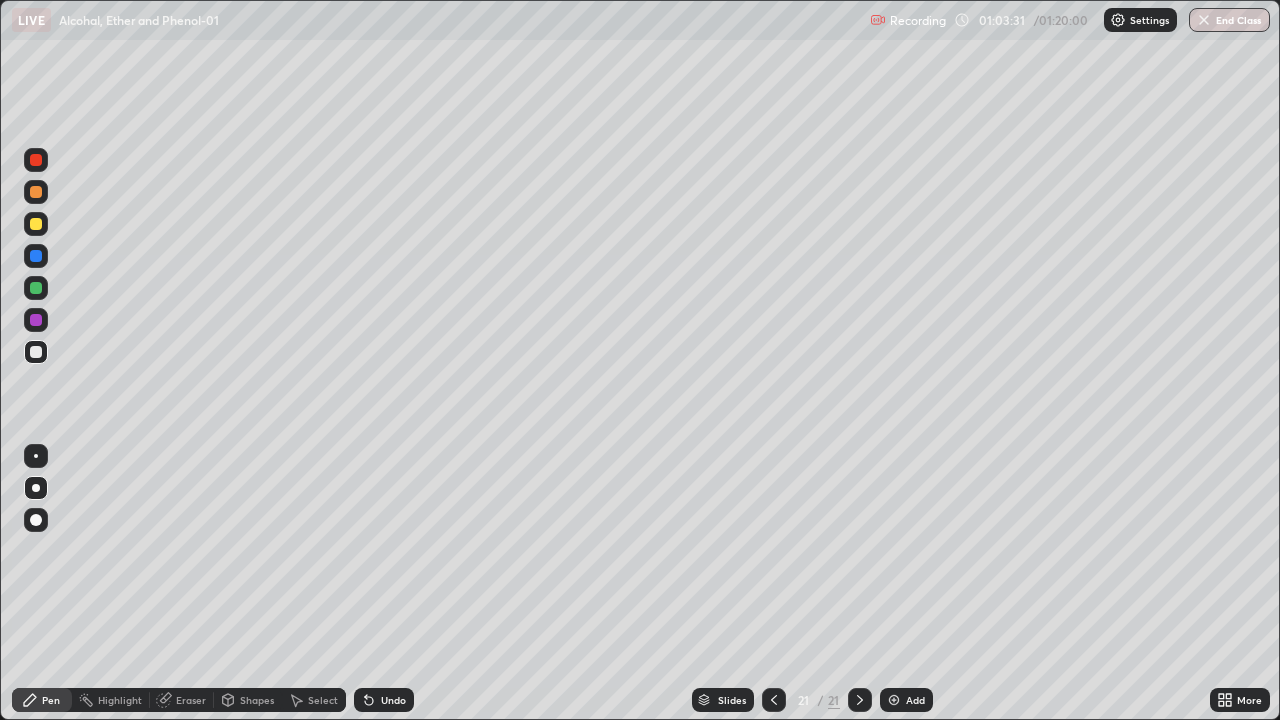 click at bounding box center [36, 320] 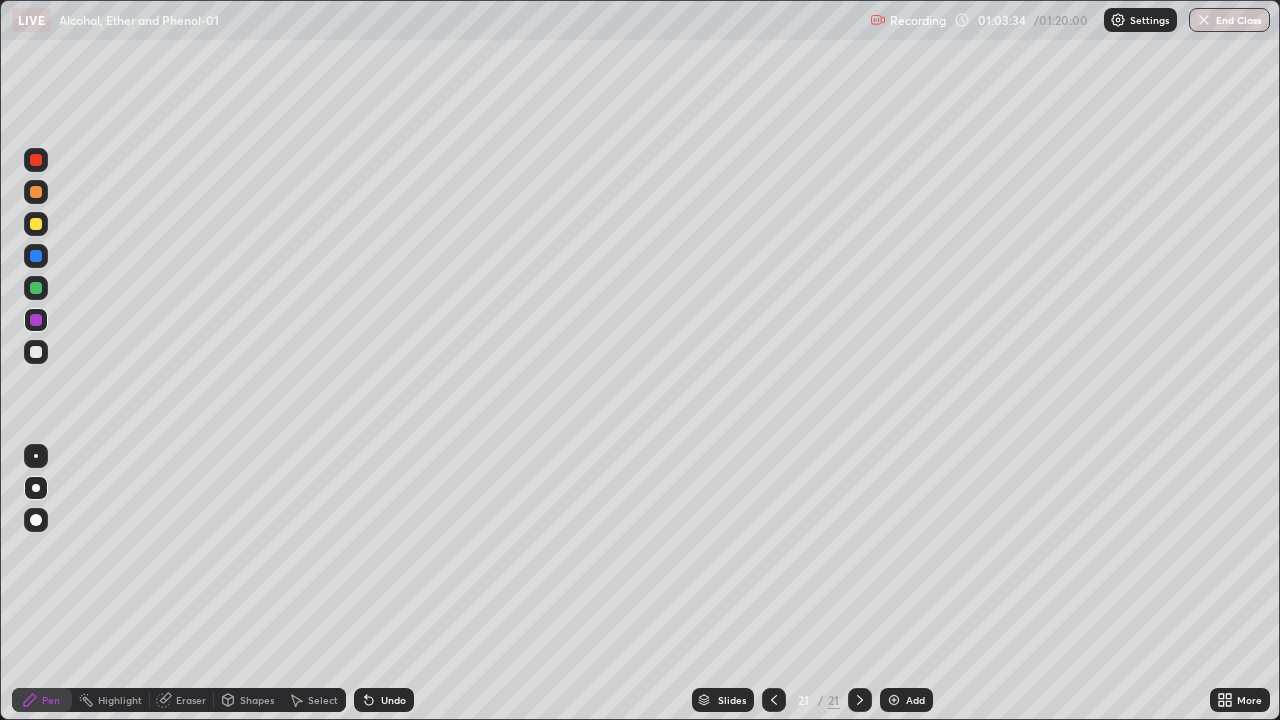 click on "Undo" at bounding box center [384, 700] 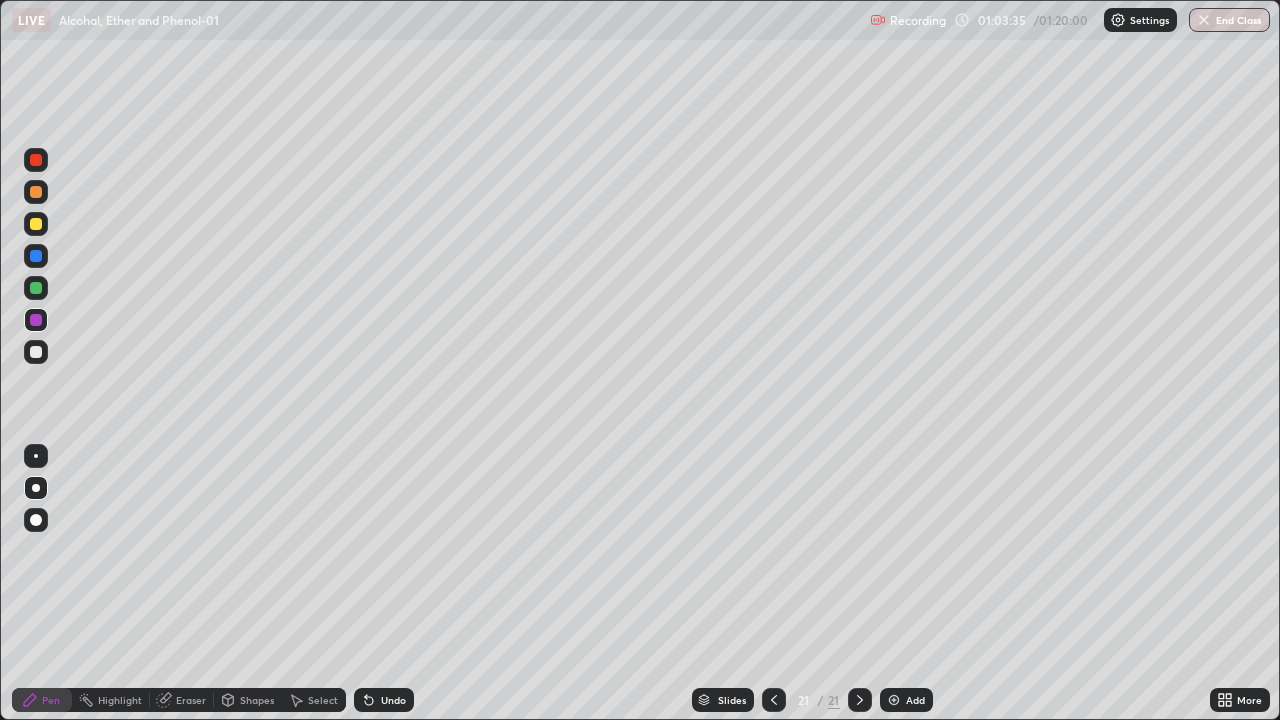 click 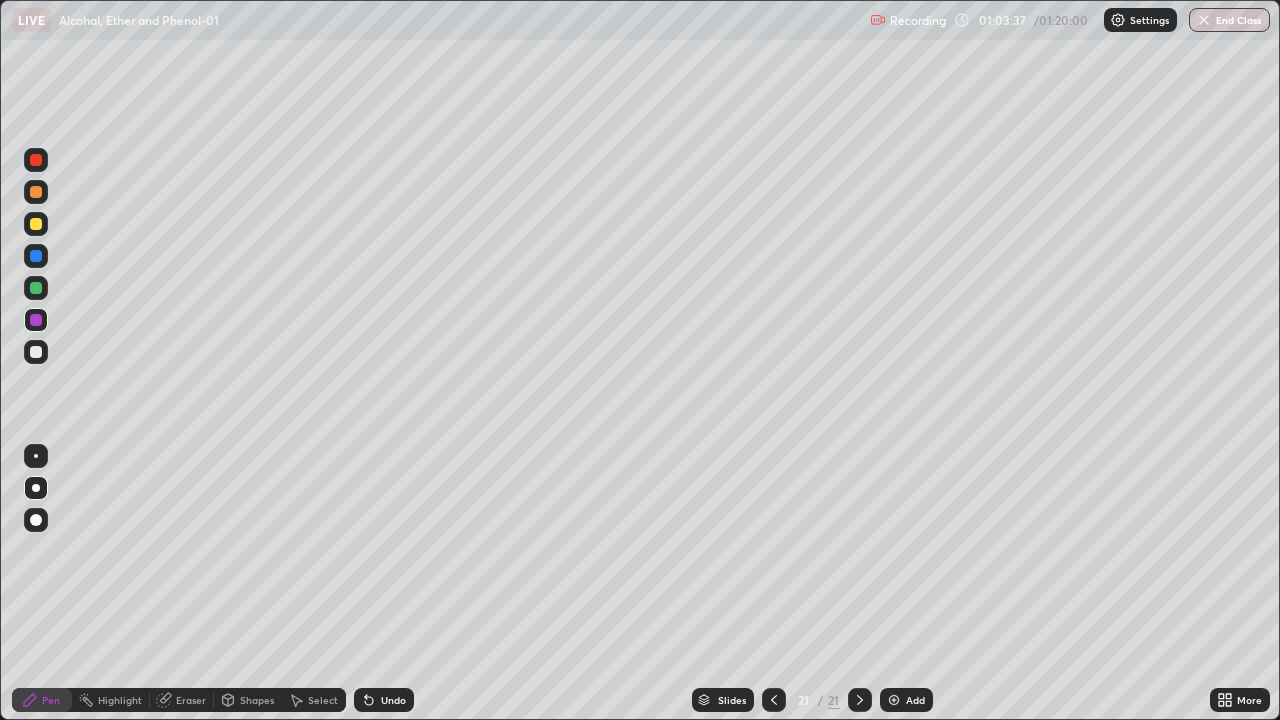 click on "Add" at bounding box center (906, 700) 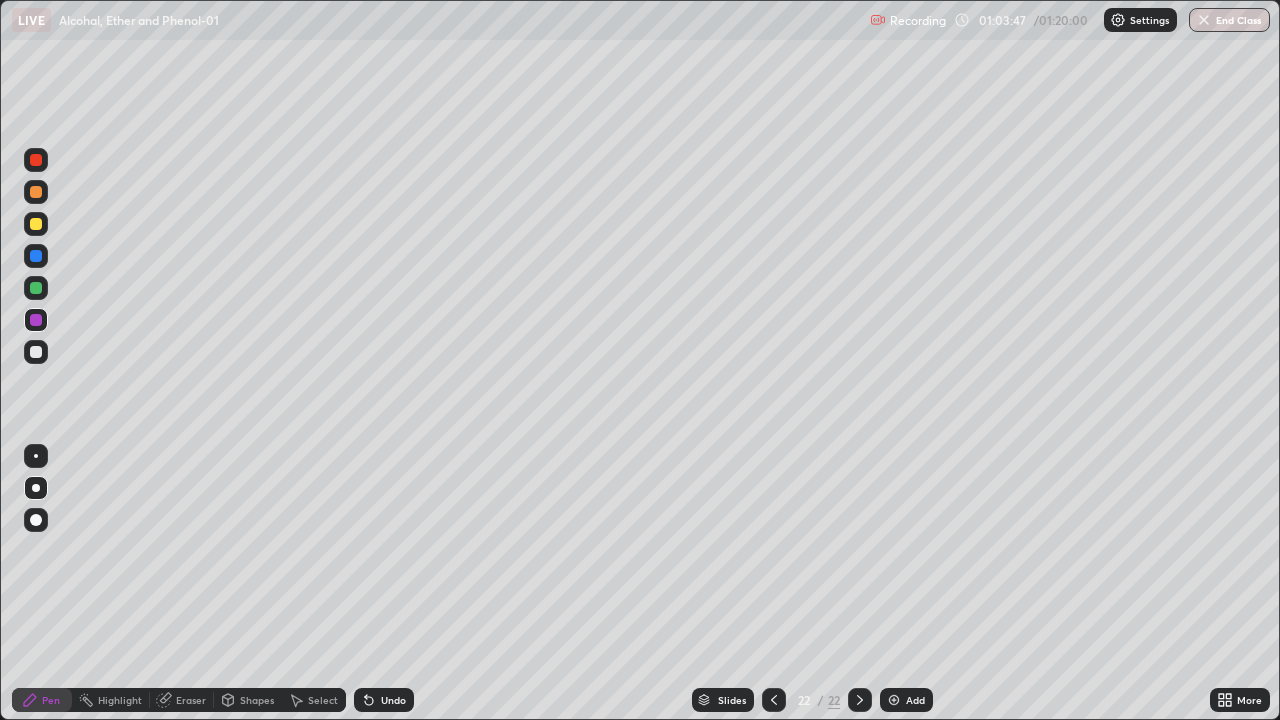 click at bounding box center [36, 224] 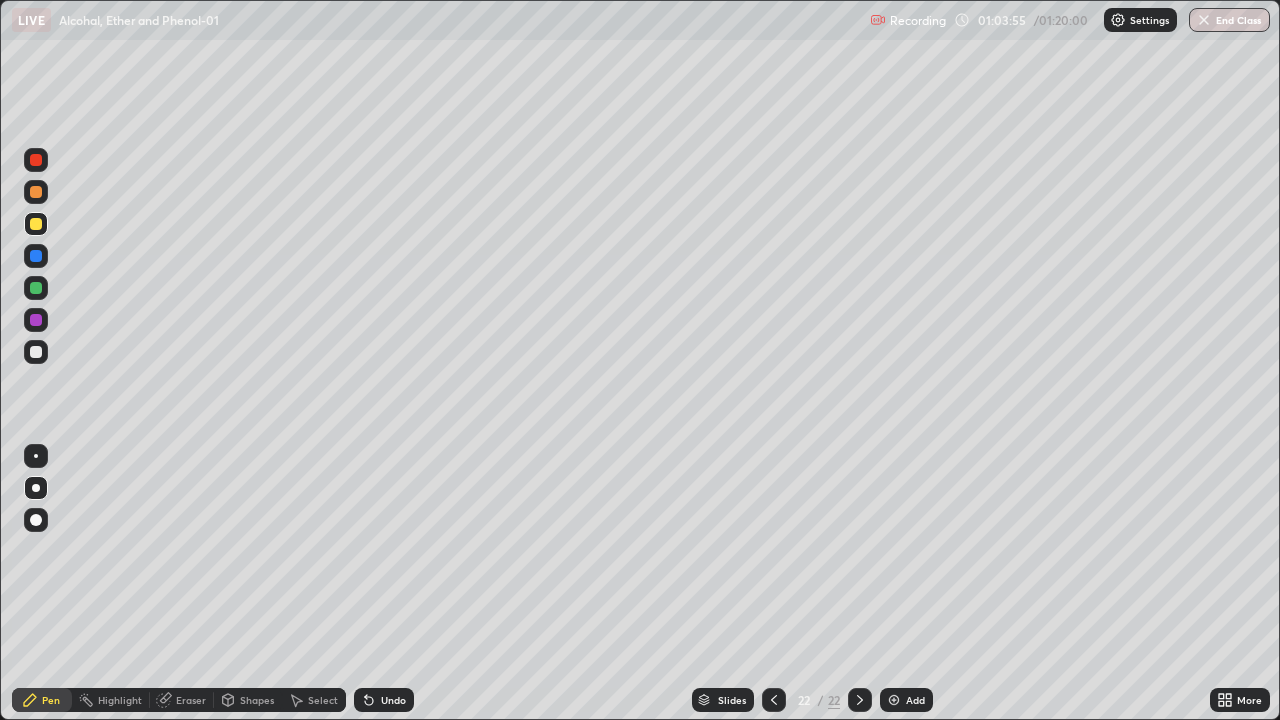 click at bounding box center (36, 256) 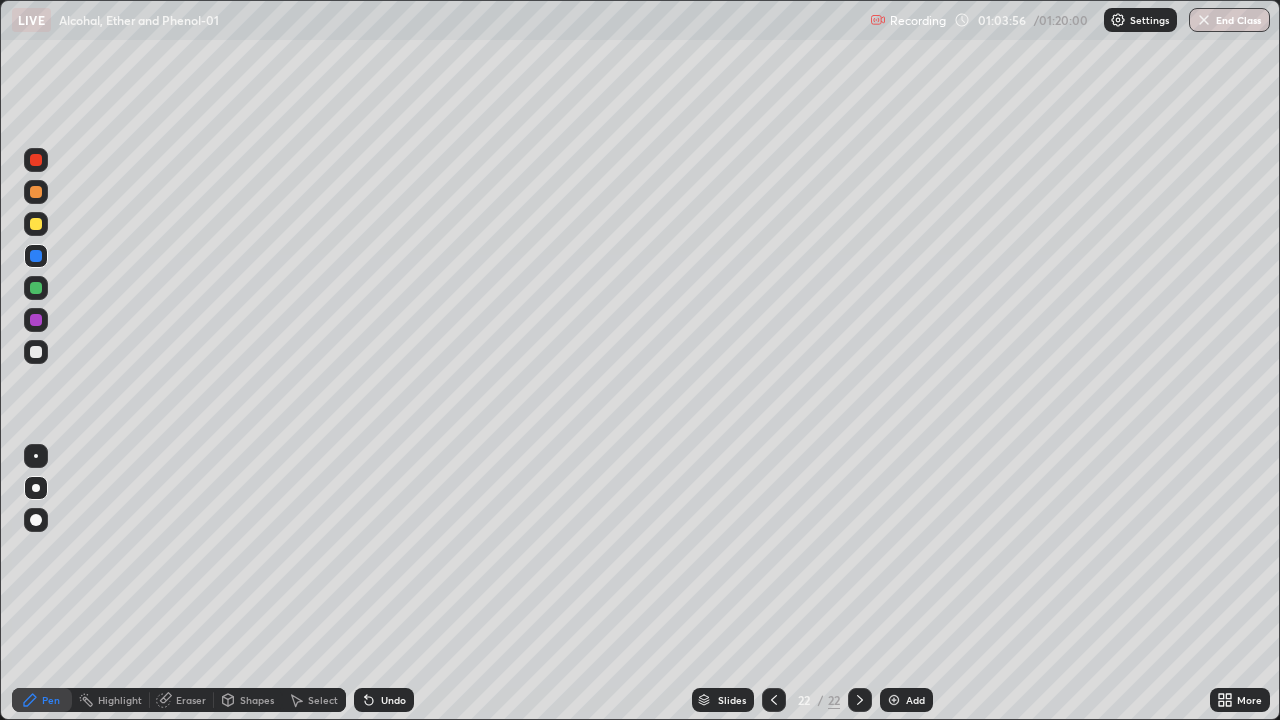click at bounding box center (36, 320) 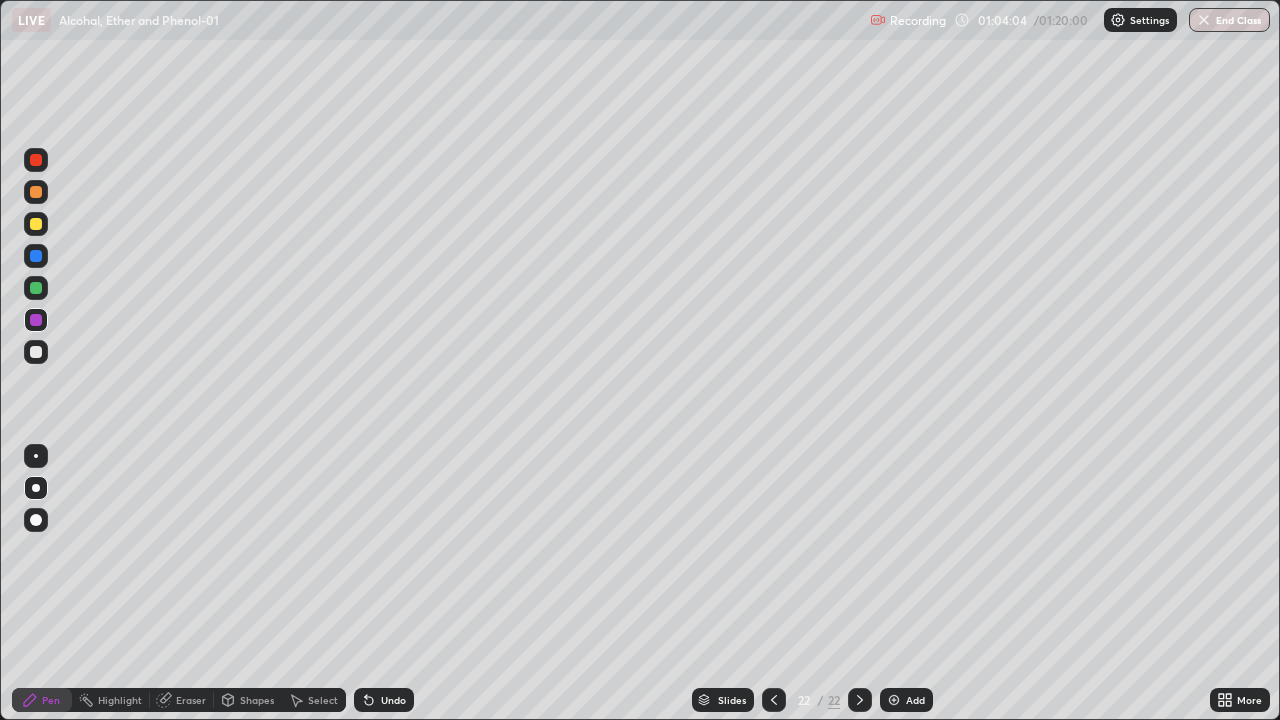 click at bounding box center [36, 224] 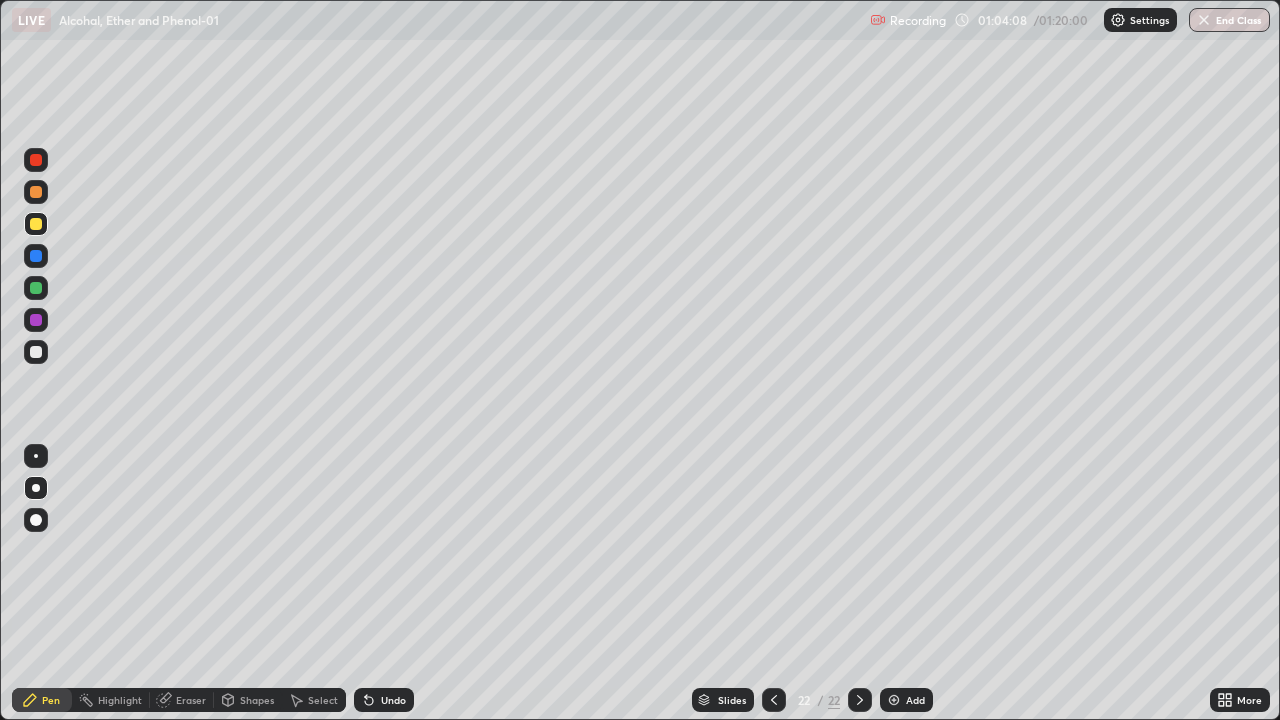 click at bounding box center [36, 352] 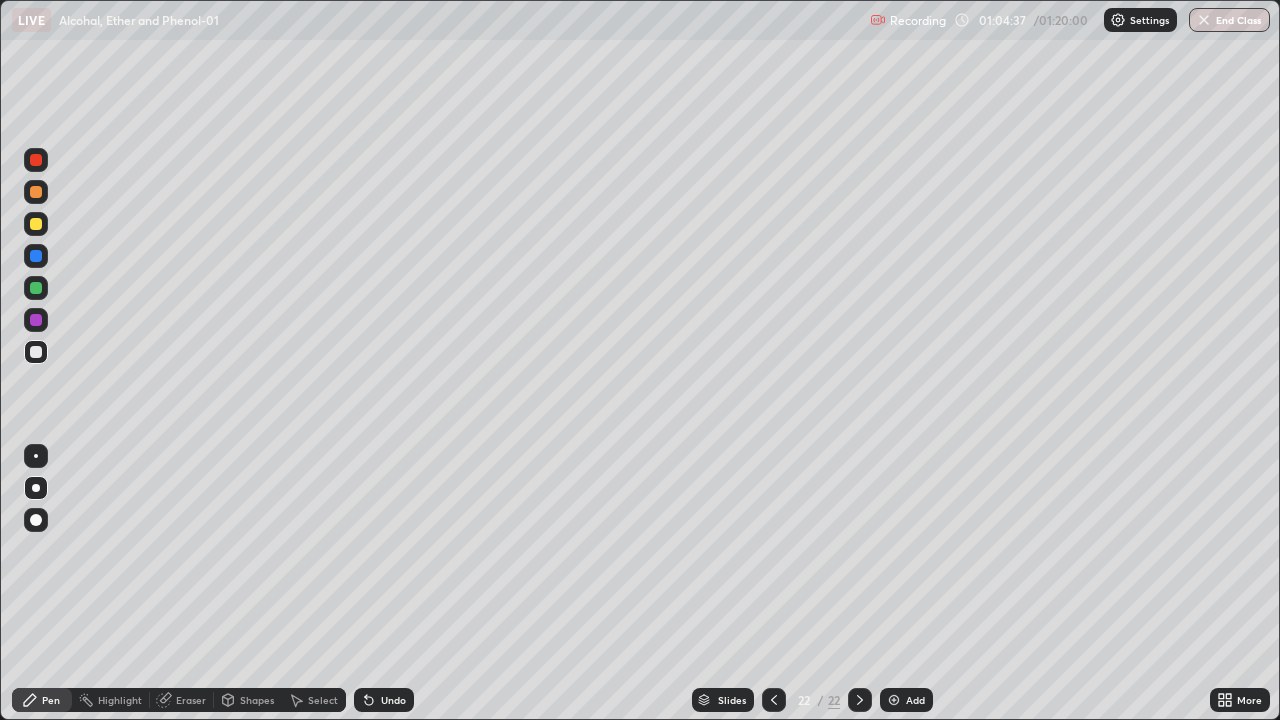 click at bounding box center (36, 224) 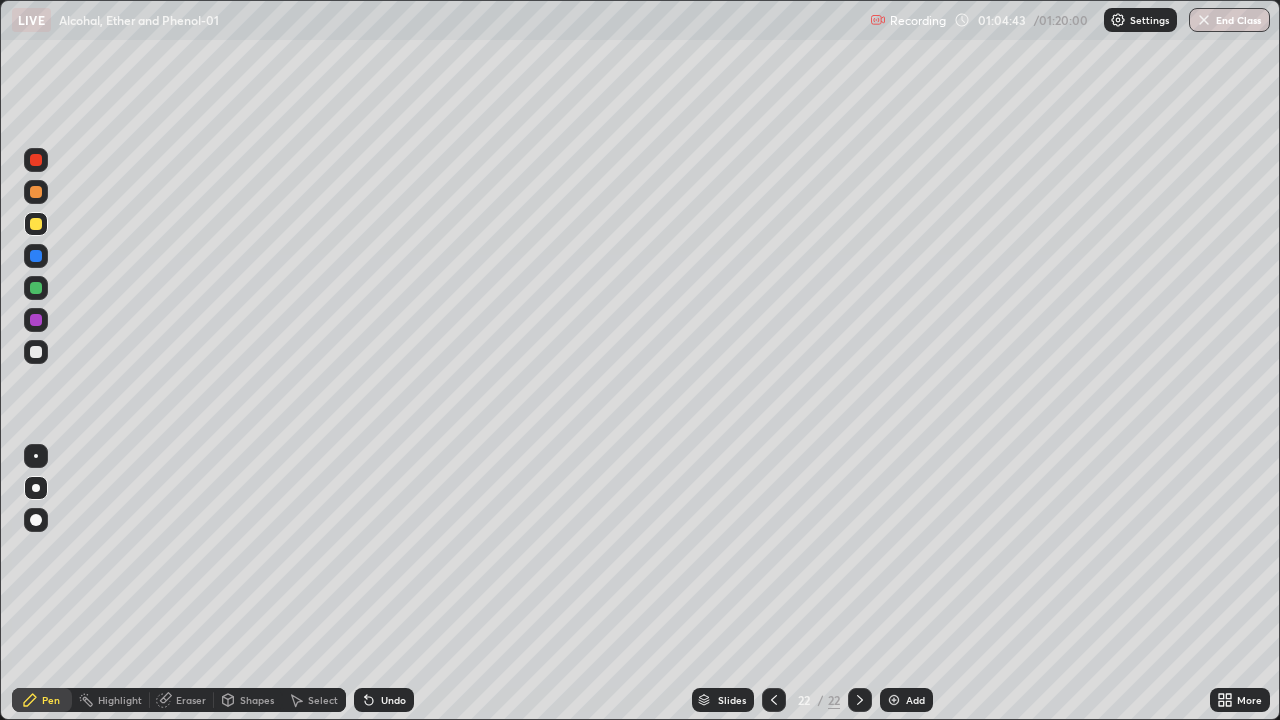 click at bounding box center [36, 320] 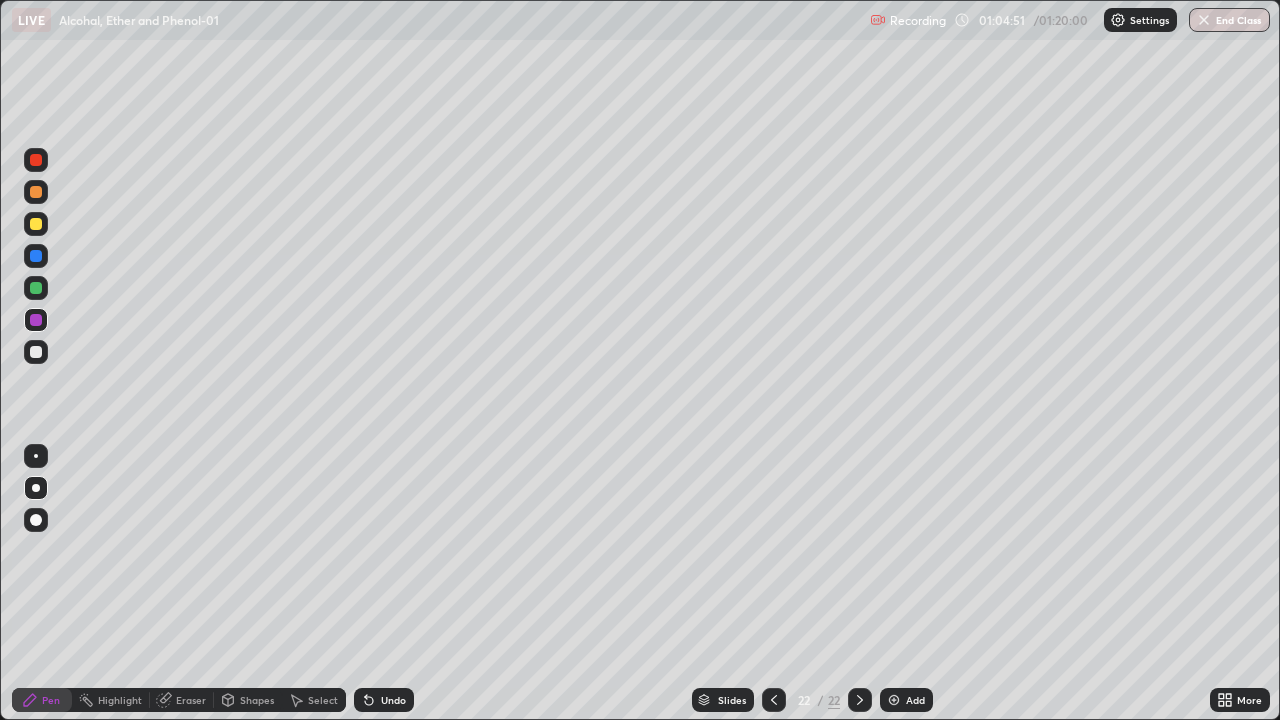 click at bounding box center [36, 224] 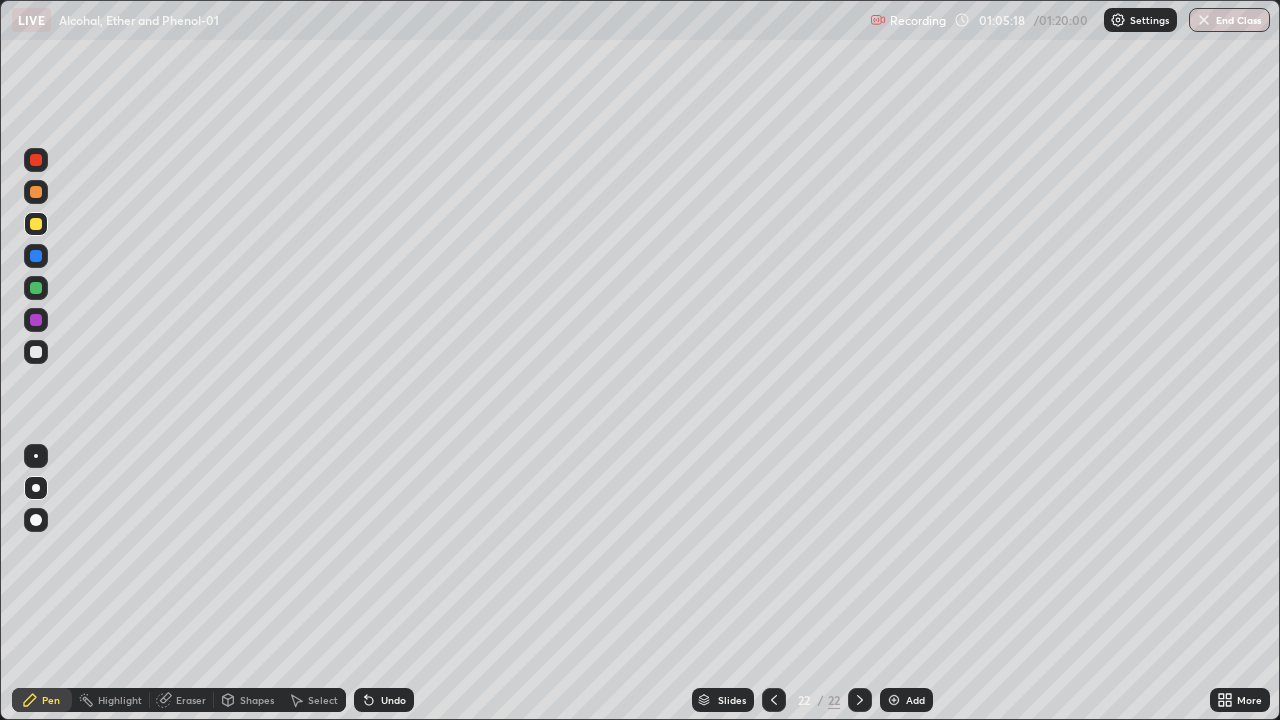click at bounding box center [36, 288] 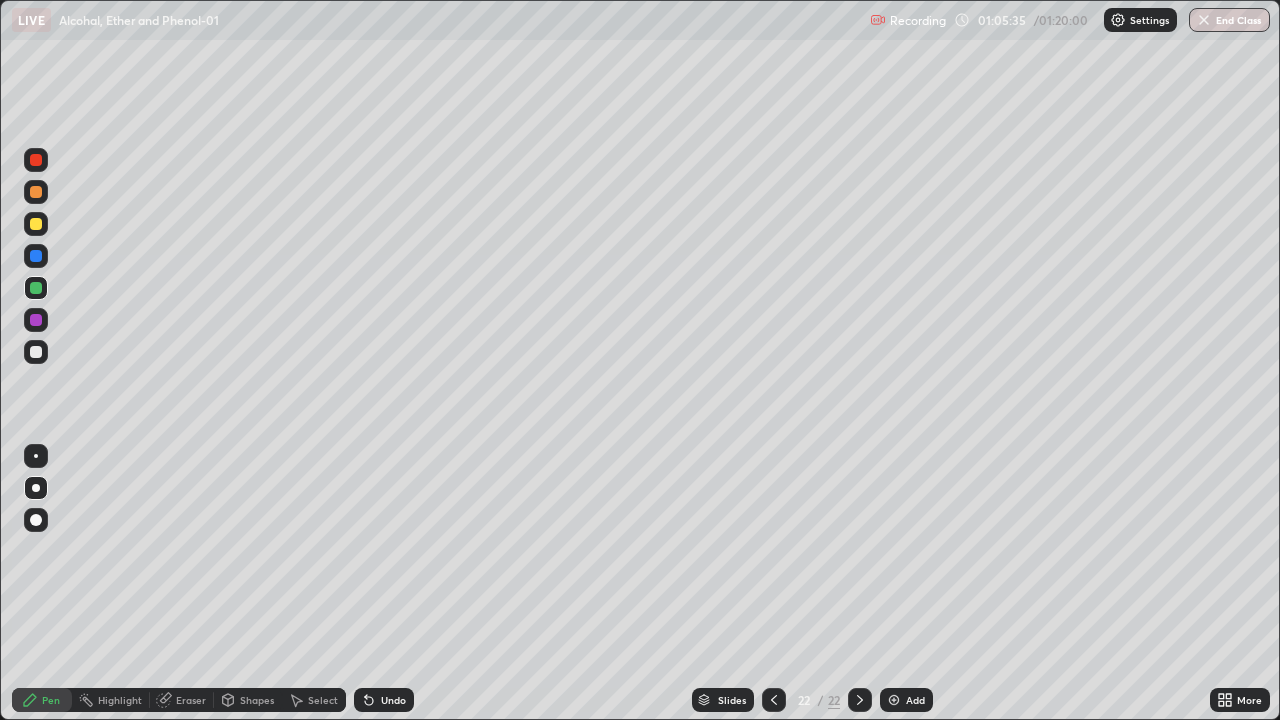 click at bounding box center [36, 320] 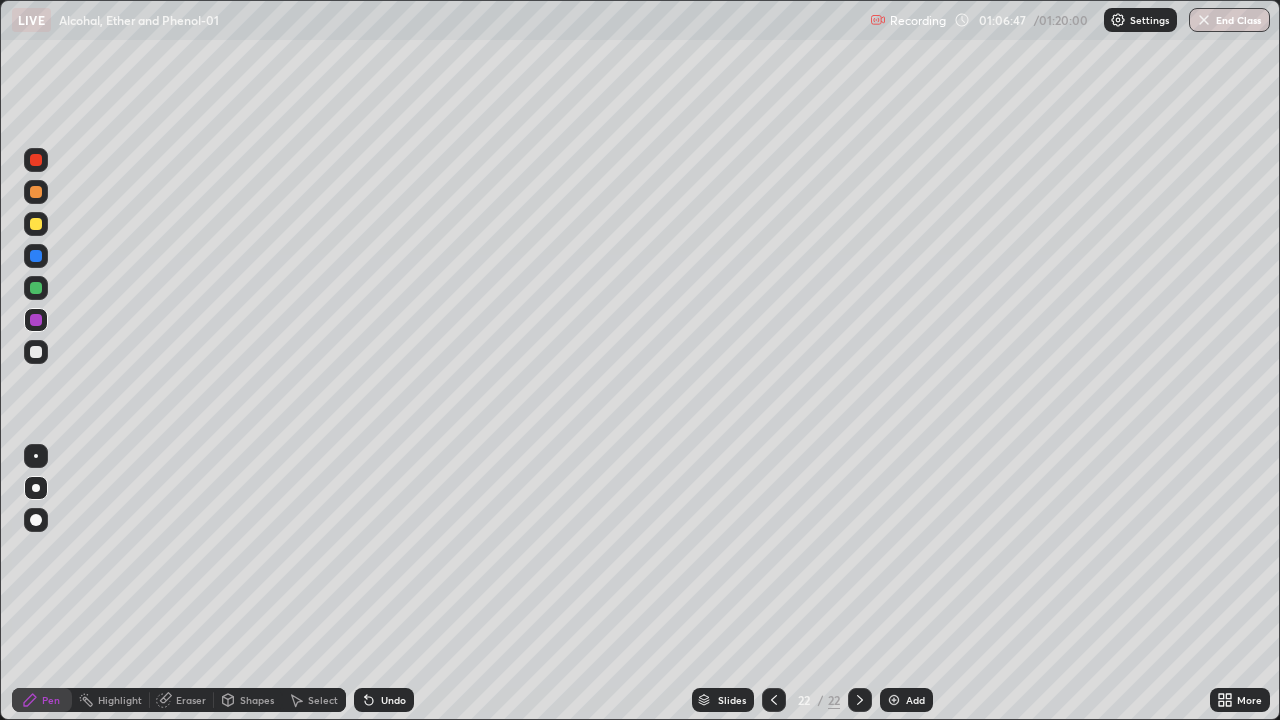 click at bounding box center [36, 352] 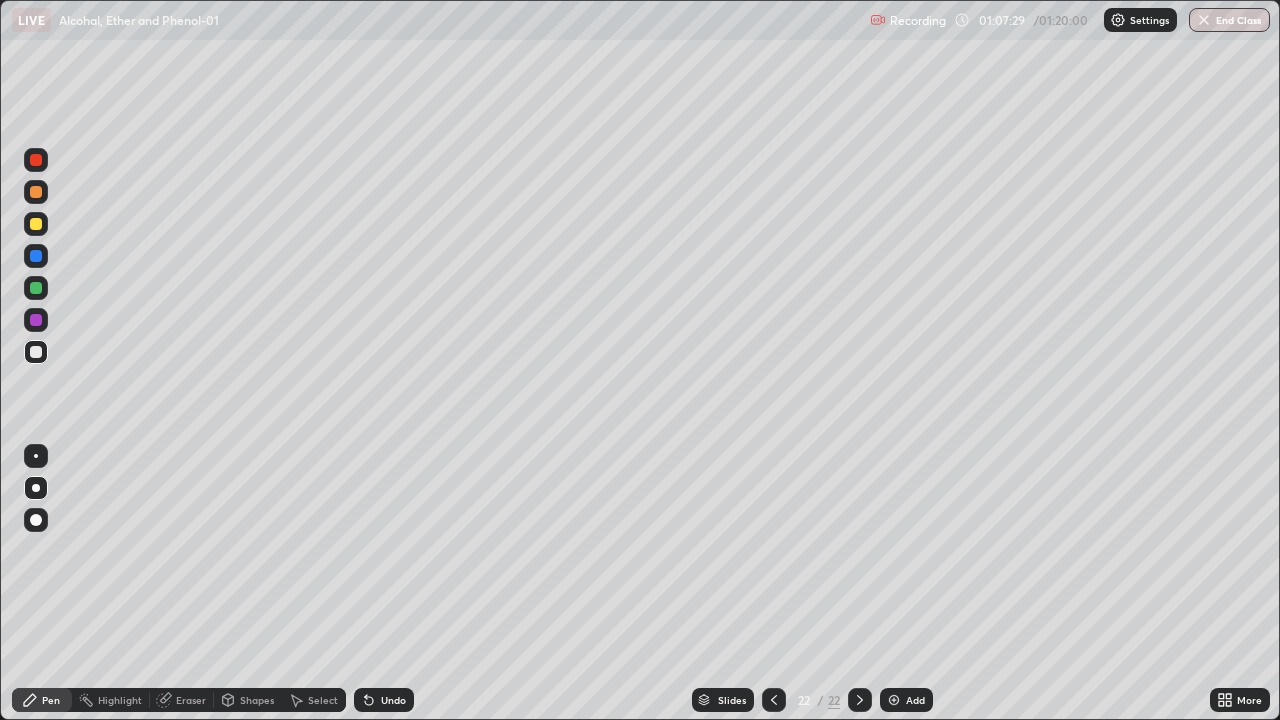 click on "Add" at bounding box center (906, 700) 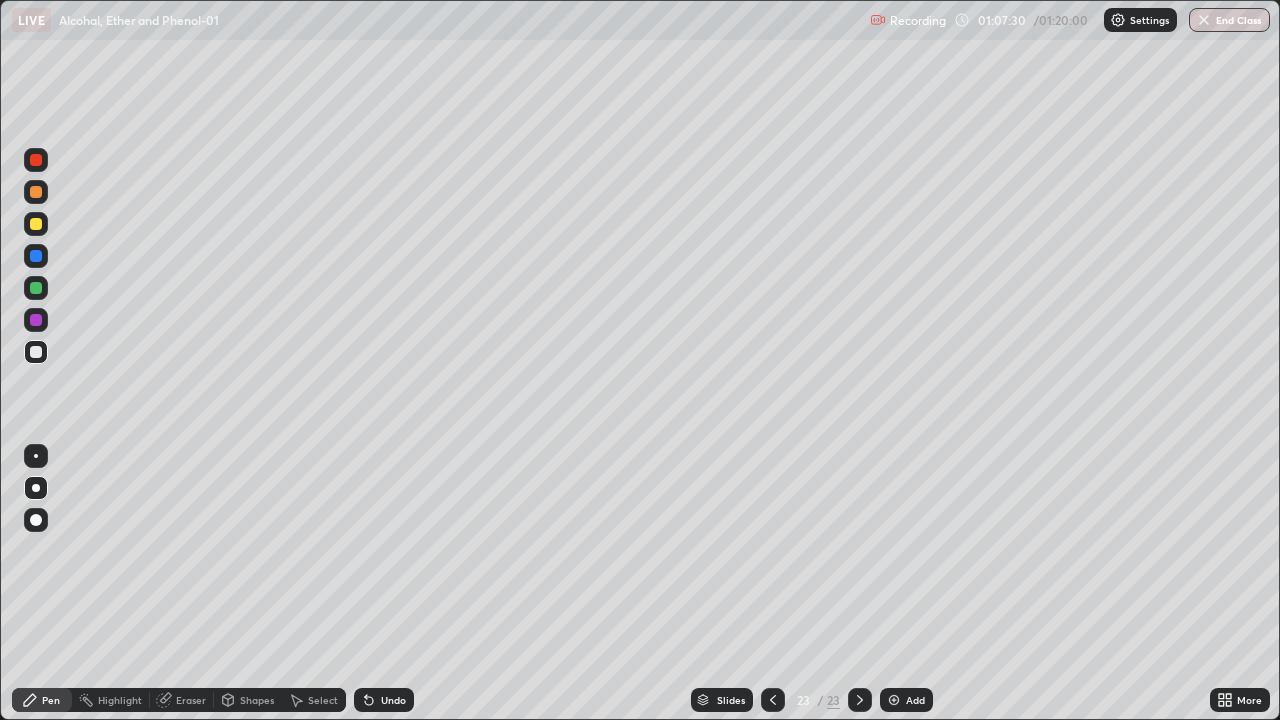 click at bounding box center [36, 224] 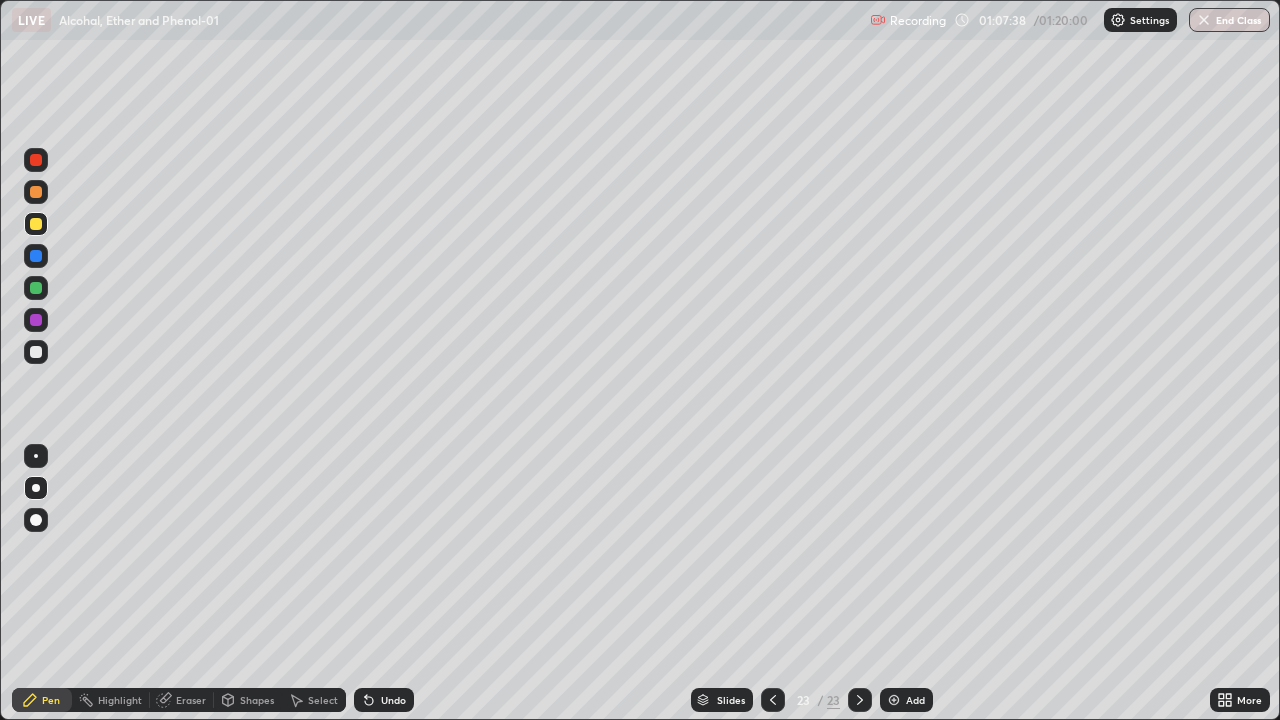 click at bounding box center (36, 320) 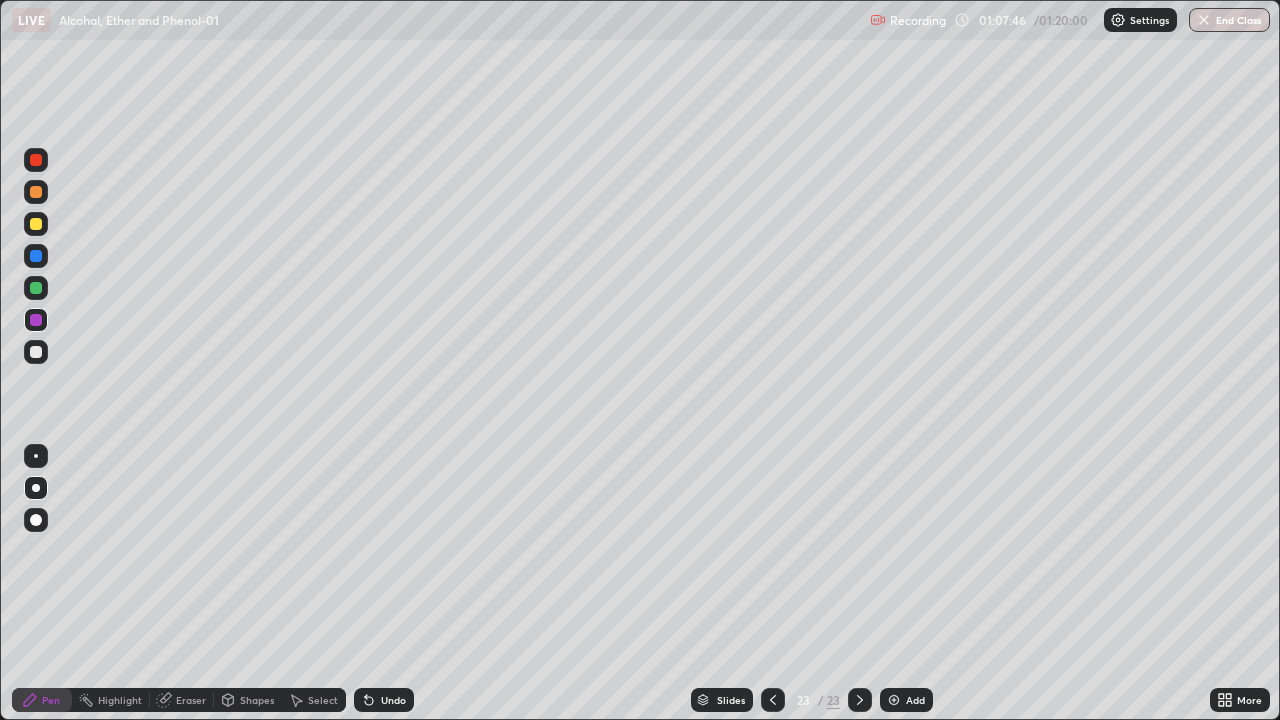 click at bounding box center [36, 224] 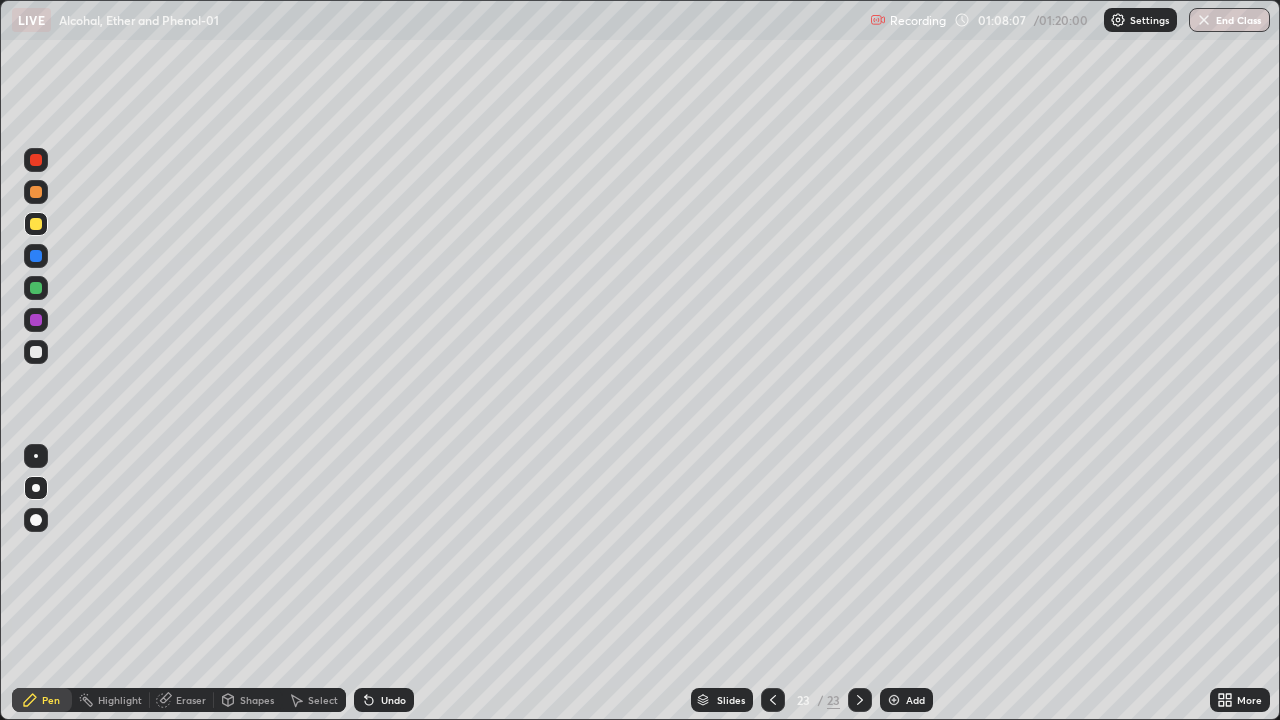 click at bounding box center (36, 288) 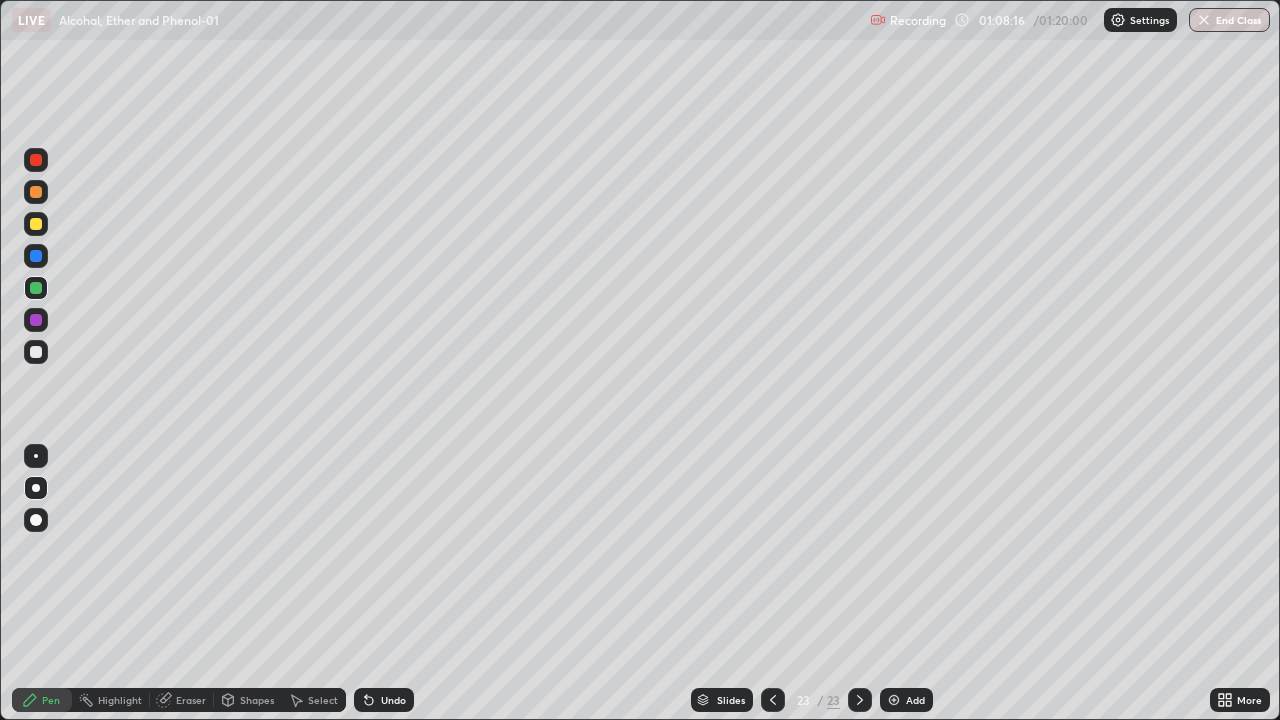 click at bounding box center (36, 224) 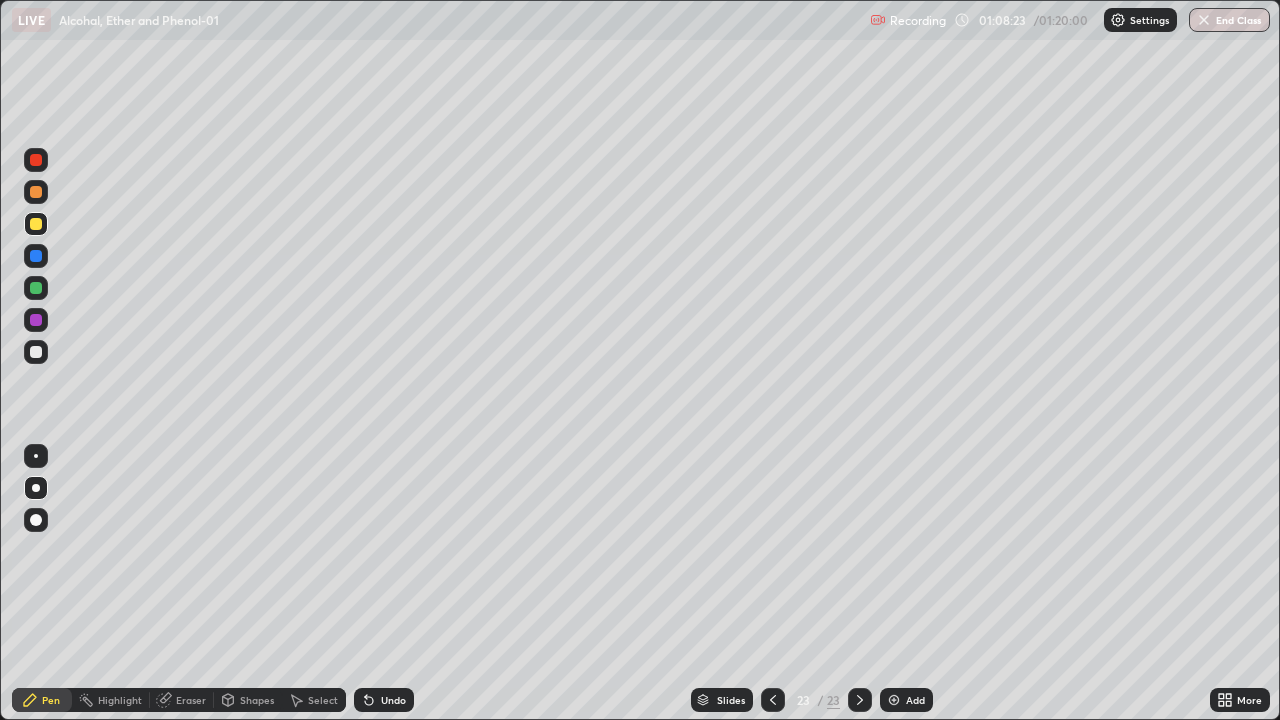 click on "Eraser" at bounding box center [191, 700] 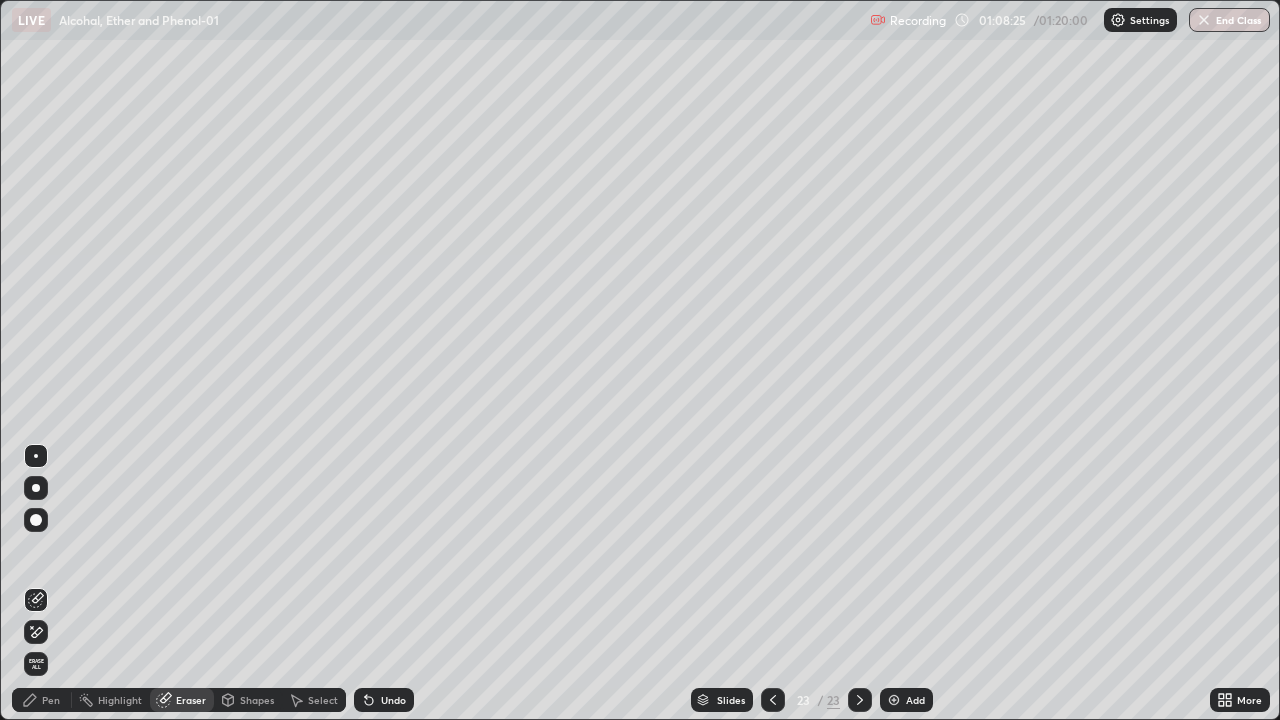 click on "Pen" at bounding box center [51, 700] 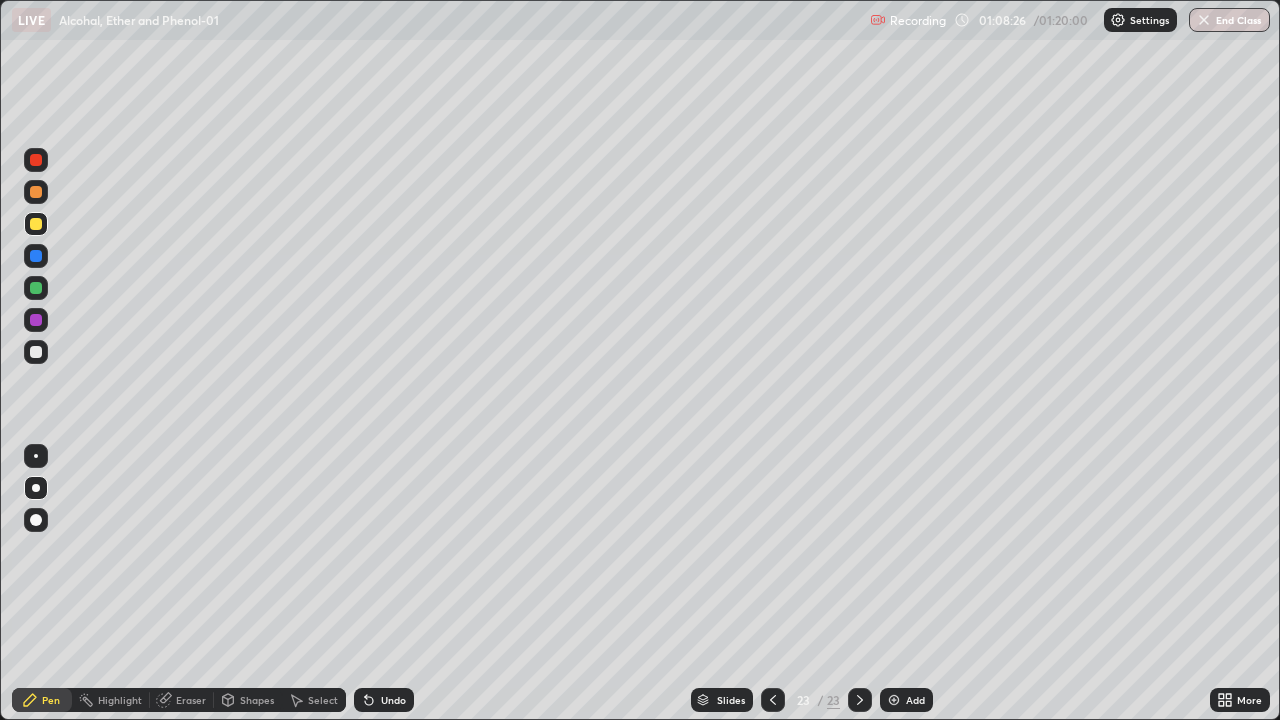 click at bounding box center (36, 224) 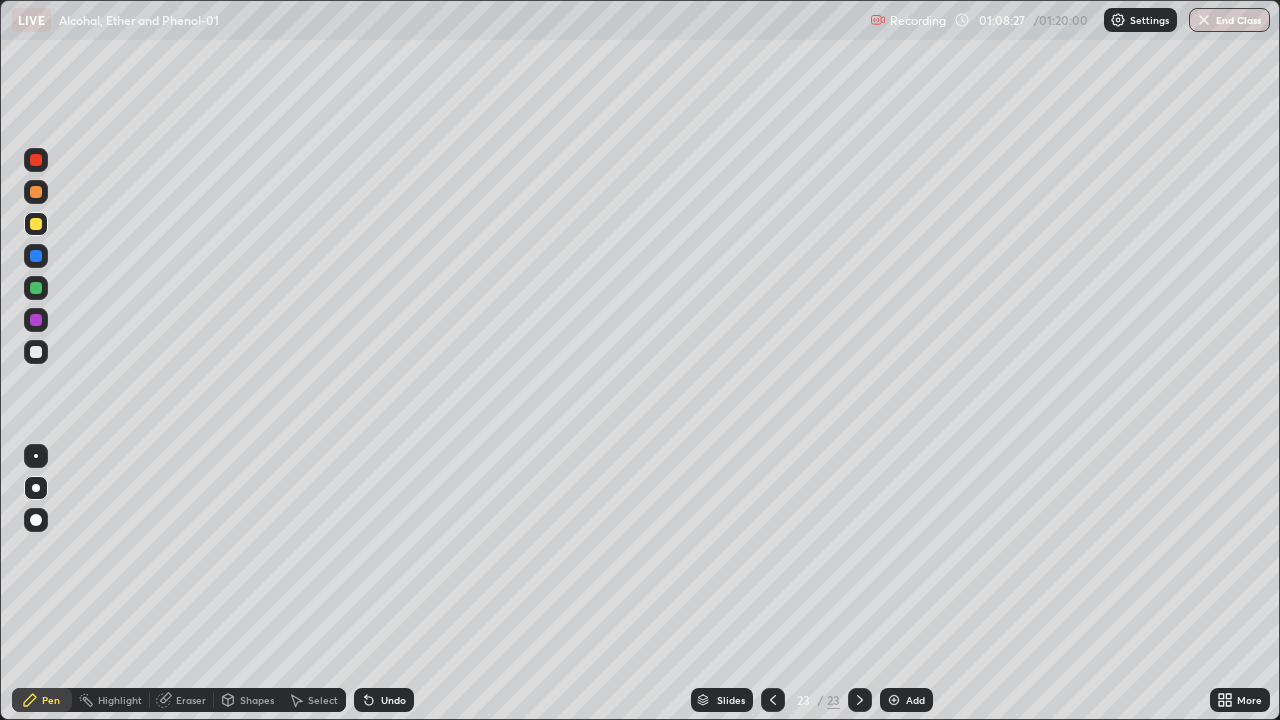 click at bounding box center (36, 288) 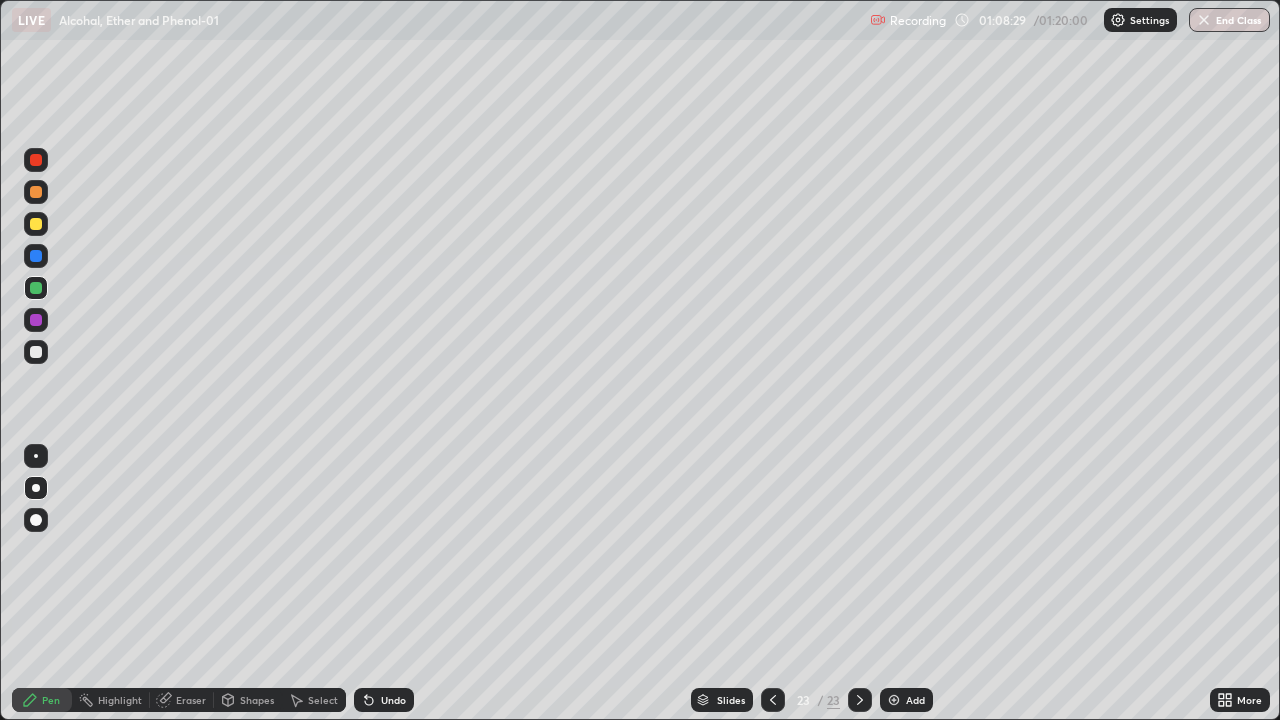 click at bounding box center [36, 224] 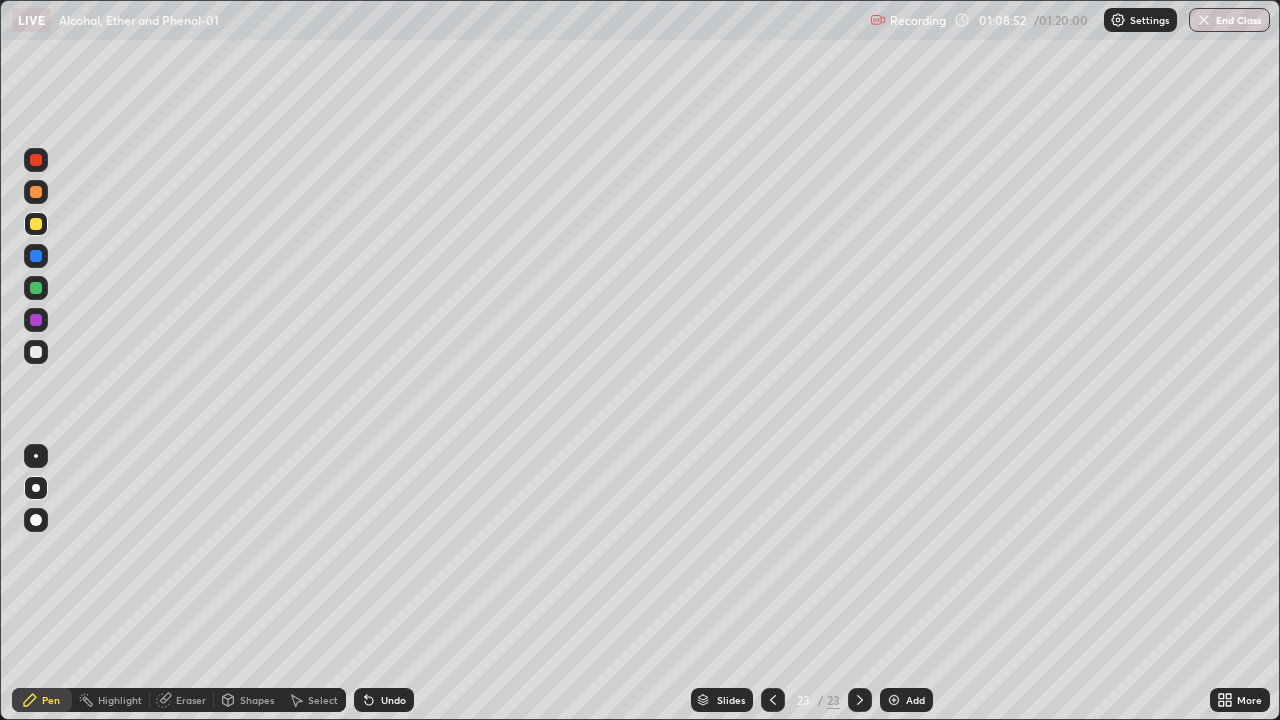 click on "Undo" at bounding box center [393, 700] 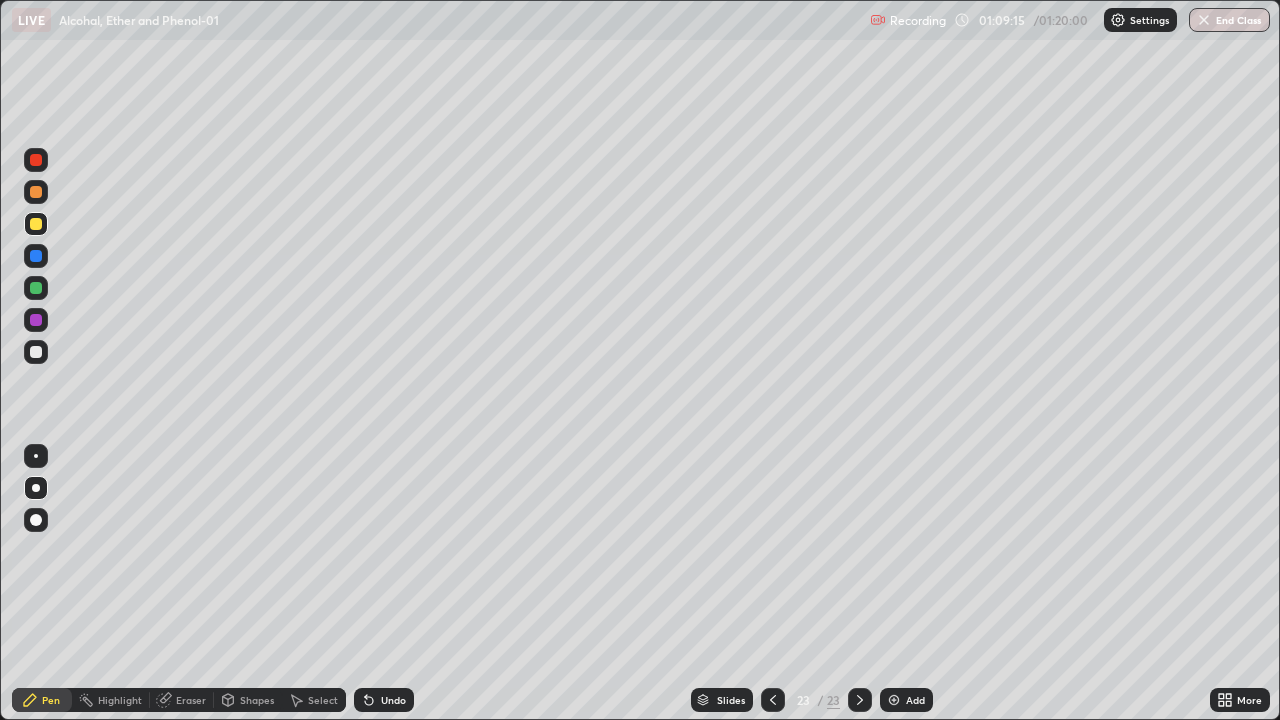 click on "Undo" at bounding box center [393, 700] 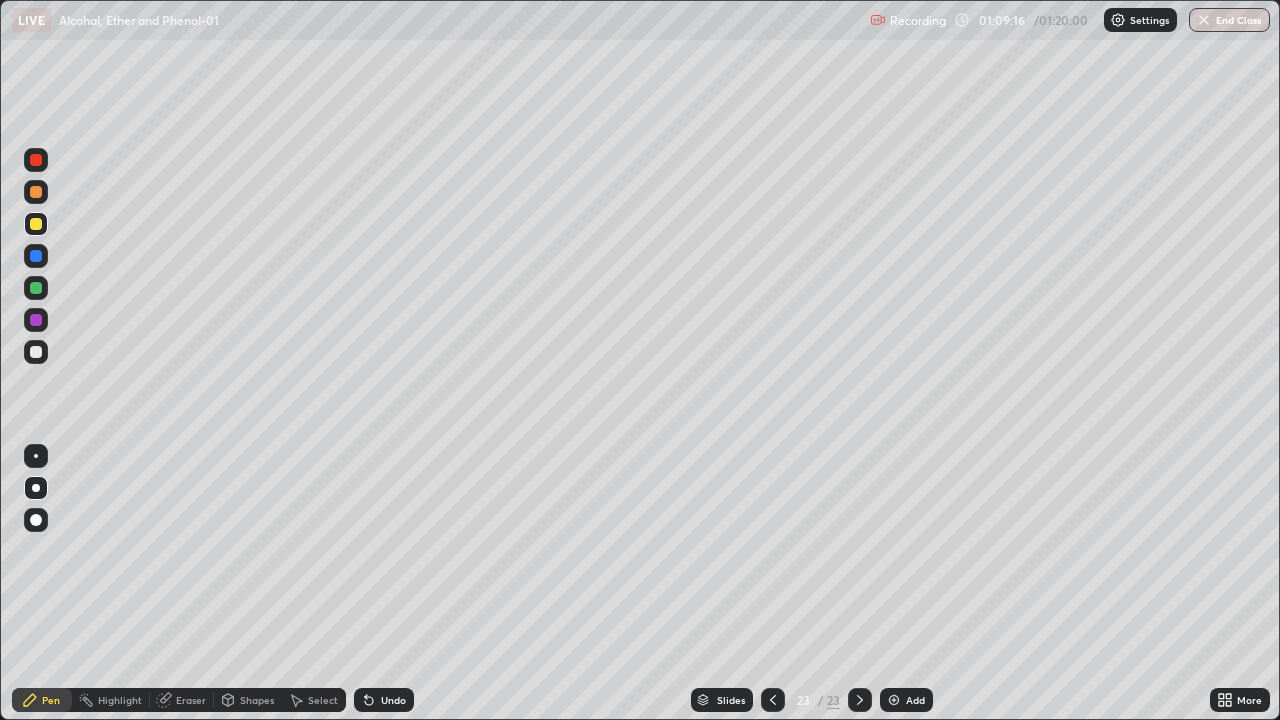 click on "Undo" at bounding box center [393, 700] 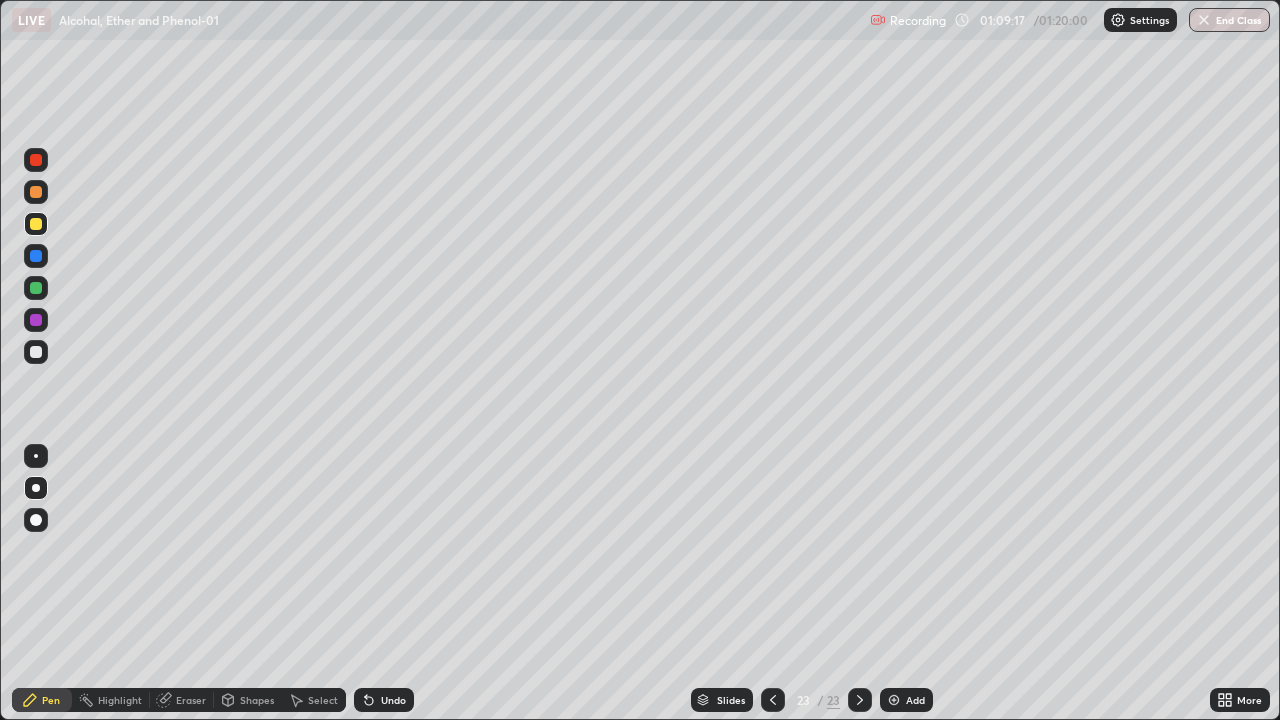click on "Undo" at bounding box center (384, 700) 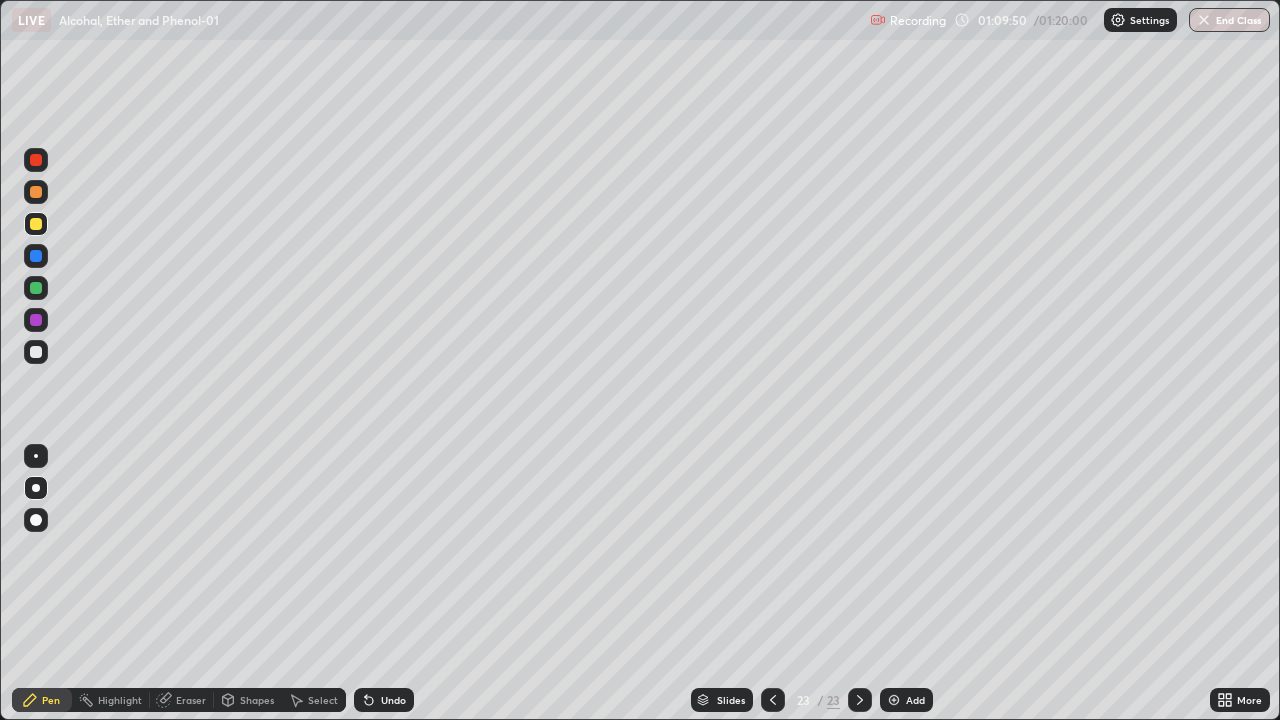 click at bounding box center (36, 320) 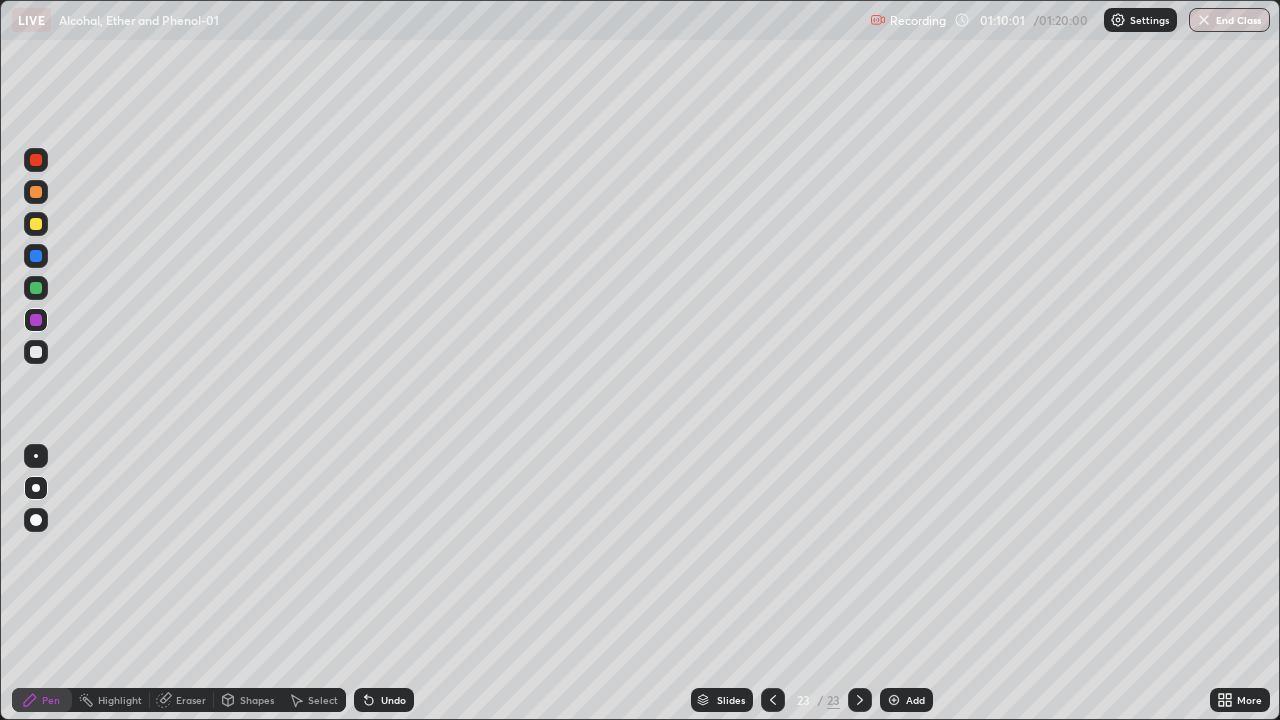 click at bounding box center (36, 352) 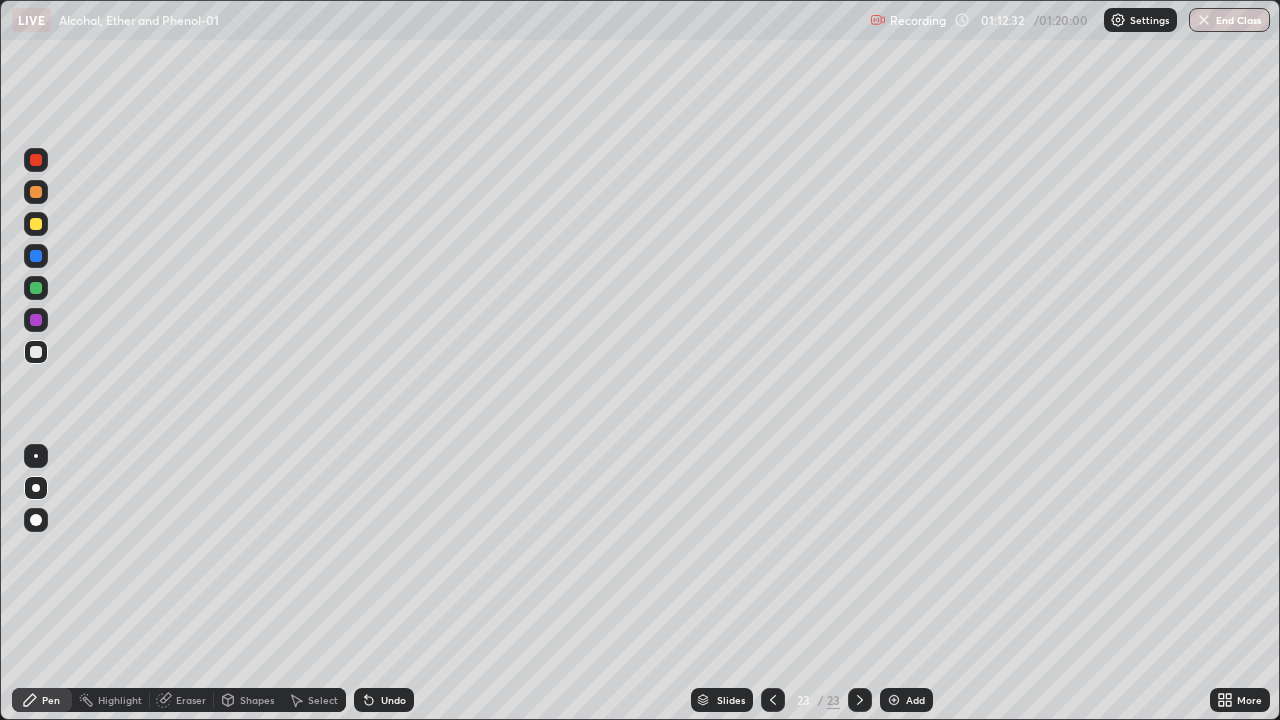 click on "Add" at bounding box center (915, 700) 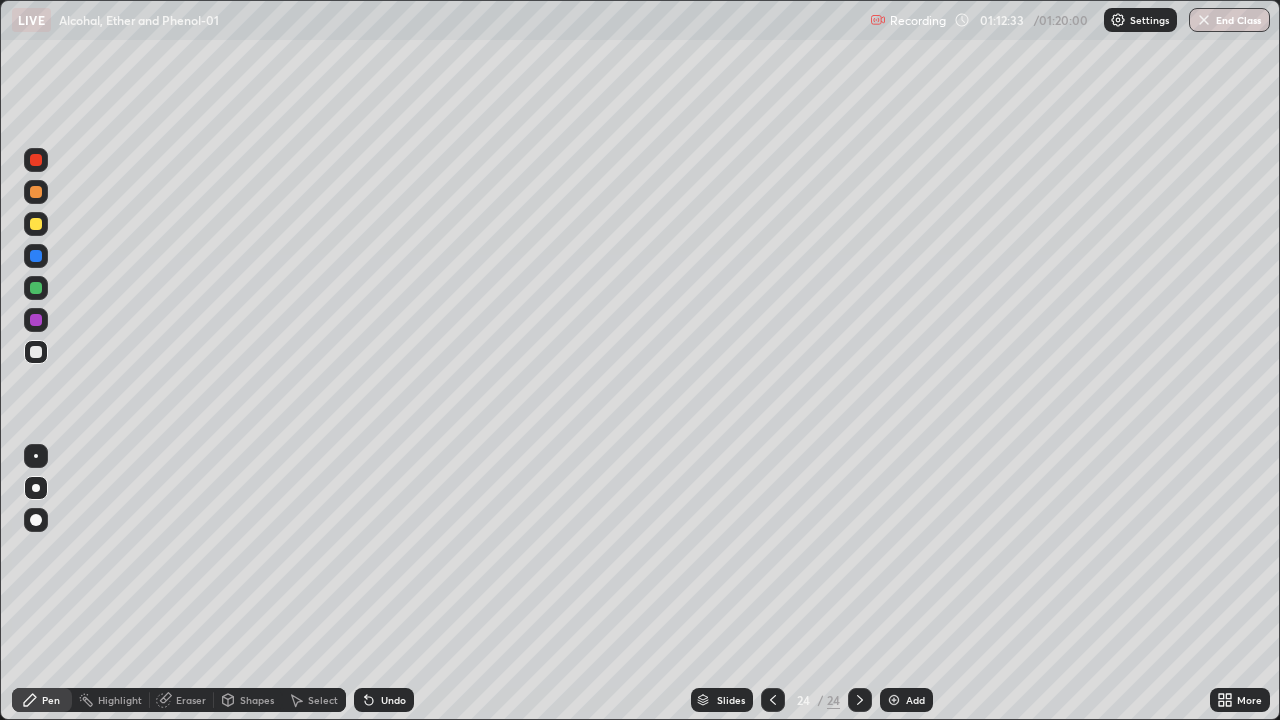 click at bounding box center [36, 224] 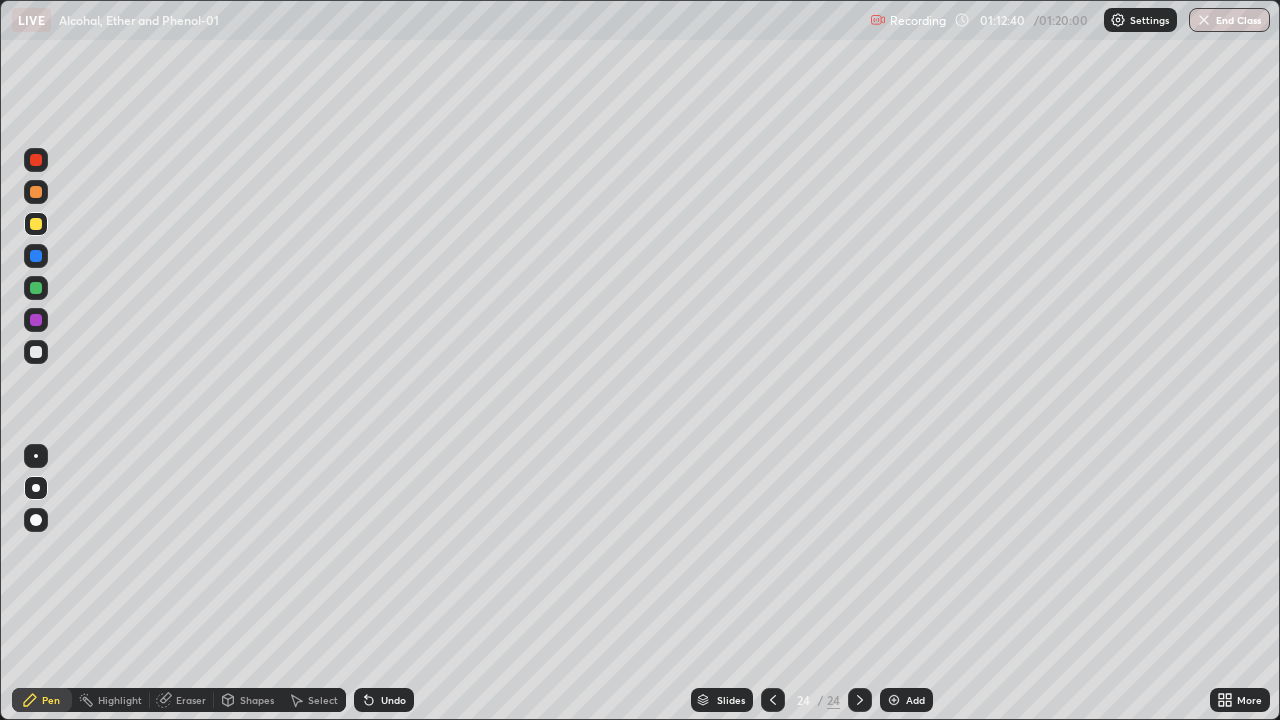 click at bounding box center [36, 224] 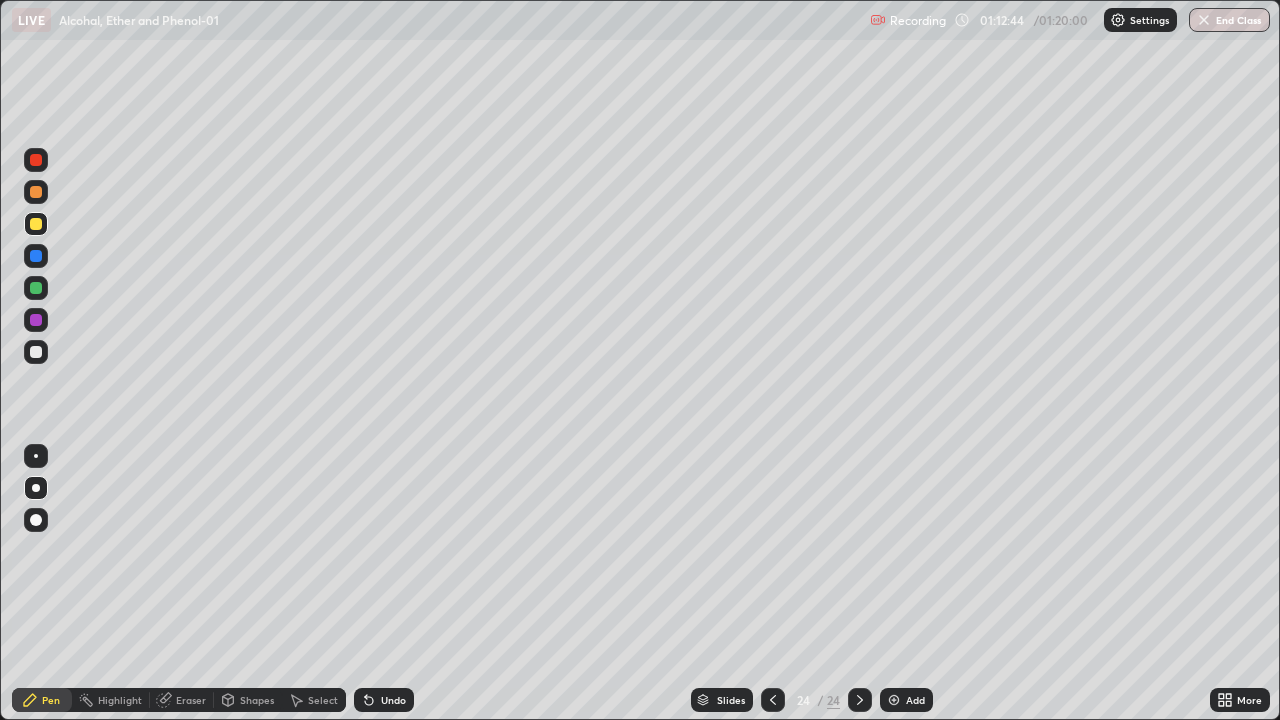 click on "Undo" at bounding box center [384, 700] 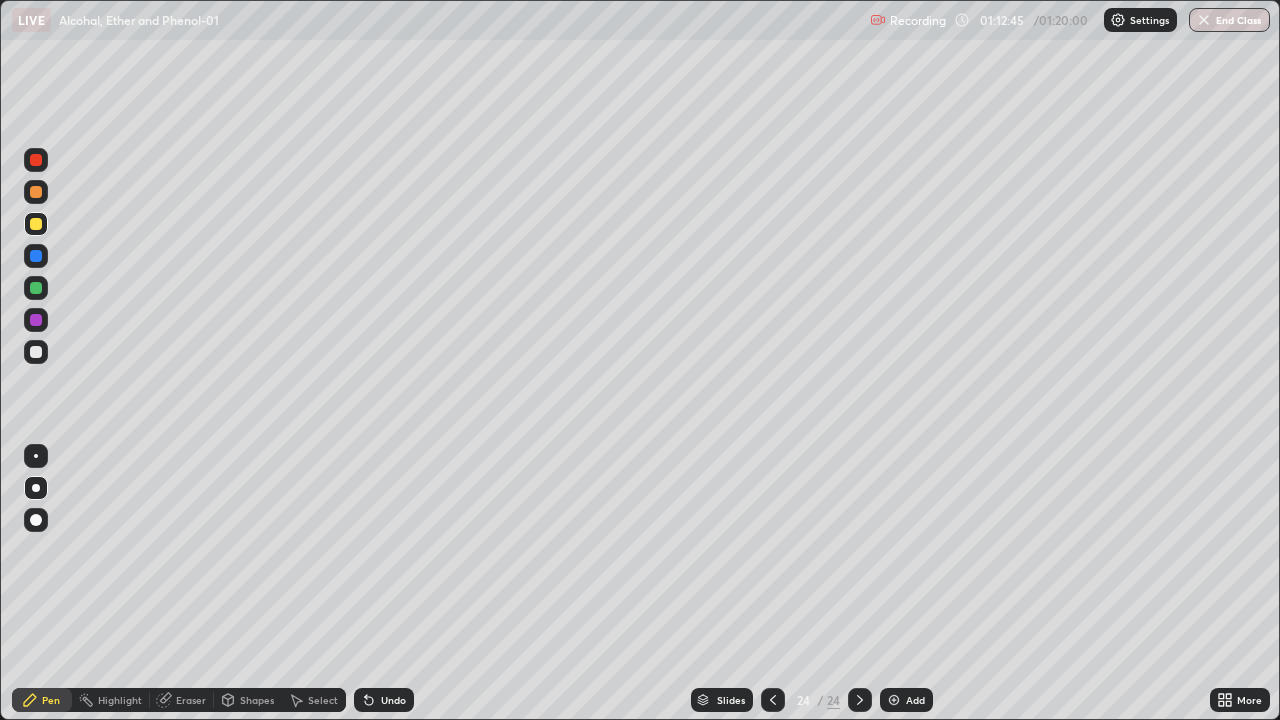 click 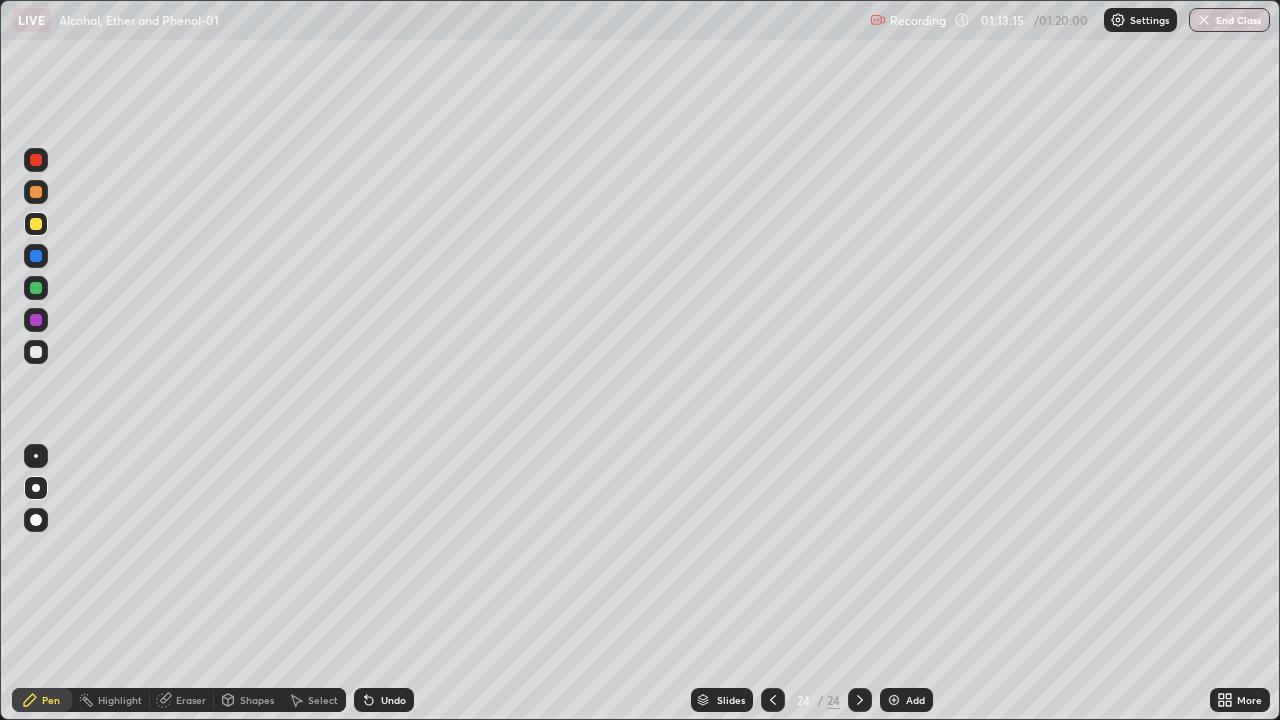 click at bounding box center [36, 256] 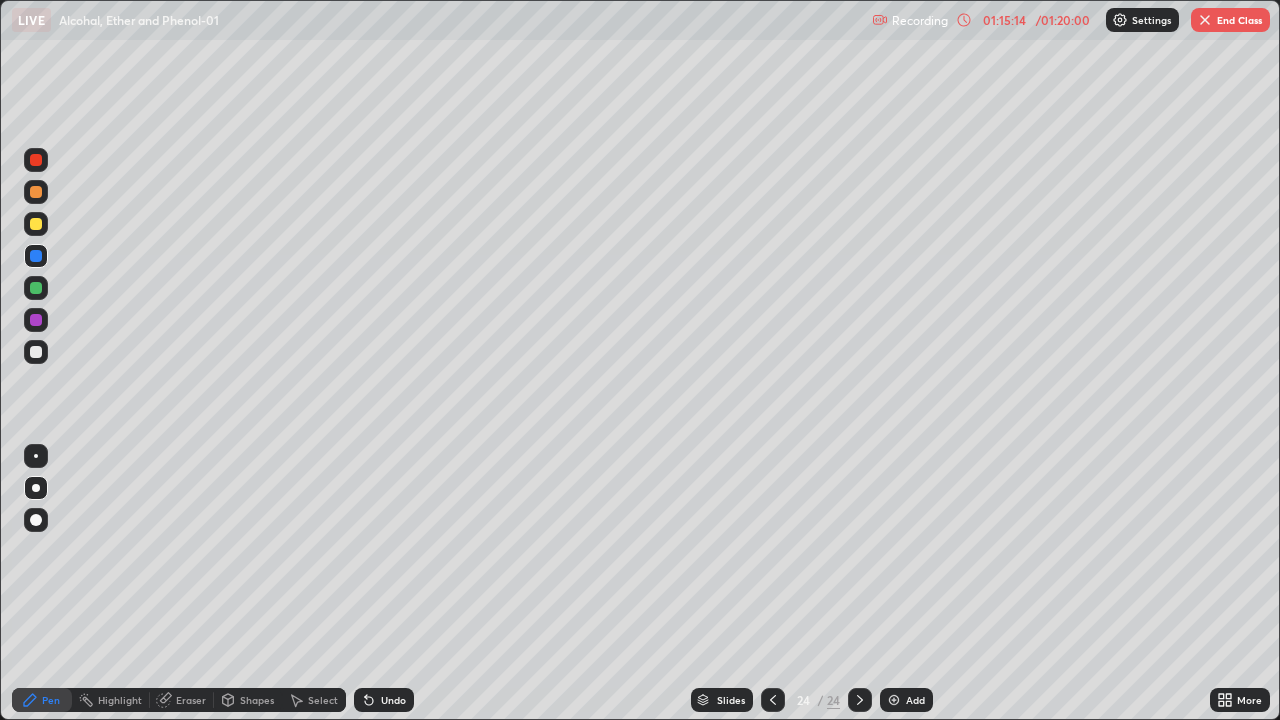 click on "End Class" at bounding box center [1230, 20] 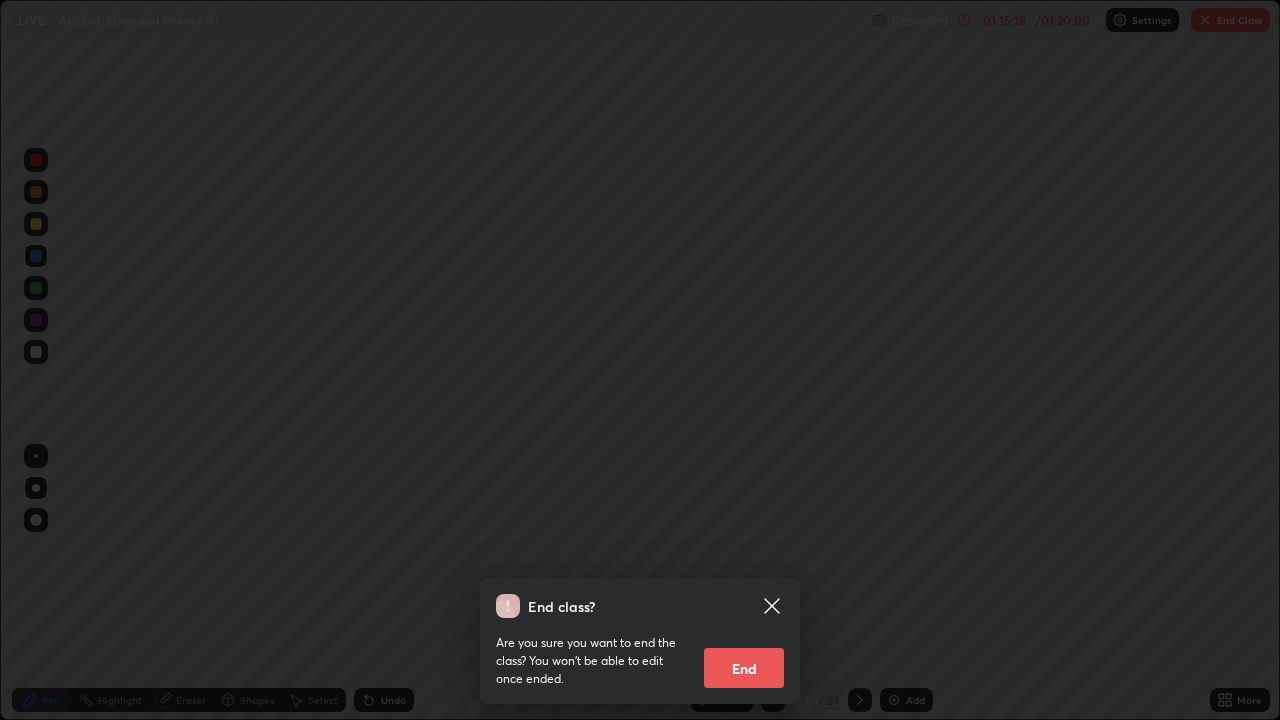 click on "End" at bounding box center [744, 668] 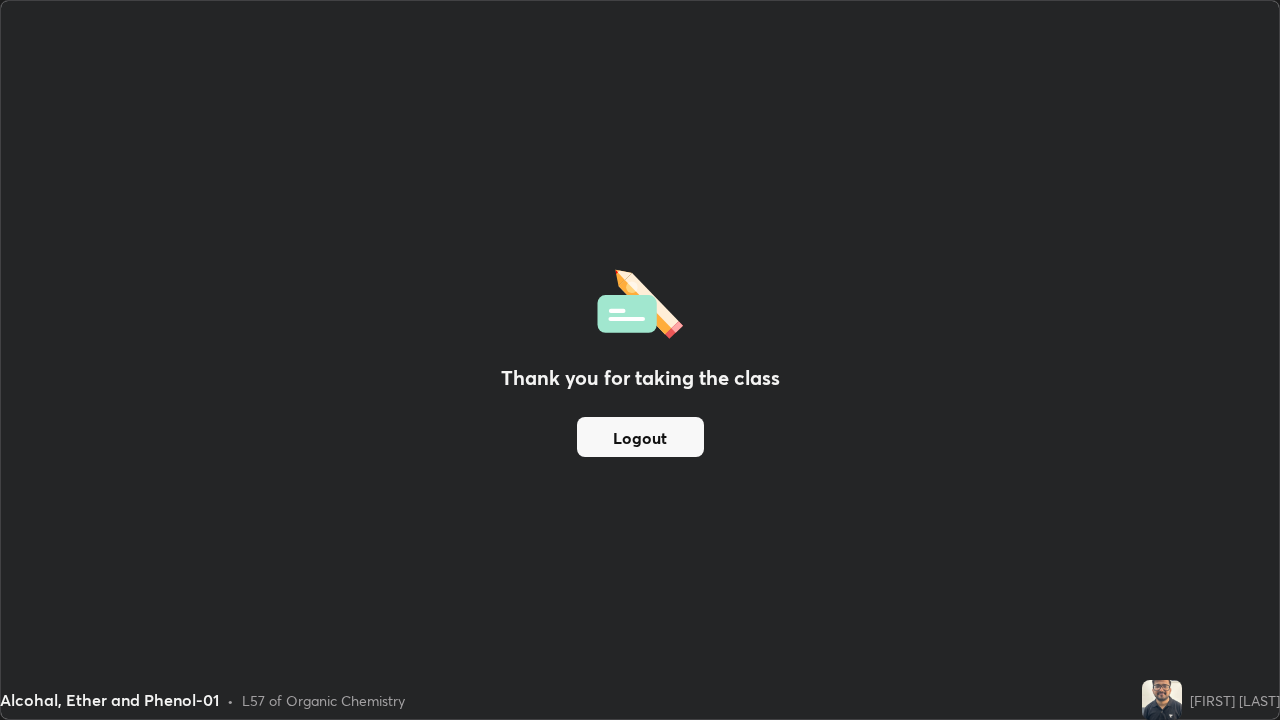 click on "Logout" at bounding box center (640, 437) 